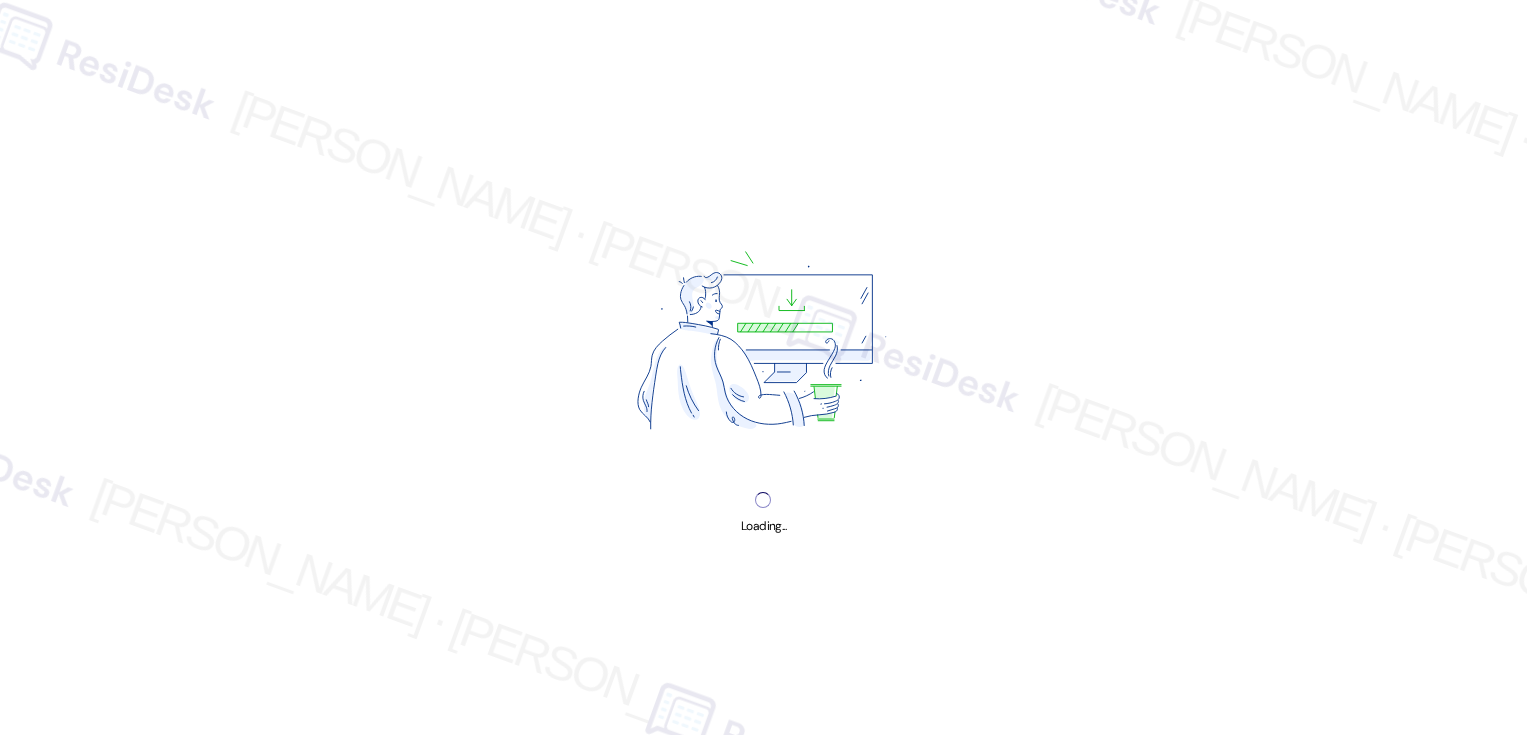 scroll, scrollTop: 0, scrollLeft: 0, axis: both 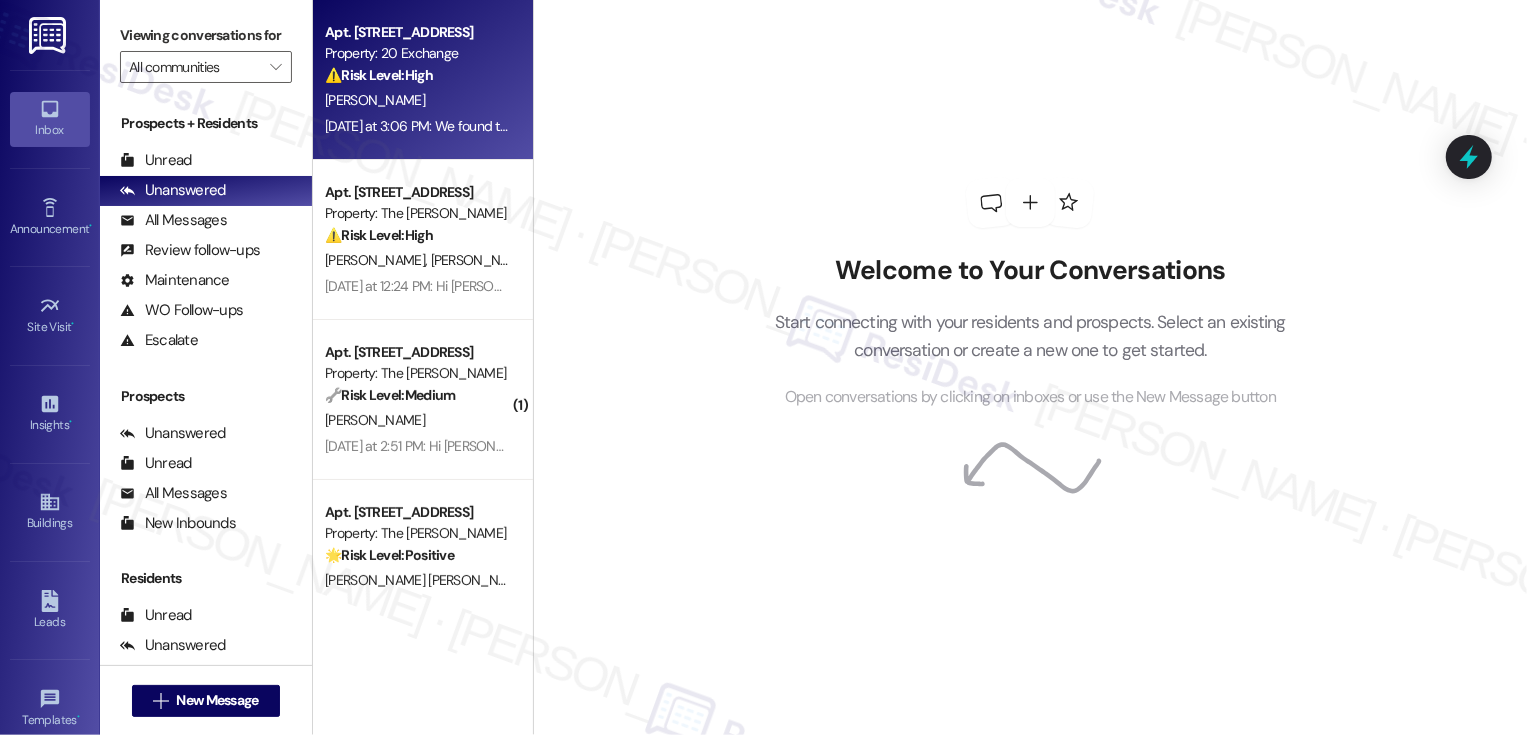 click on "⚠️  Risk Level:  High" at bounding box center [379, 75] 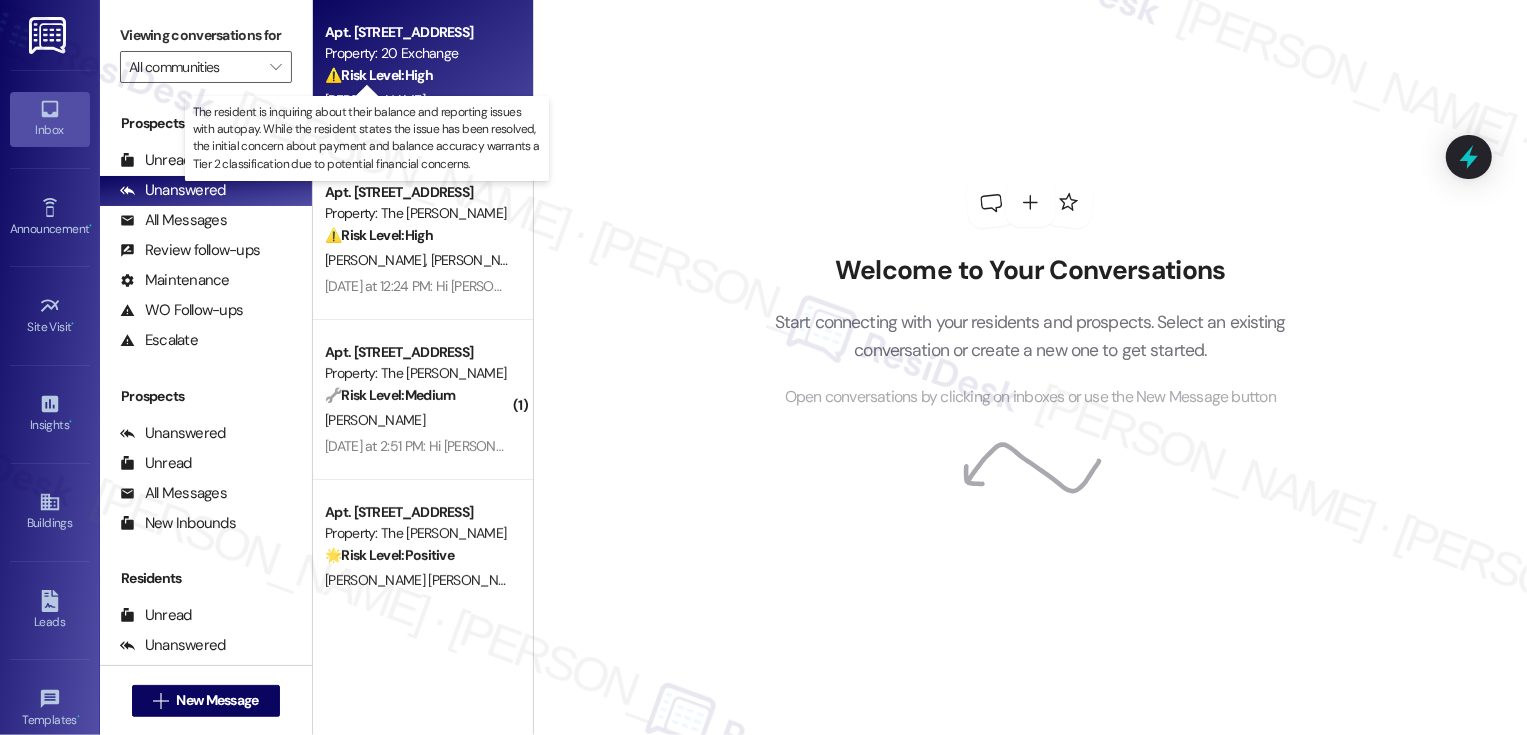 click on "⚠️  Risk Level:  High" at bounding box center (379, 75) 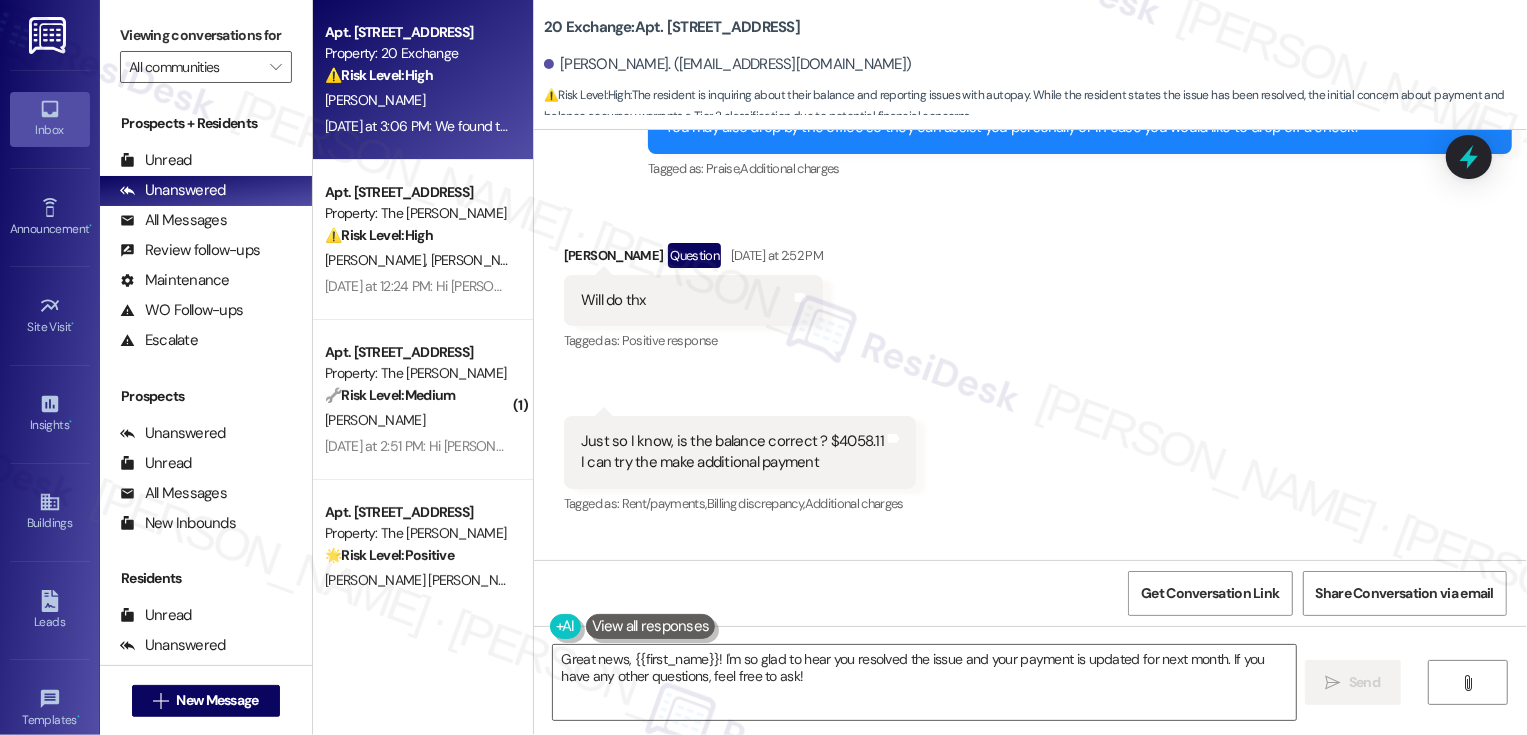scroll, scrollTop: 3889, scrollLeft: 0, axis: vertical 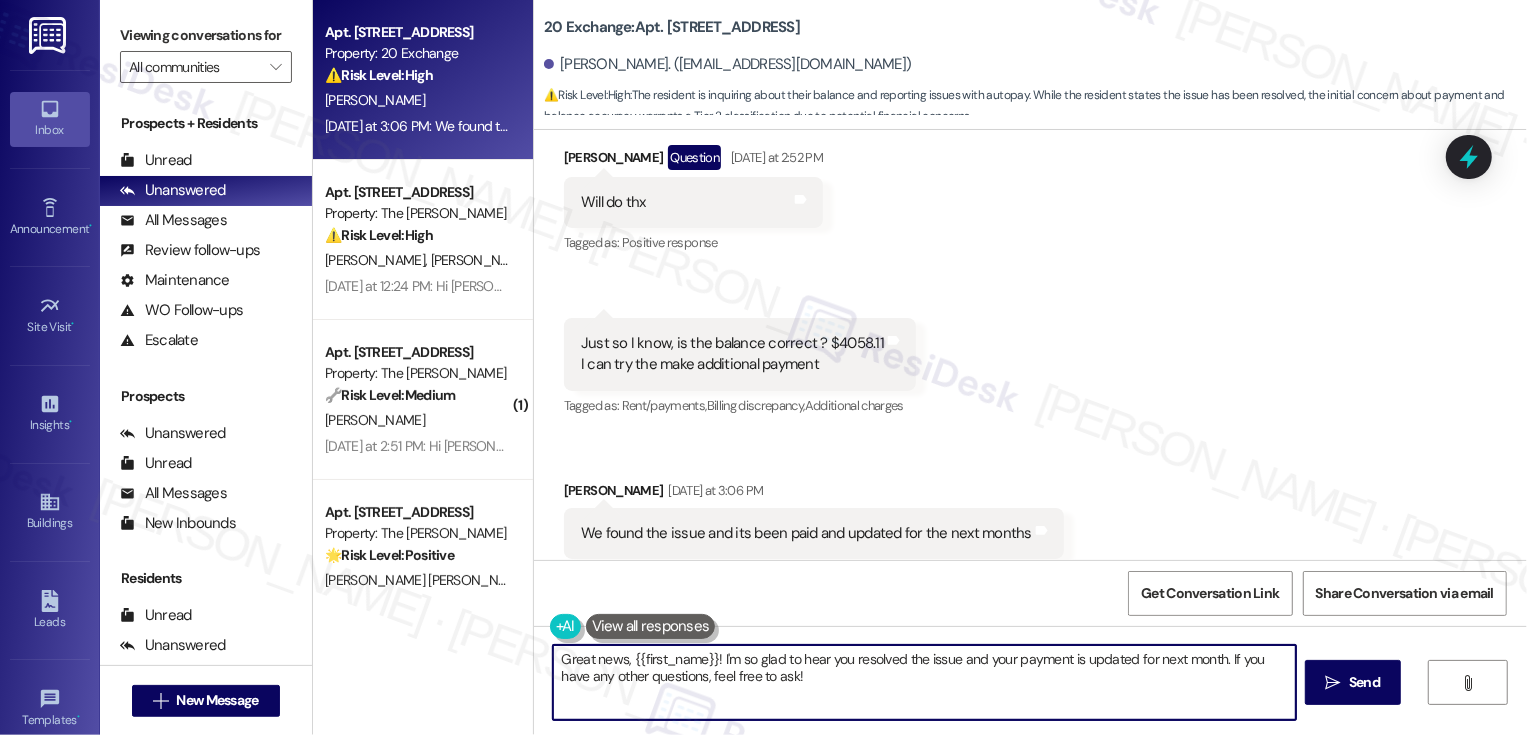 drag, startPoint x: 707, startPoint y: 660, endPoint x: 505, endPoint y: 659, distance: 202.00247 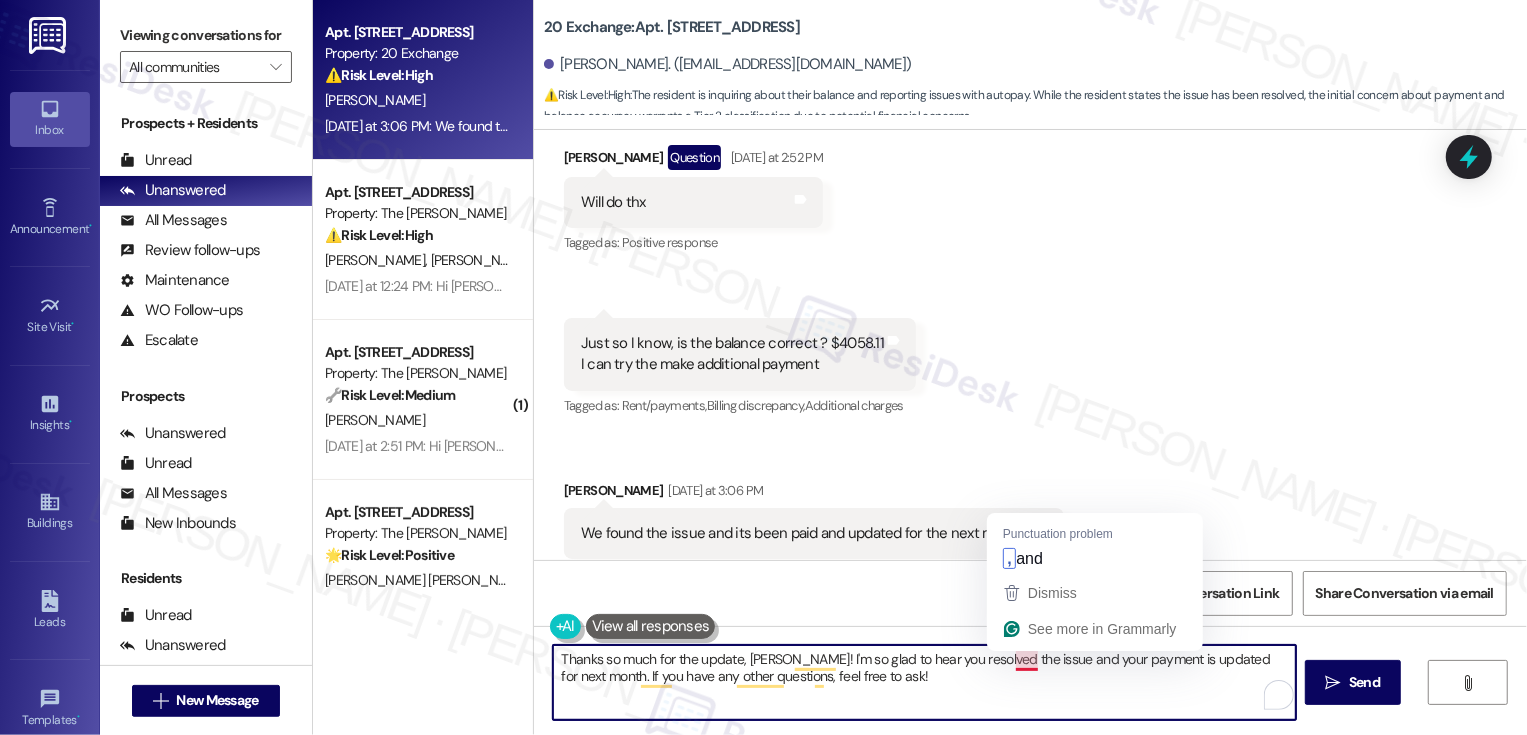 click on "Thanks so much for the update, [PERSON_NAME]! I'm so glad to hear you resolved the issue and your payment is updated for next month. If you have any other questions, feel free to ask!" at bounding box center (924, 682) 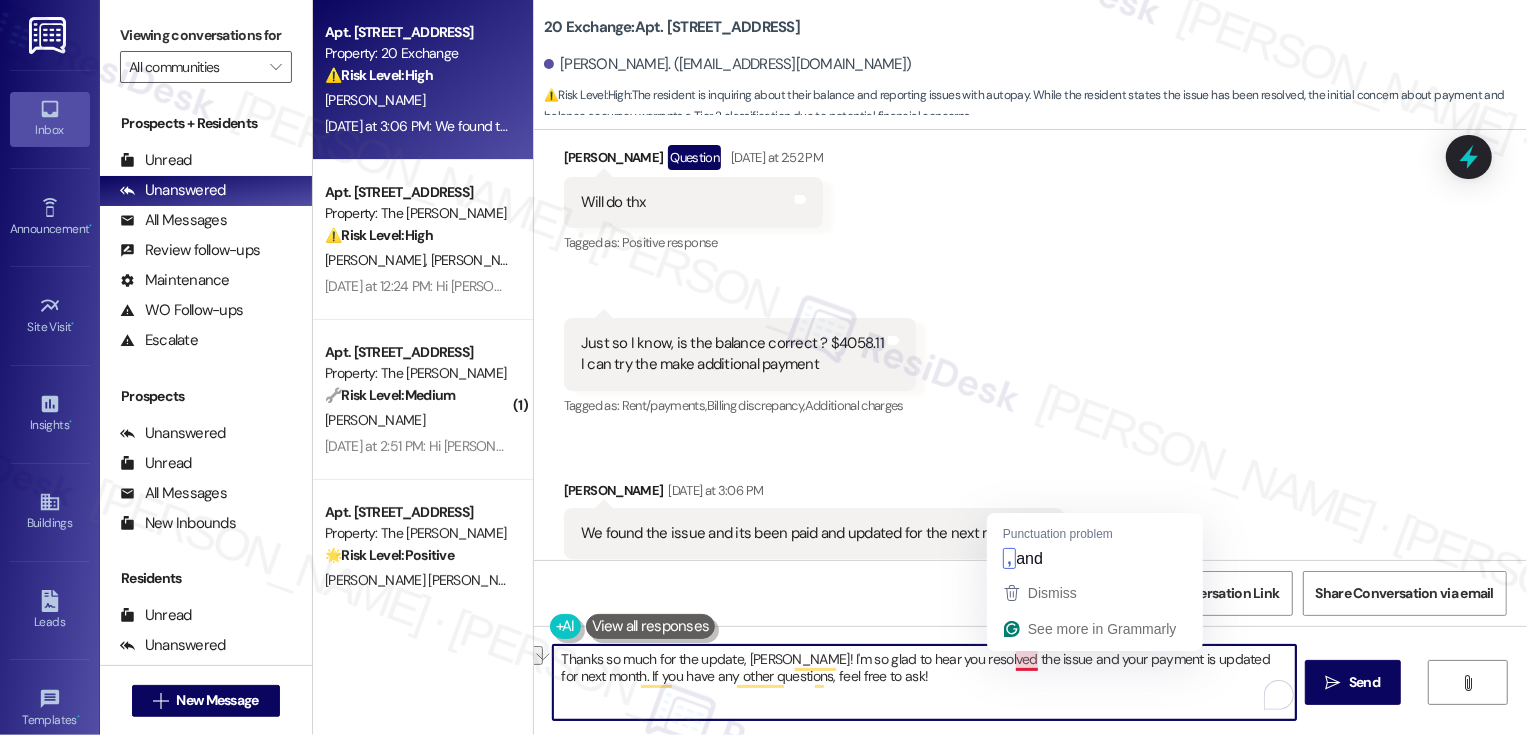 drag, startPoint x: 1005, startPoint y: 658, endPoint x: 1267, endPoint y: 652, distance: 262.0687 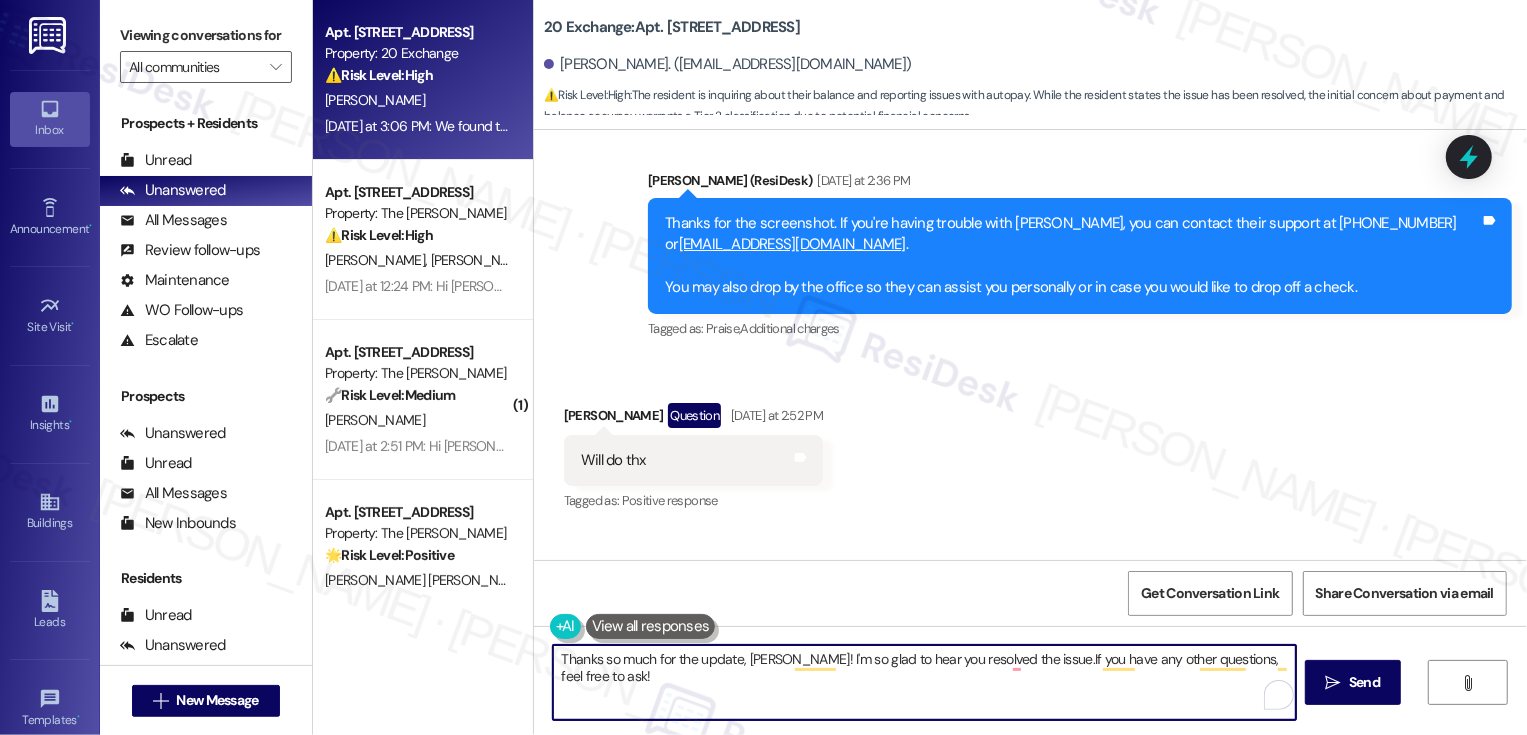 scroll, scrollTop: 3649, scrollLeft: 0, axis: vertical 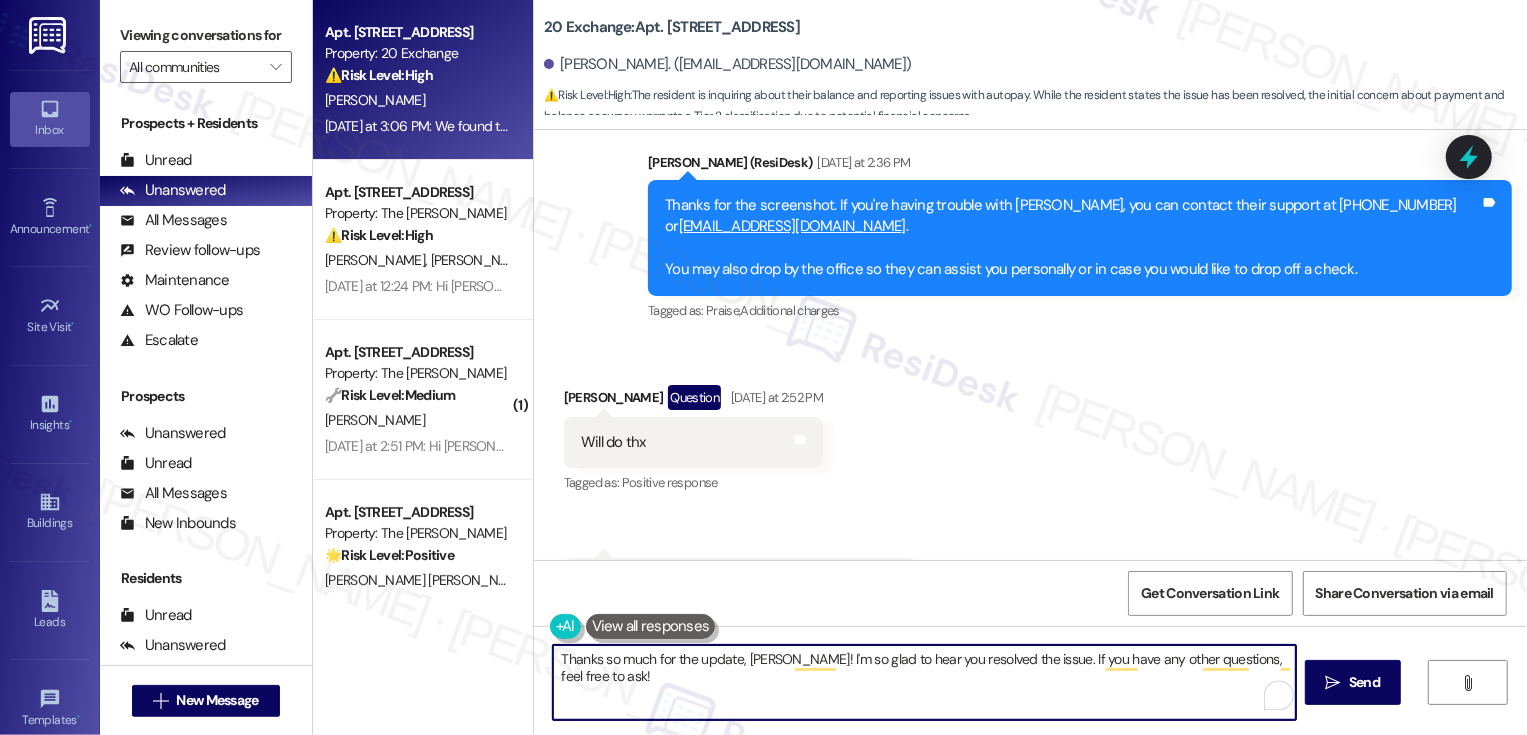 click on "Thanks so much for the update, [PERSON_NAME]! I'm so glad to hear you resolved the issue. If you have any other questions, feel free to ask!" at bounding box center [924, 682] 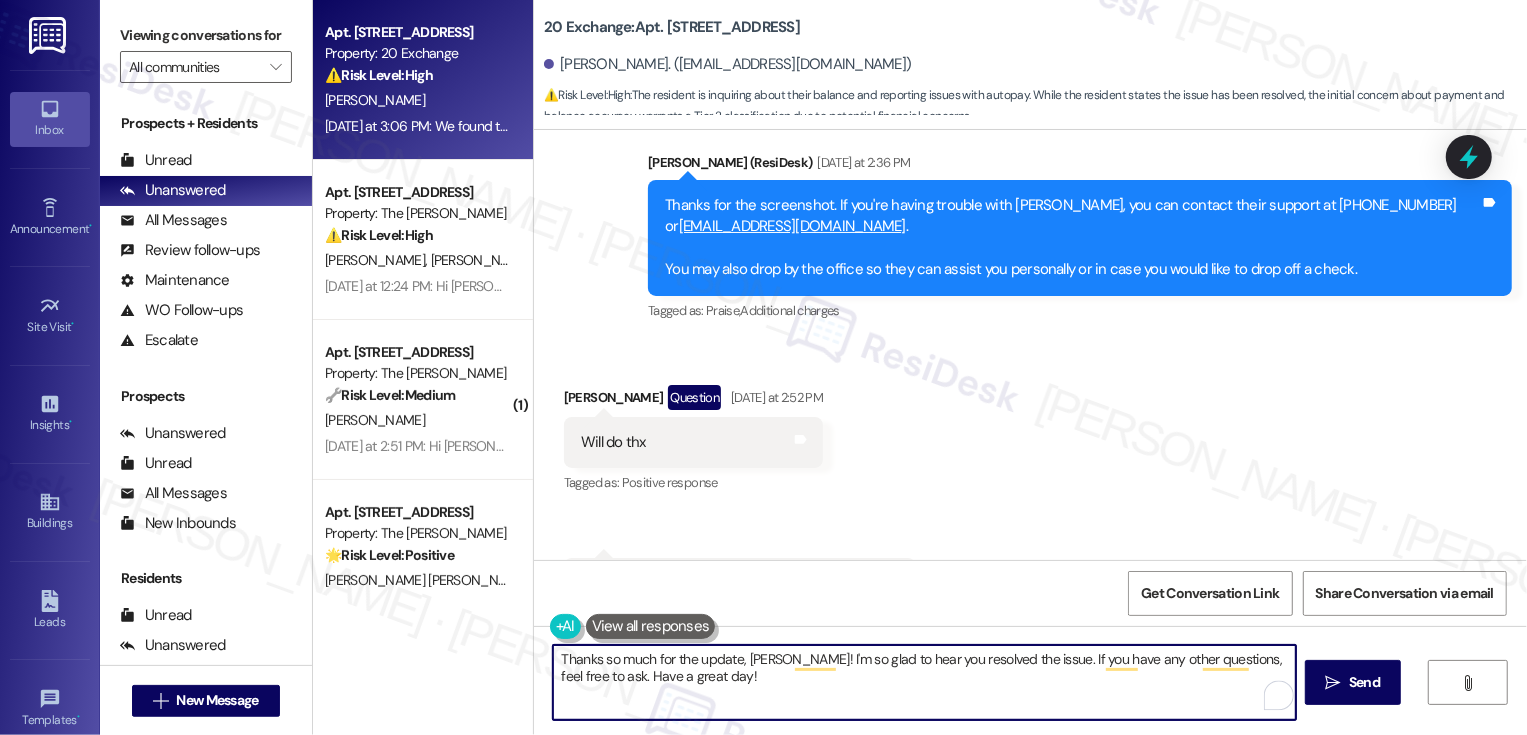 scroll, scrollTop: 3889, scrollLeft: 0, axis: vertical 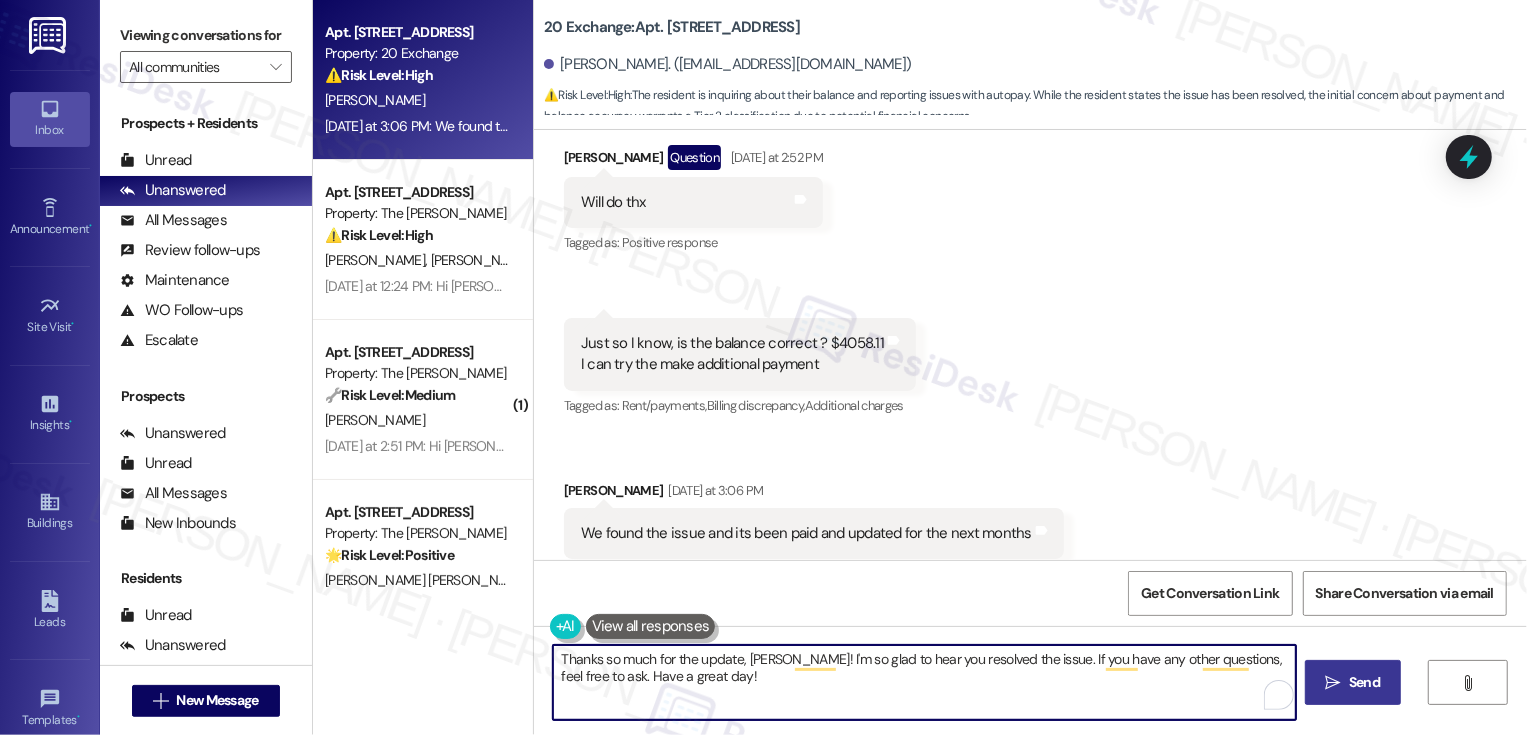 type on "Thanks so much for the update, [PERSON_NAME]! I'm so glad to hear you resolved the issue. If you have any other questions, feel free to ask. Have a great day!" 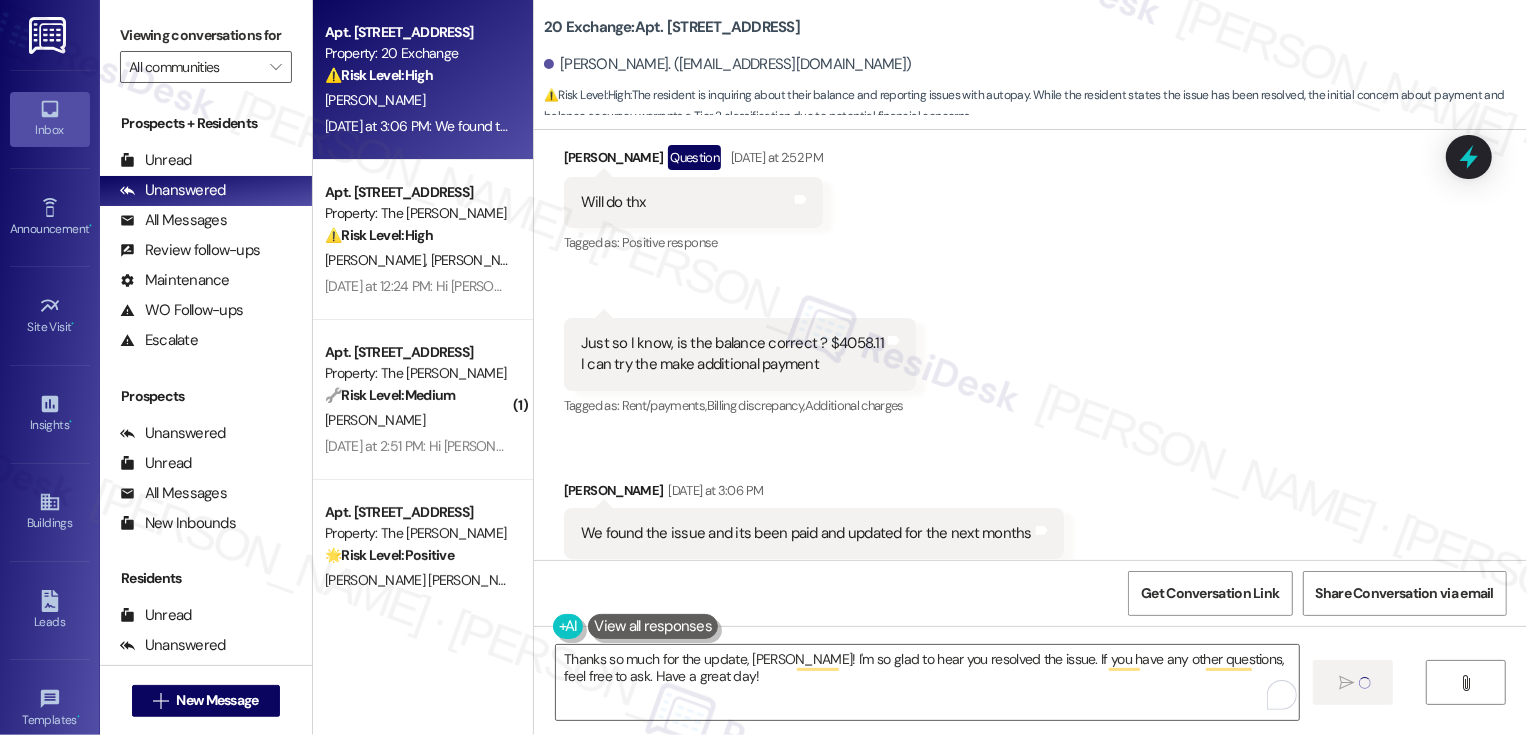 type 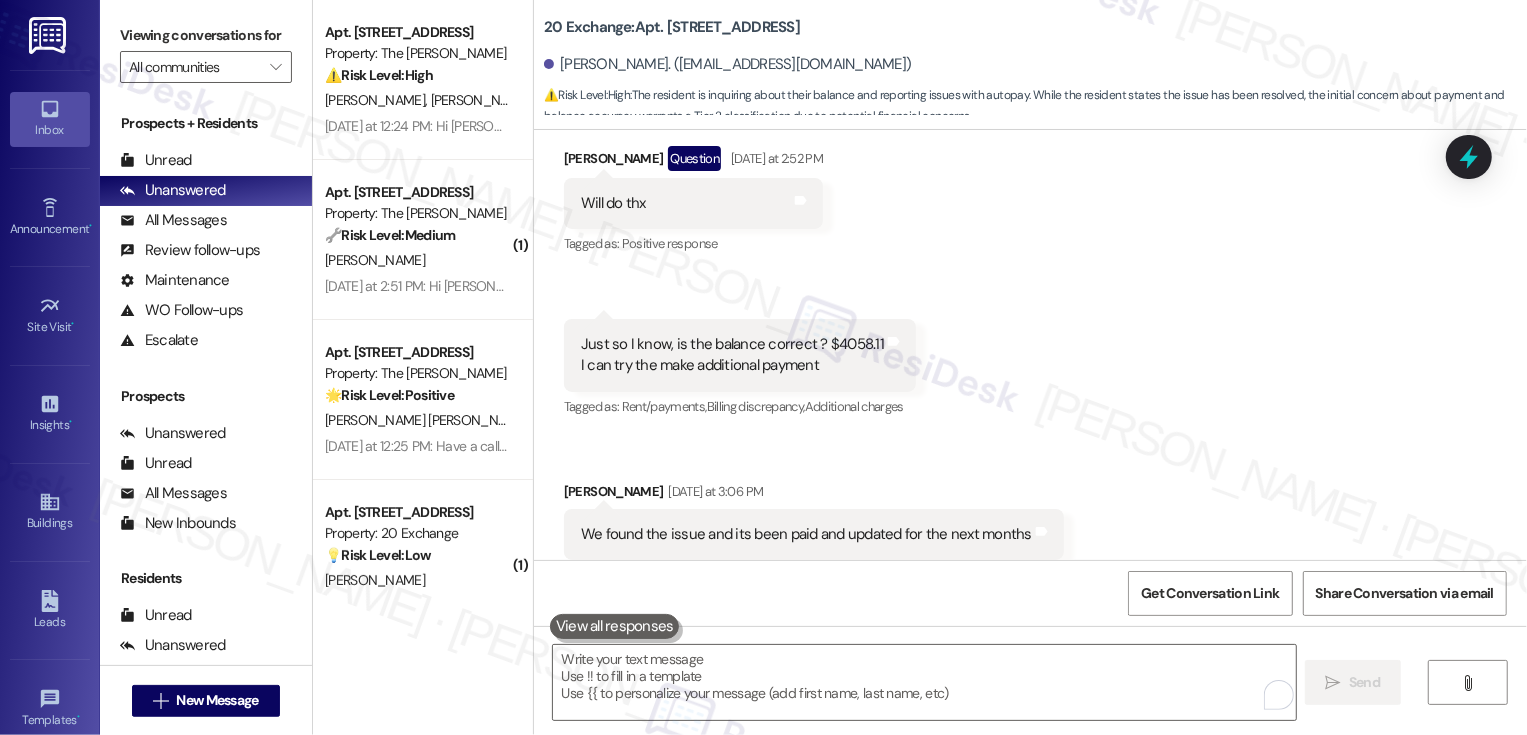 scroll, scrollTop: 4050, scrollLeft: 0, axis: vertical 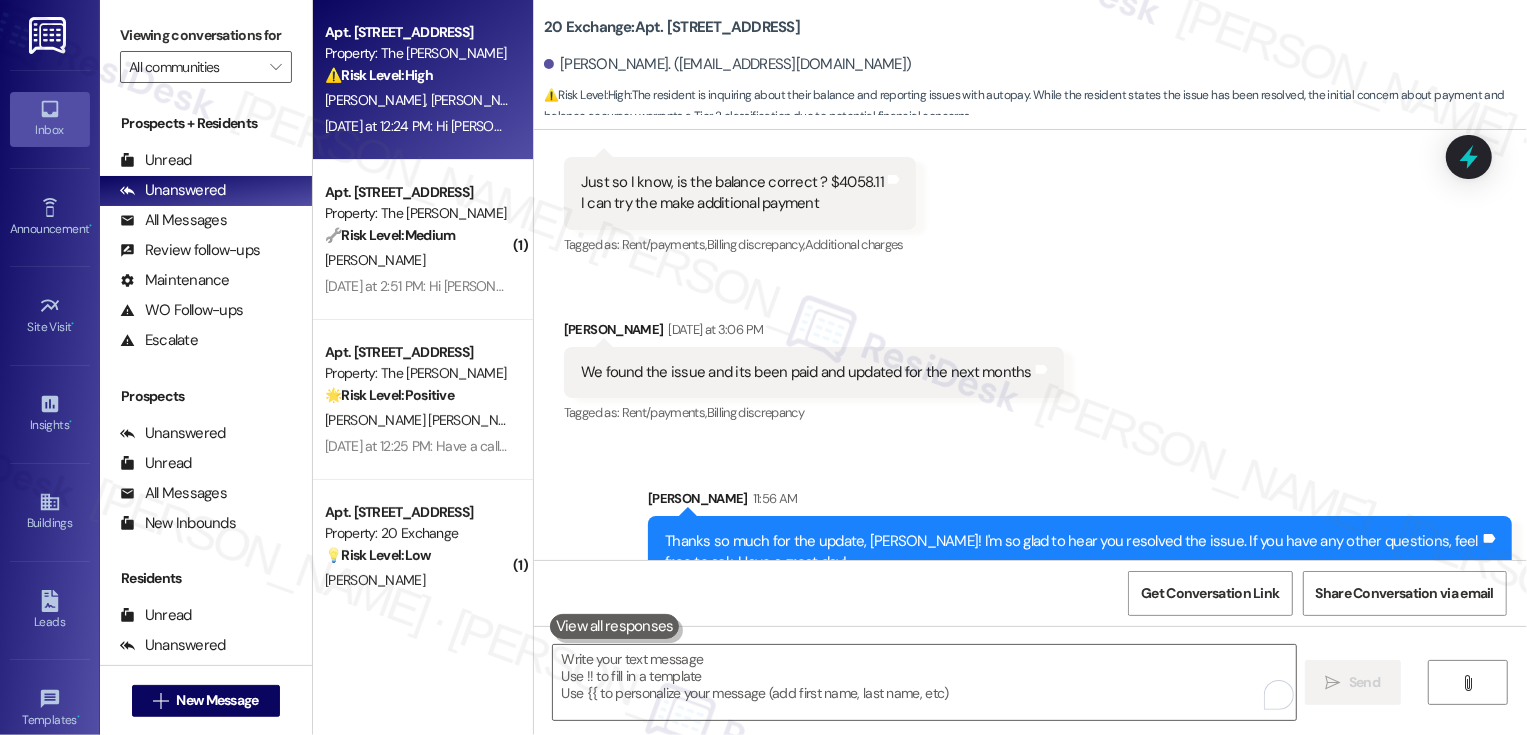 click on "[PERSON_NAME] [PERSON_NAME]" at bounding box center [417, 100] 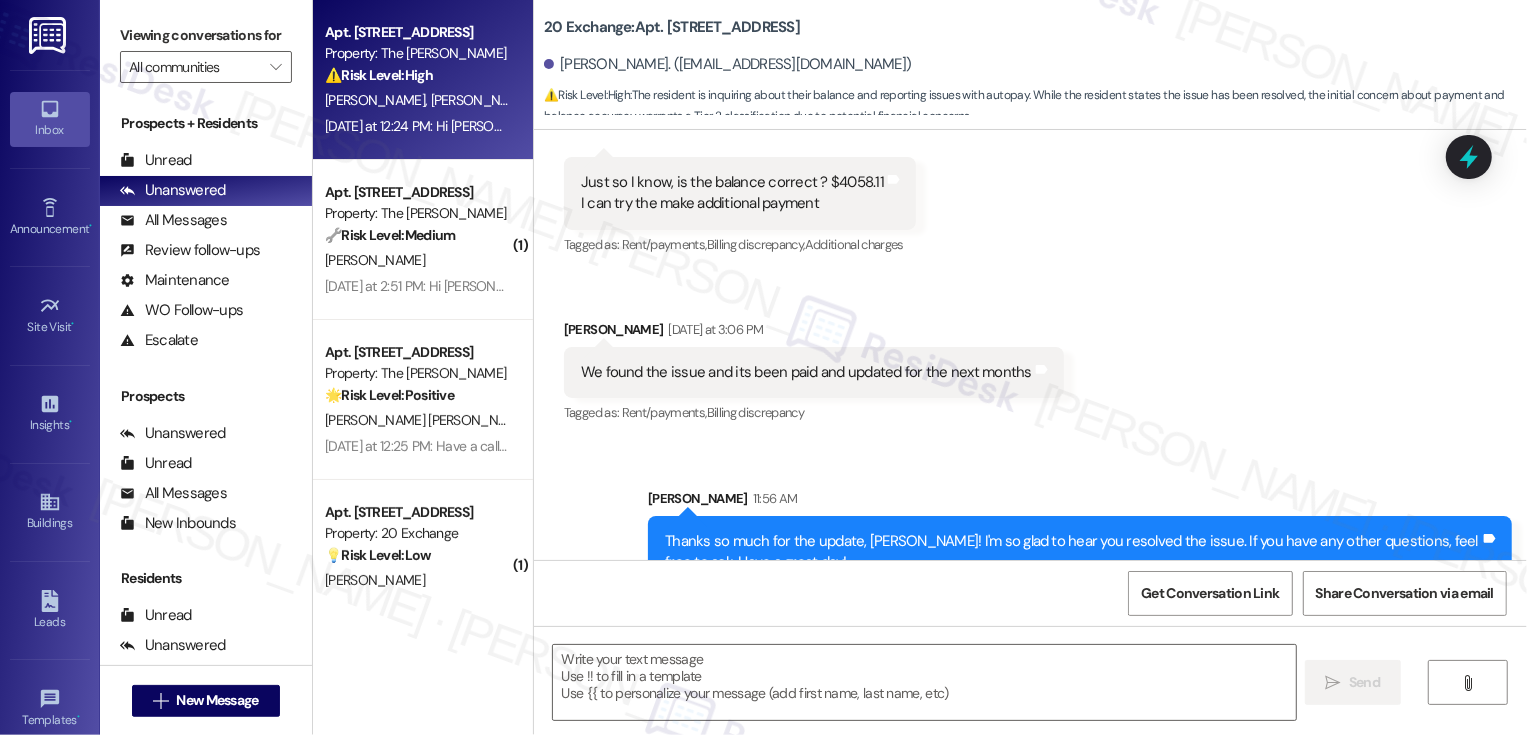 click on "[PERSON_NAME] [PERSON_NAME]" at bounding box center (417, 100) 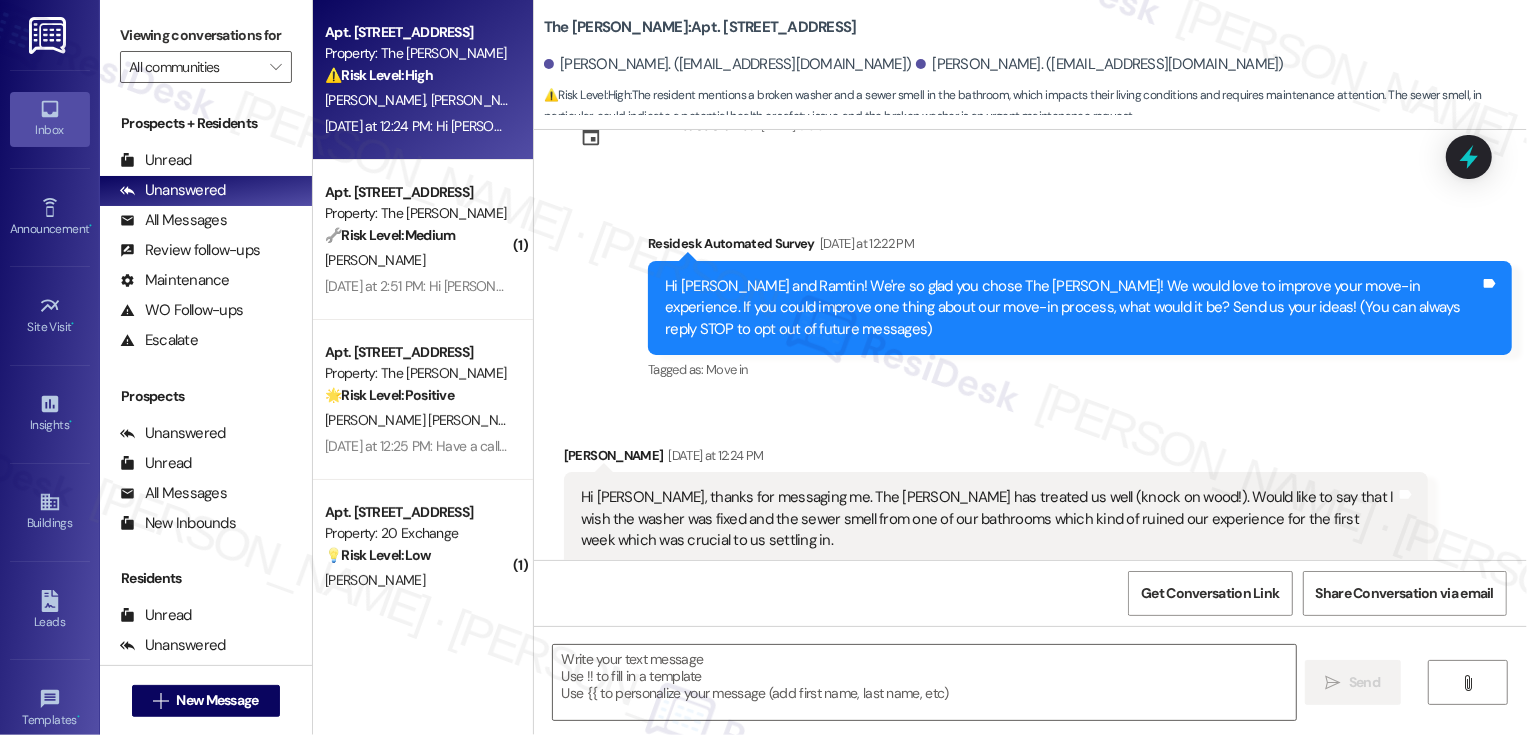 click on "[PERSON_NAME] [PERSON_NAME]" at bounding box center [417, 100] 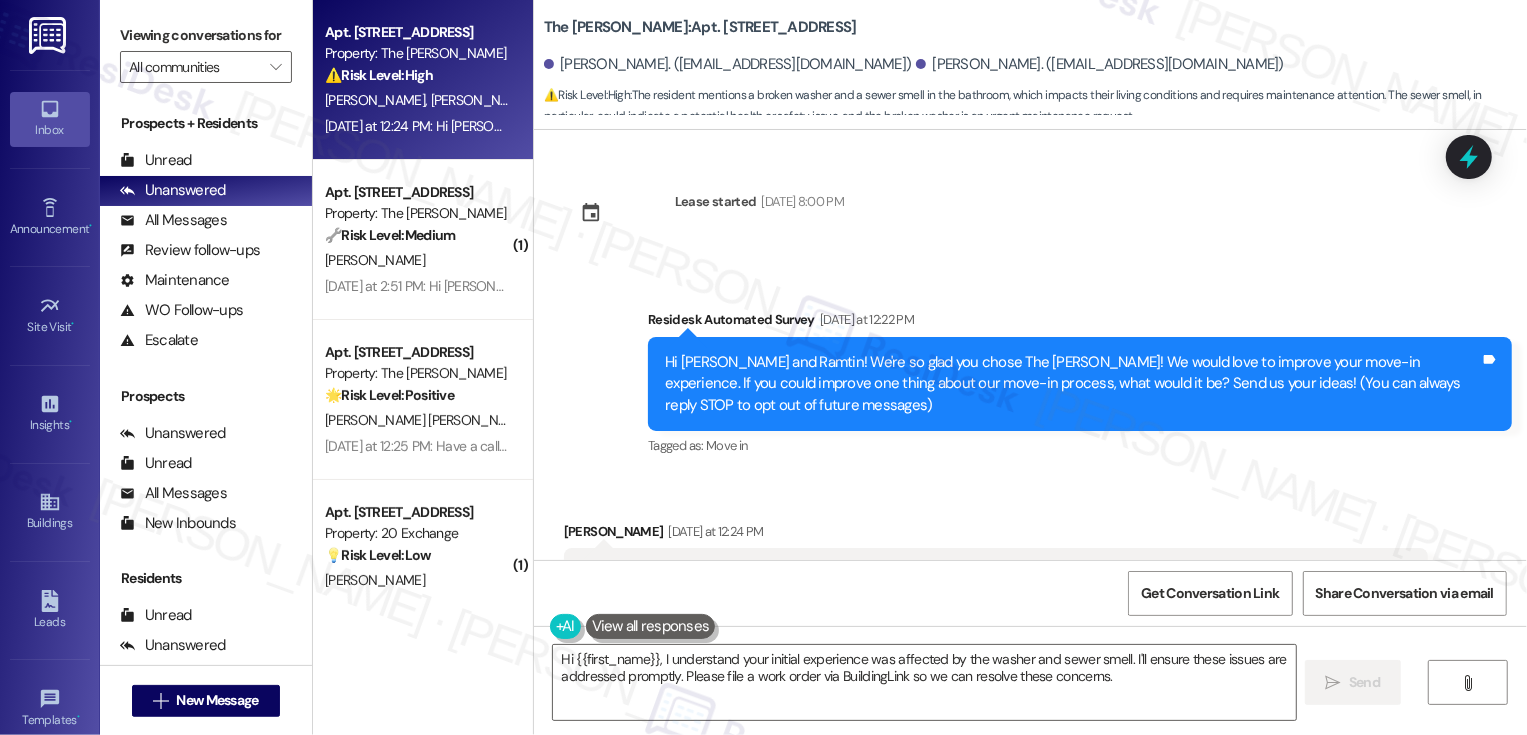 scroll, scrollTop: 280, scrollLeft: 0, axis: vertical 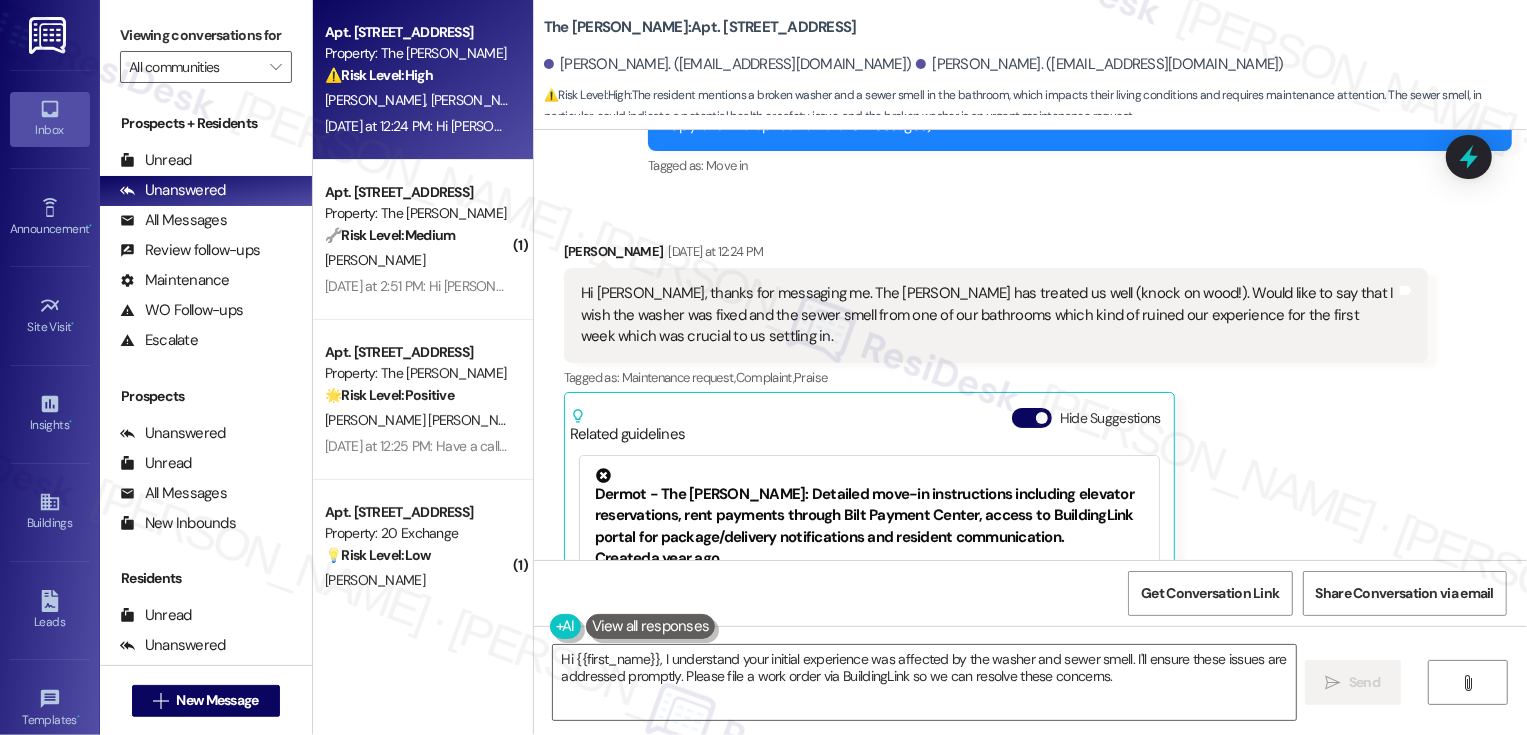 click on "[PERSON_NAME] [DATE] at 12:24 PM" at bounding box center (996, 255) 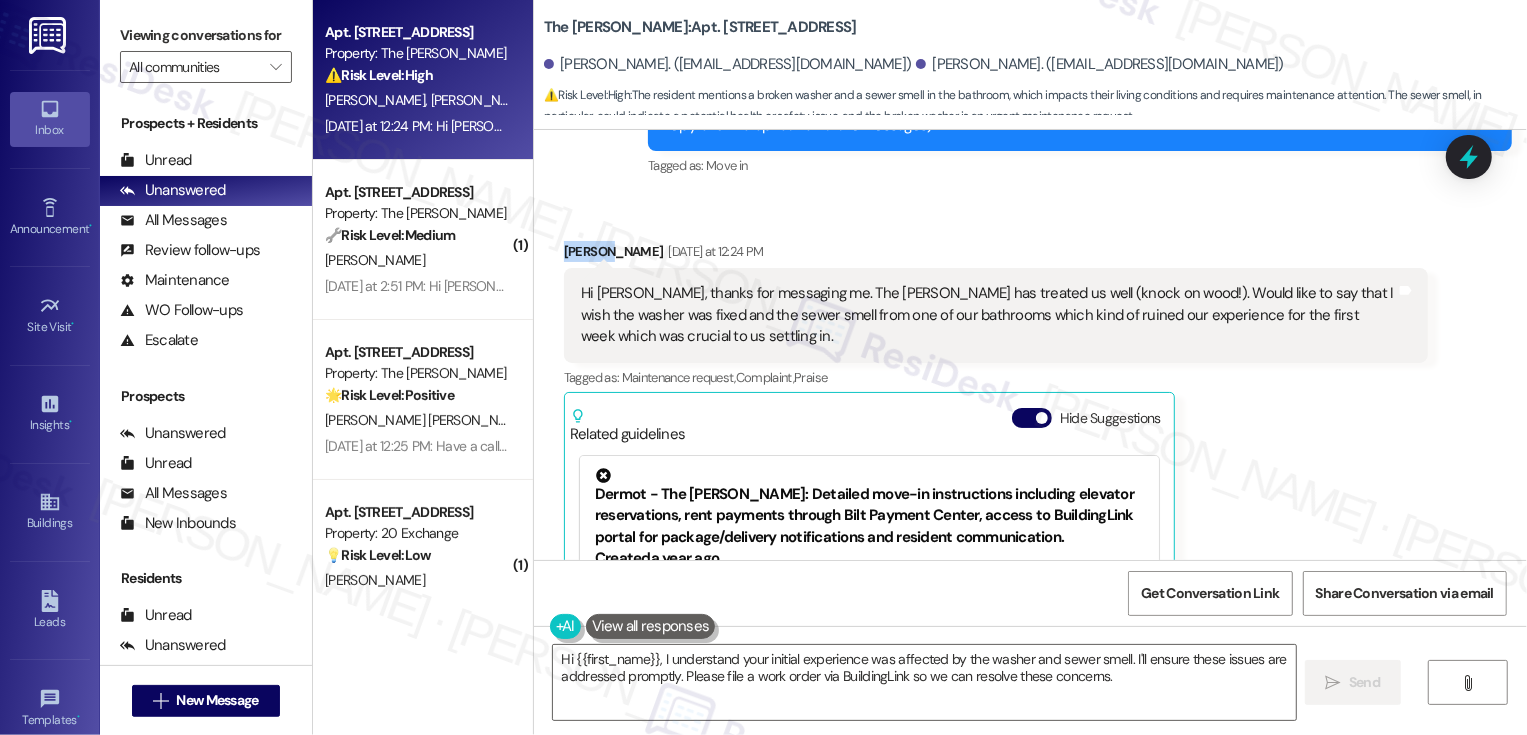 copy on "[PERSON_NAME]" 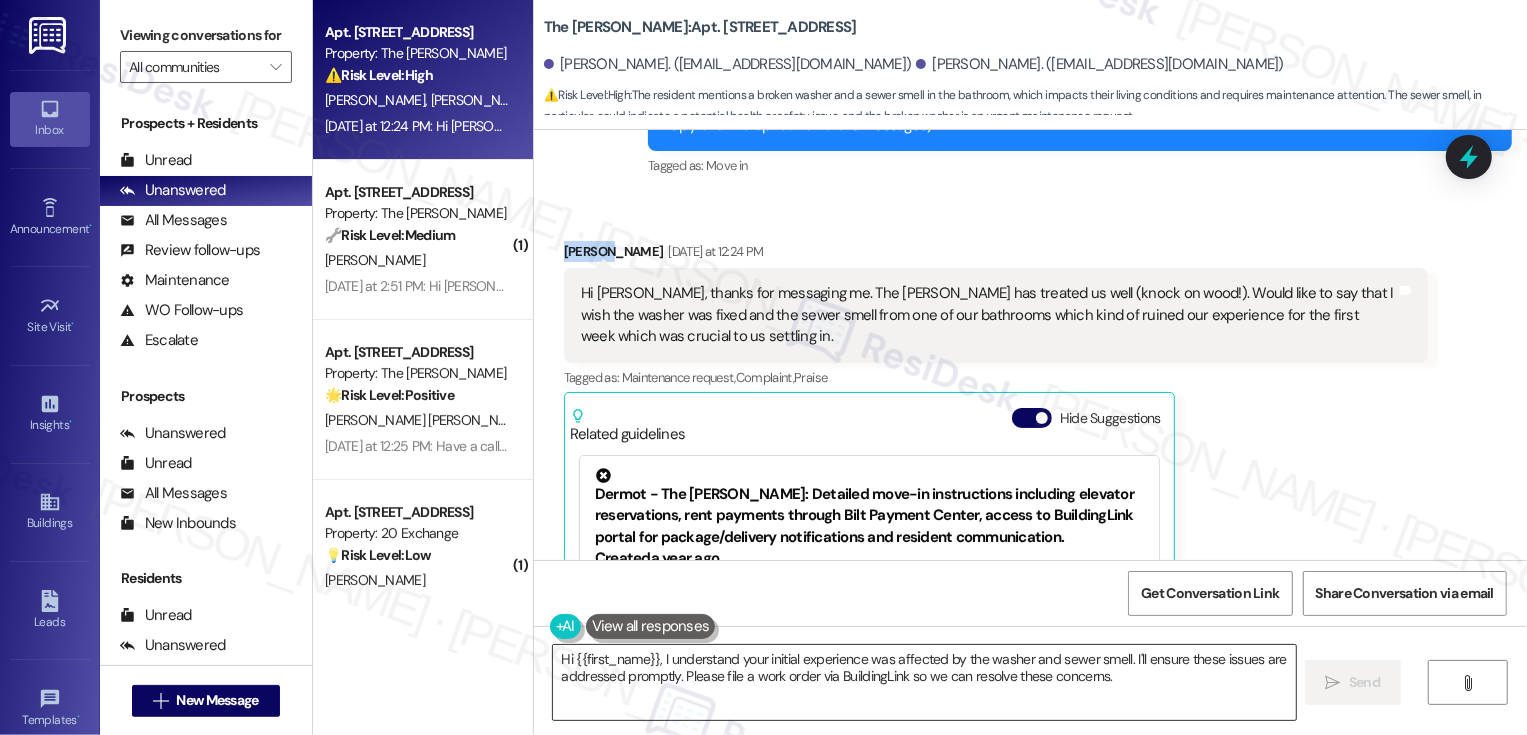 click on "Hi {{first_name}}, I understand your initial experience was affected by the washer and sewer smell. I'll ensure these issues are addressed promptly. Please file a work order via BuildingLink so we can resolve these concerns." at bounding box center [924, 682] 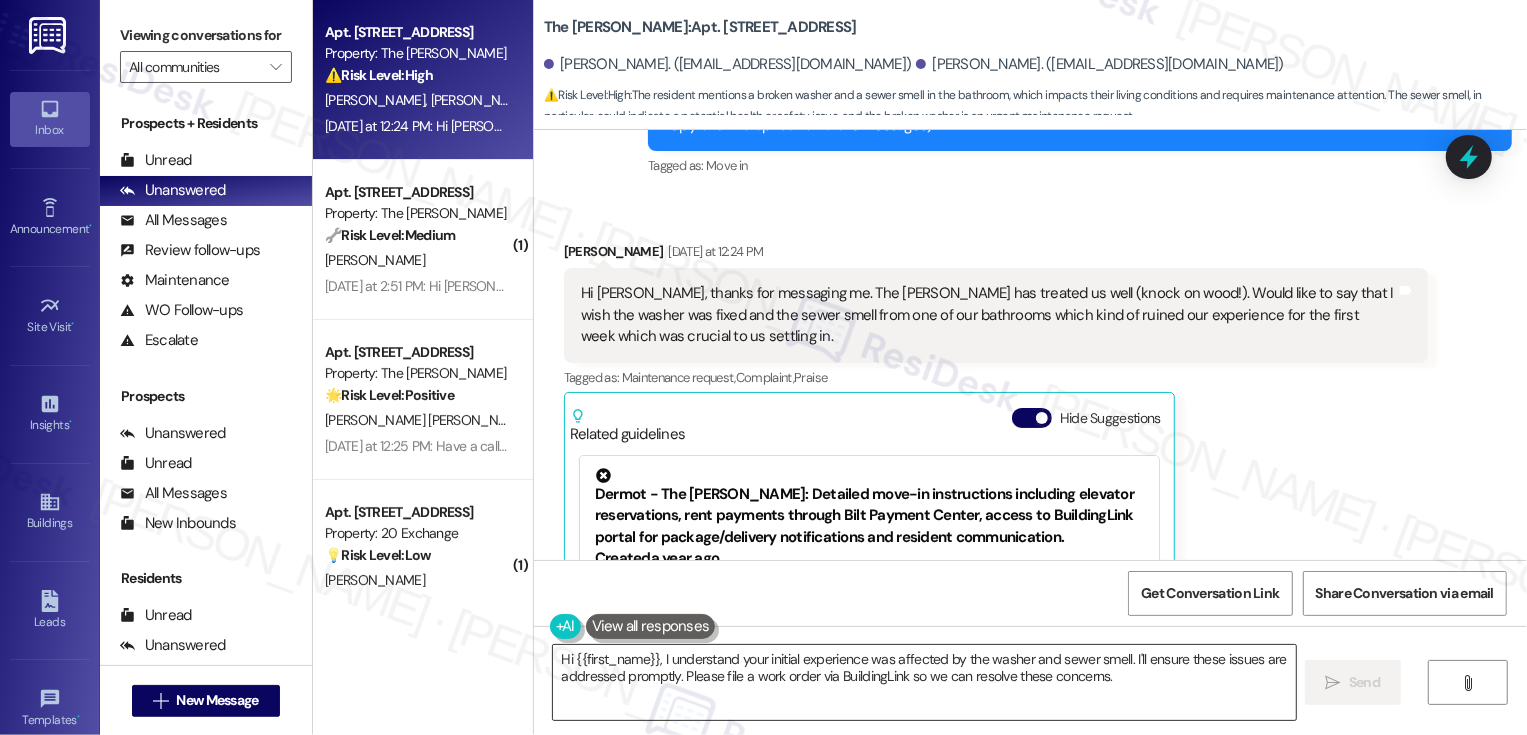 click on "Hi {{first_name}}, I understand your initial experience was affected by the washer and sewer smell. I'll ensure these issues are addressed promptly. Please file a work order via BuildingLink so we can resolve these concerns." at bounding box center [924, 682] 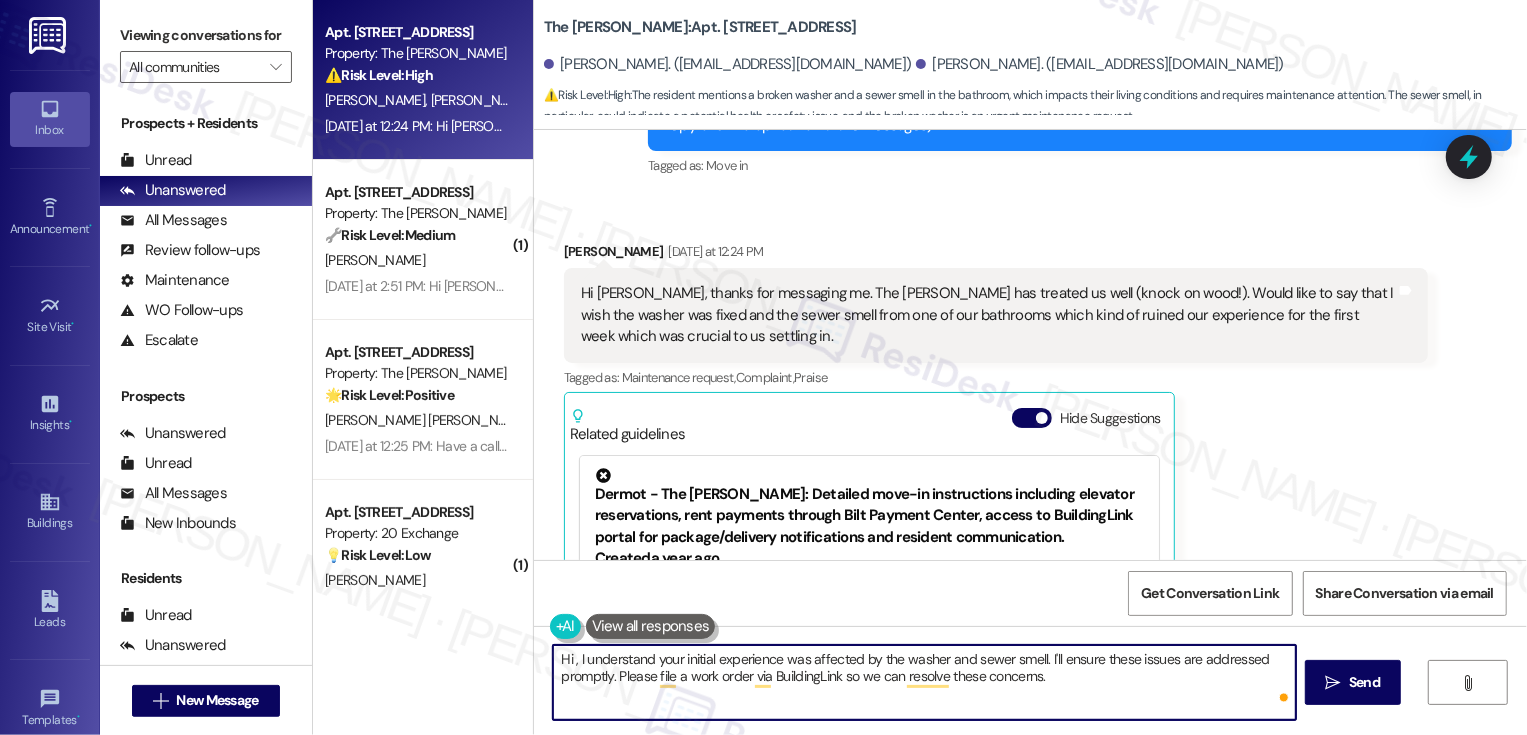 paste on "[PERSON_NAME]" 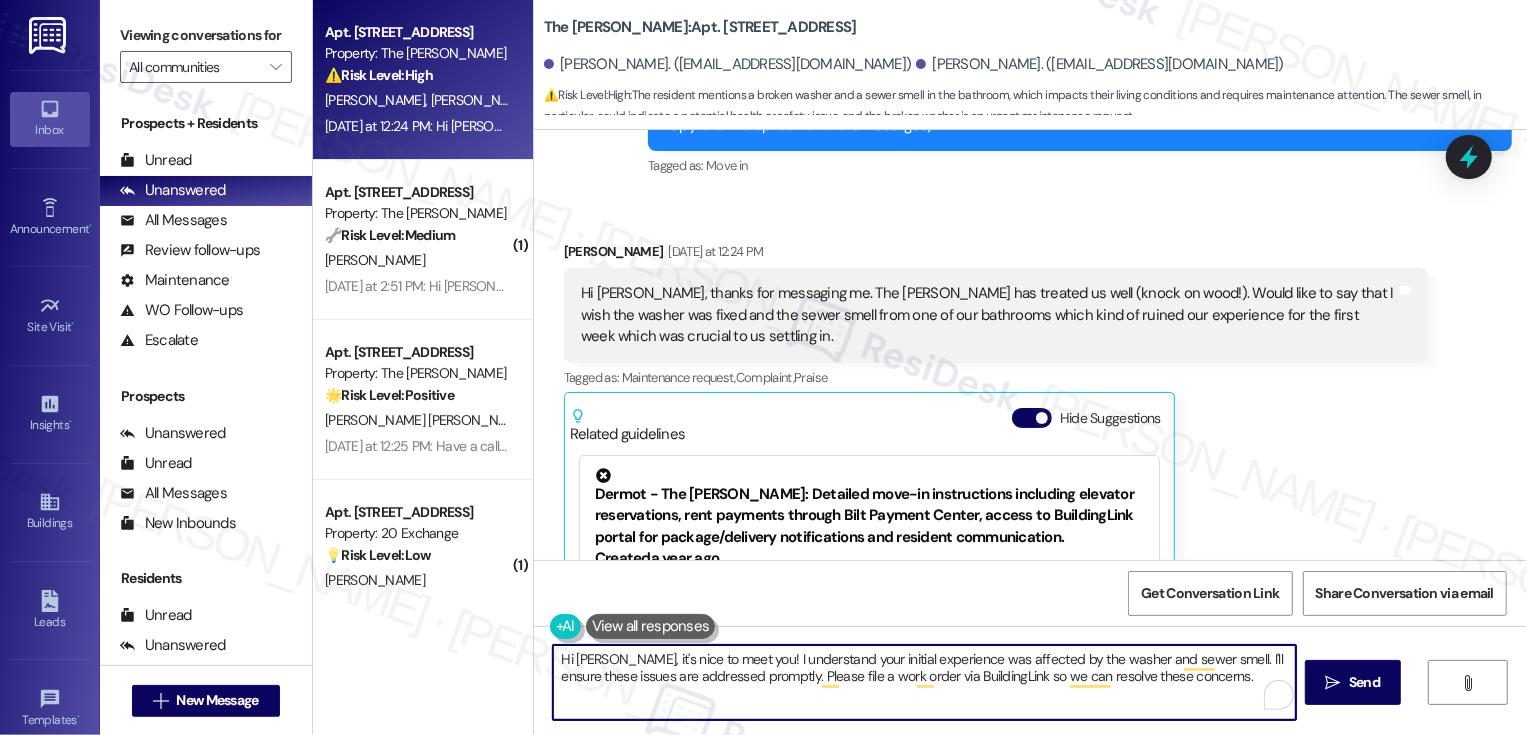 drag, startPoint x: 1206, startPoint y: 655, endPoint x: 1222, endPoint y: 708, distance: 55.362442 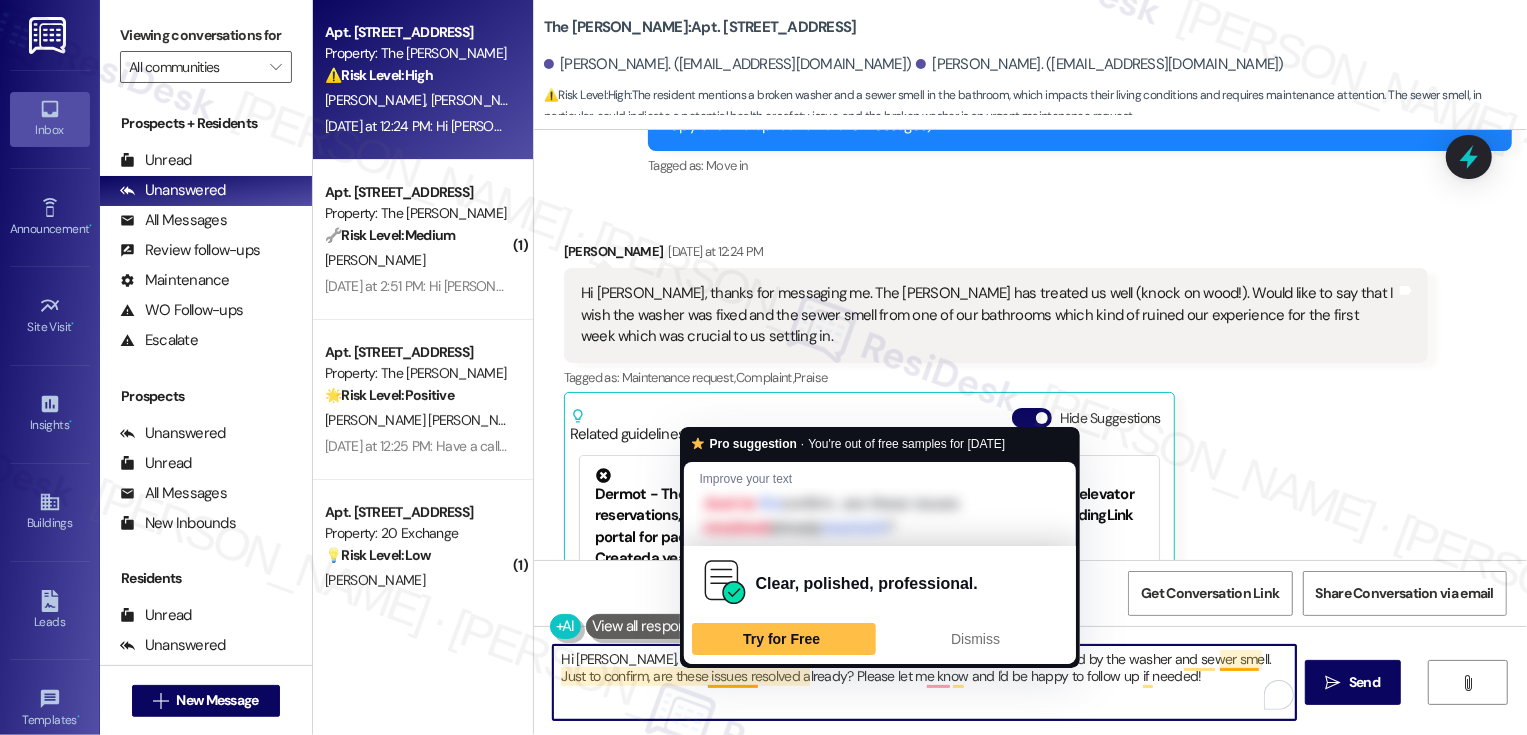 click on "Hi [PERSON_NAME], it's nice to meet you! I understand your initial experience was affected by the washer and sewer smell. Just to confirm, are these issues resolved already? Please let me know and I'd be happy to follow up if needed!" at bounding box center (924, 682) 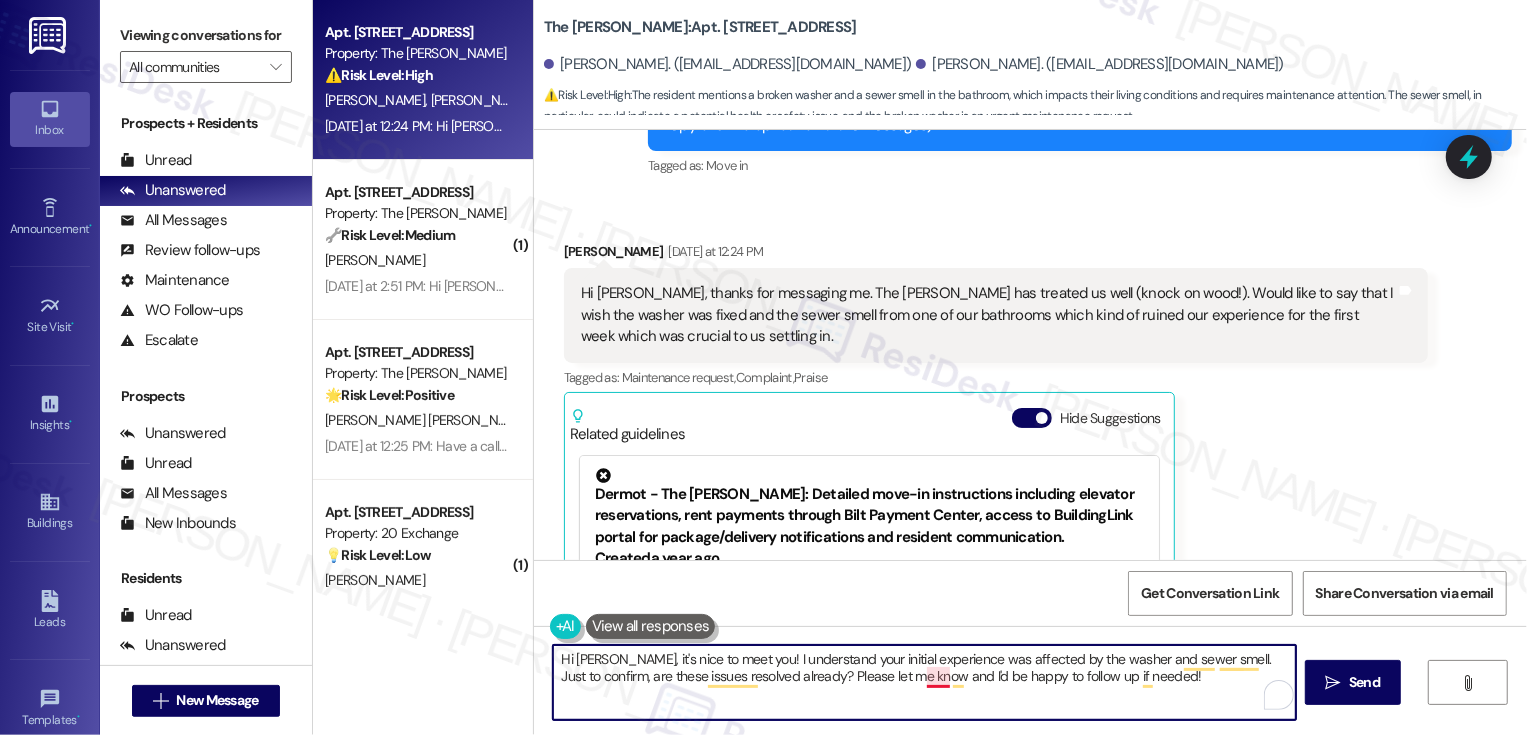 click on "Hi [PERSON_NAME], it's nice to meet you! I understand your initial experience was affected by the washer and sewer smell. Just to confirm, are these issues resolved already? Please let me know and I'd be happy to follow up if needed!" at bounding box center [924, 682] 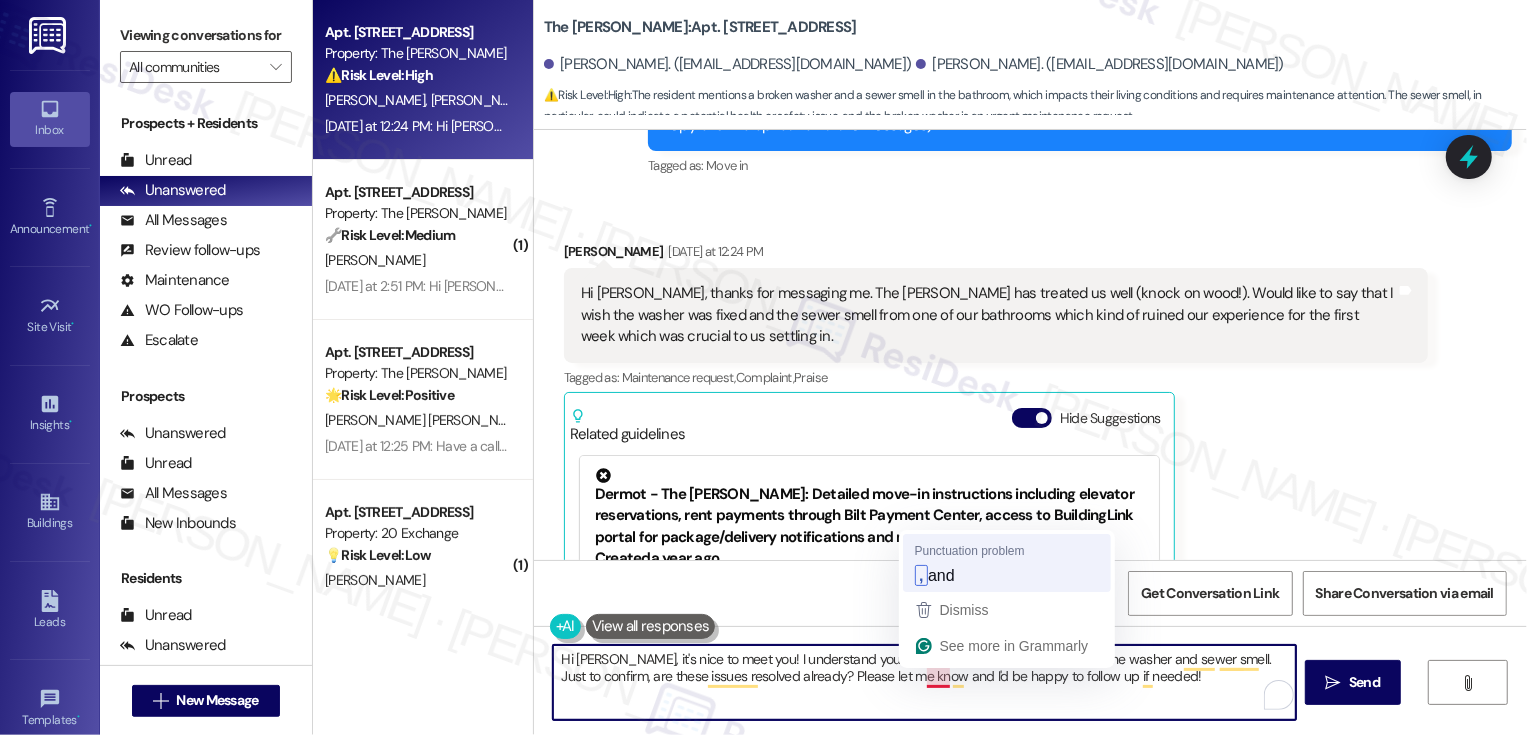 type on "Hi [PERSON_NAME], it's nice to meet you! I understand your initial experience was affected by the washer and sewer smell. Just to confirm, are these issues resolved already? Please let me know, and I'd be happy to follow up if needed!" 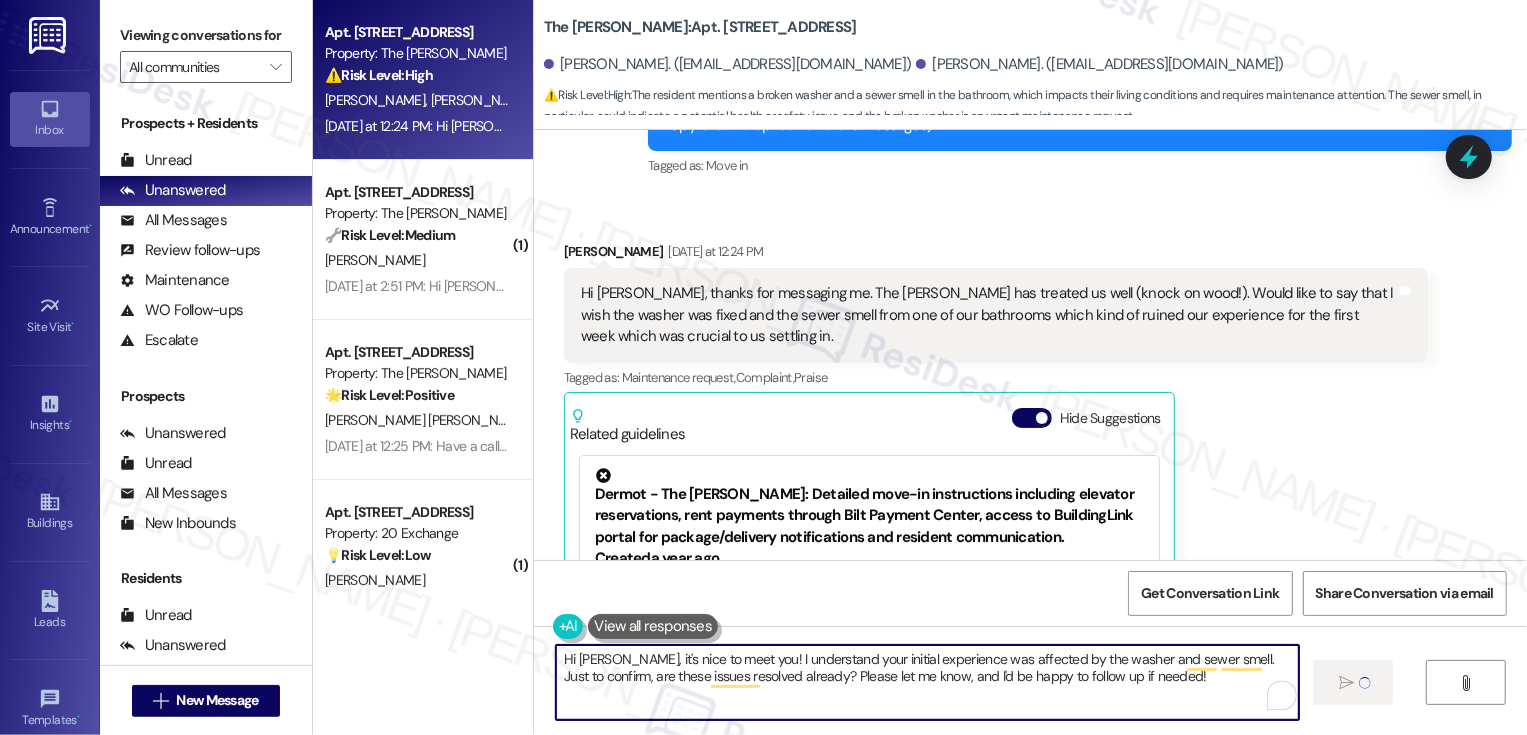 type 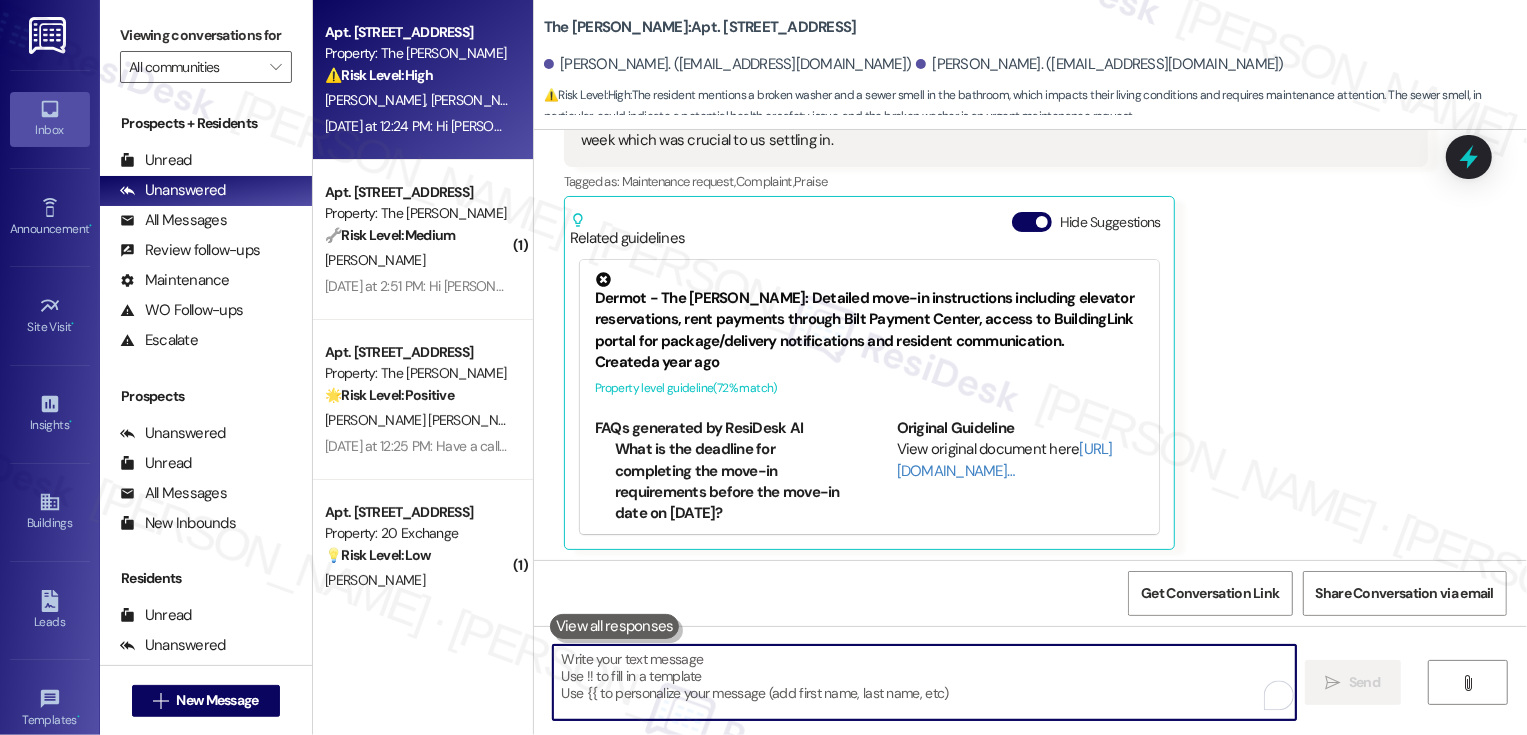scroll, scrollTop: 480, scrollLeft: 0, axis: vertical 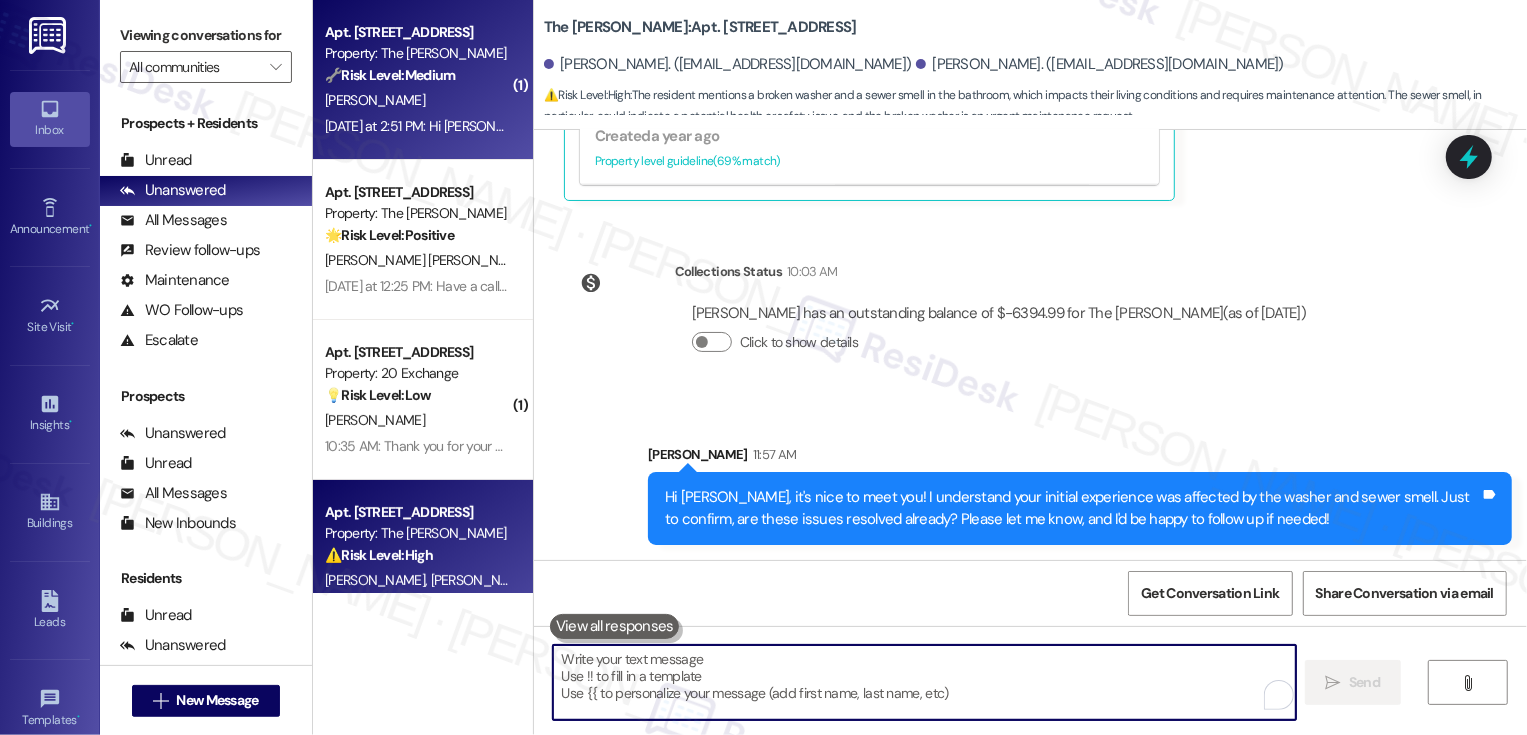 click on "[DATE] at 2:51 PM: Hi [PERSON_NAME]! I'm 99% sure I'm going to renew so thank you for the reminder. Can't remember if it was in renewal survey or elsewhere but it asked if there was anything that could be fixed etc that would make me renew - not a big deal to be totally honest, but I was curious if there was any way to get quieter AC units - I don't know that there's anything wrong with mine exactly, and they do a good job heating and cooling, they're just somewhat loud. Thanks and have a great day! [DATE] at 2:51 PM: Hi [PERSON_NAME]! I'm 99% sure I'm going to renew so thank you for the reminder. Can't remember if it was in renewal survey or elsewhere but it asked if there was anything that could be fixed etc that would make me renew - not a big deal to be totally honest, but I was curious if there was any way to get quieter AC units - I don't know that there's anything wrong with mine exactly, and they do a good job heating and cooling, they're just somewhat loud. Thanks and have a great day!" at bounding box center [1782, 126] 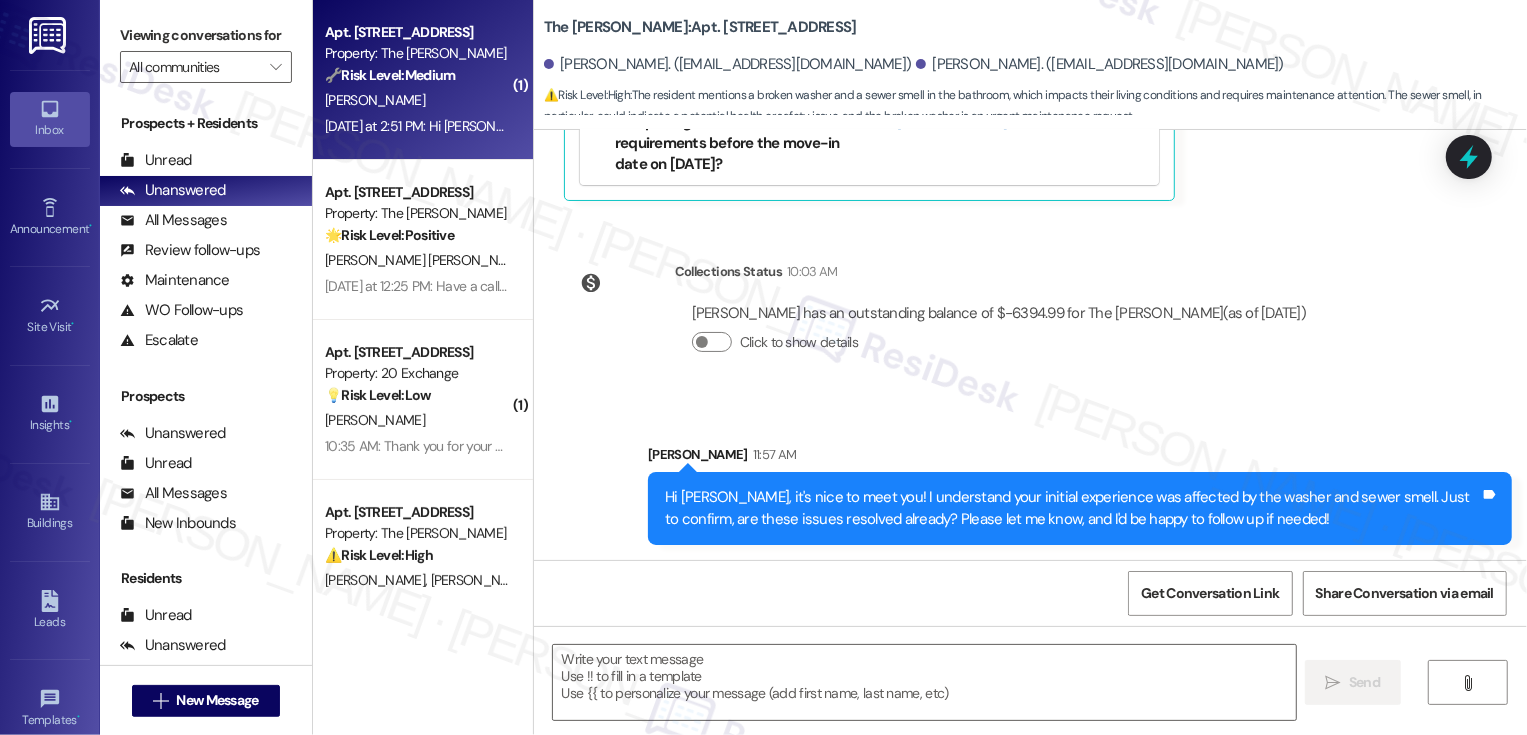 click on "[DATE] at 2:51 PM: Hi [PERSON_NAME]! I'm 99% sure I'm going to renew so thank you for the reminder. Can't remember if it was in renewal survey or elsewhere but it asked if there was anything that could be fixed etc that would make me renew - not a big deal to be totally honest, but I was curious if there was any way to get quieter AC units - I don't know that there's anything wrong with mine exactly, and they do a good job heating and cooling, they're just somewhat loud. Thanks and have a great day! [DATE] at 2:51 PM: Hi [PERSON_NAME]! I'm 99% sure I'm going to renew so thank you for the reminder. Can't remember if it was in renewal survey or elsewhere but it asked if there was anything that could be fixed etc that would make me renew - not a big deal to be totally honest, but I was curious if there was any way to get quieter AC units - I don't know that there's anything wrong with mine exactly, and they do a good job heating and cooling, they're just somewhat loud. Thanks and have a great day!" at bounding box center (1782, 126) 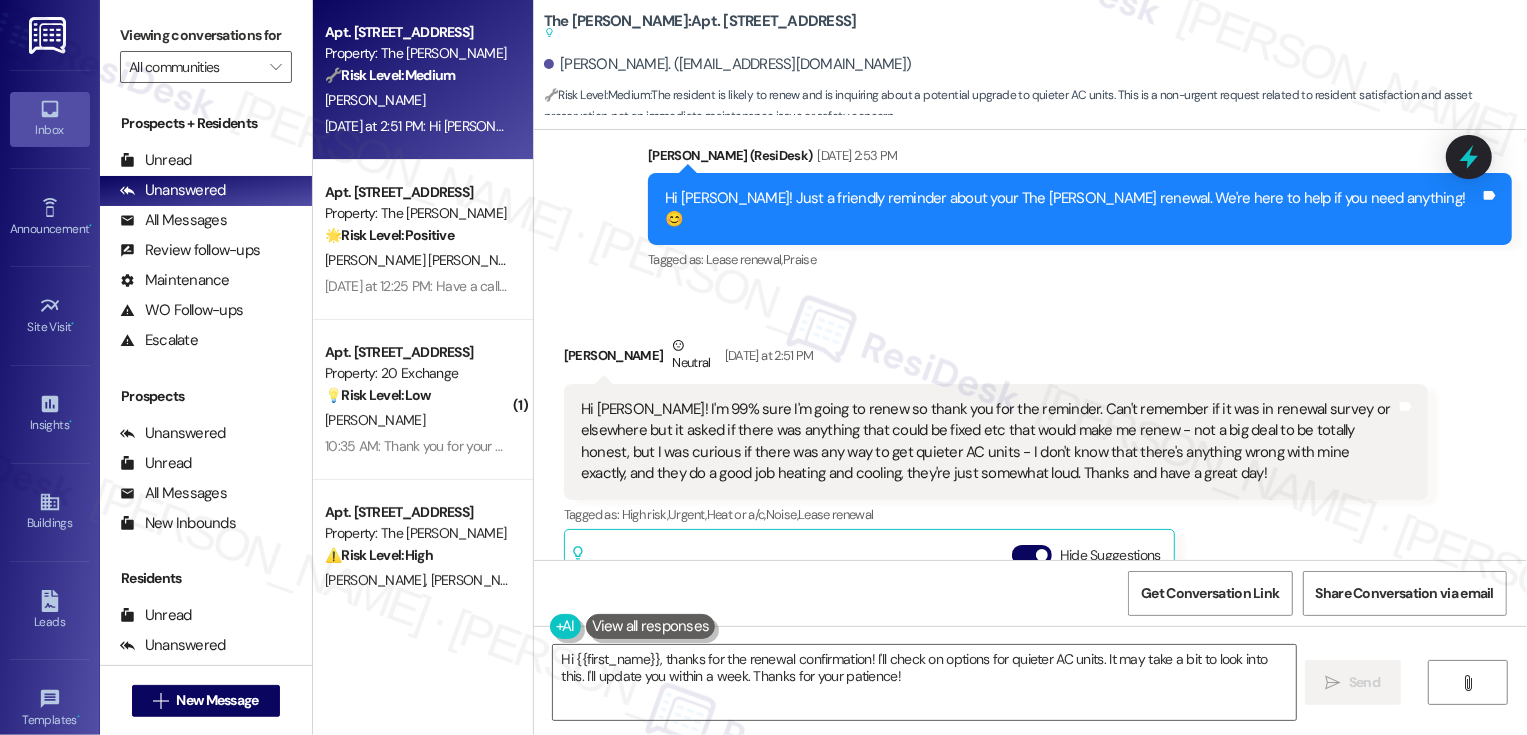 scroll, scrollTop: 579, scrollLeft: 0, axis: vertical 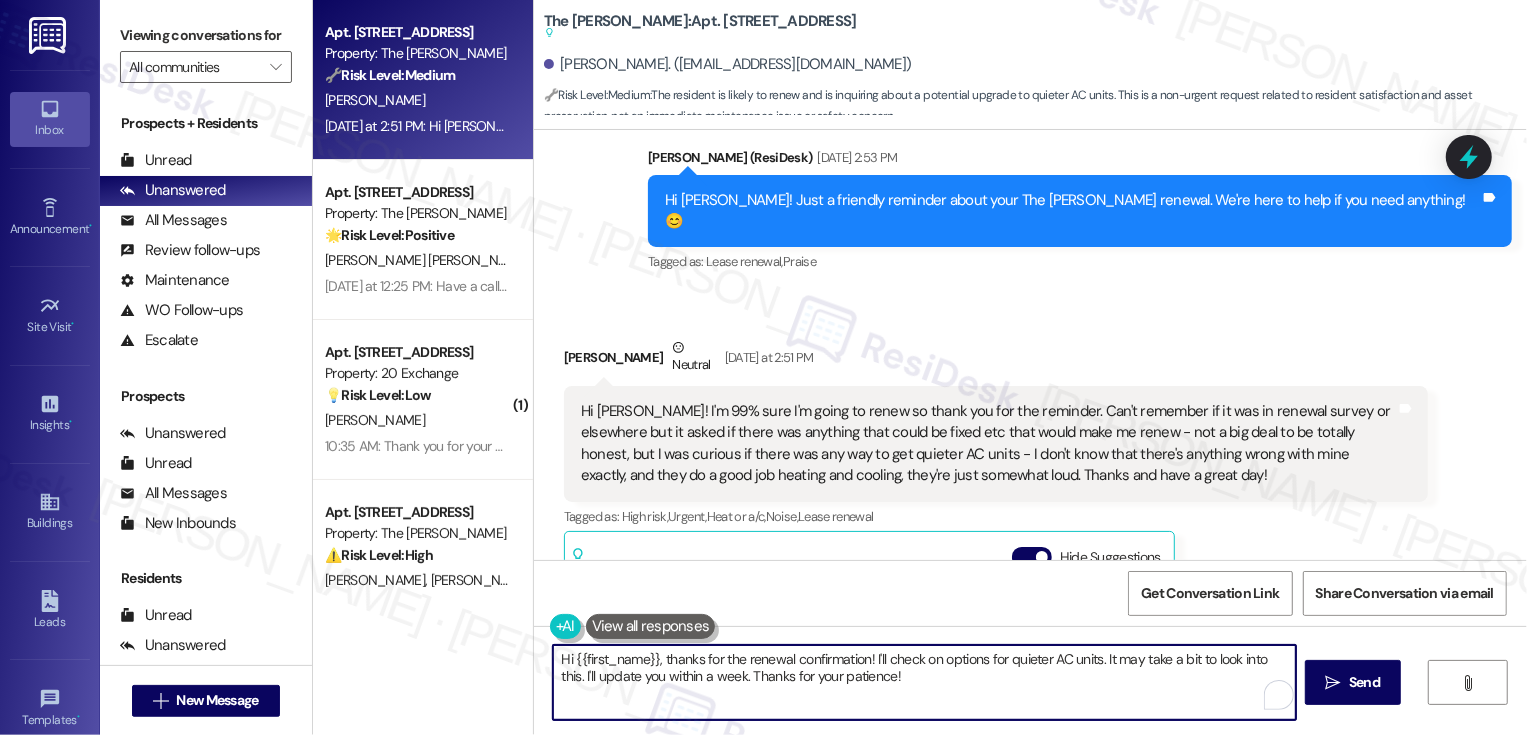 drag, startPoint x: 878, startPoint y: 658, endPoint x: 887, endPoint y: 683, distance: 26.57066 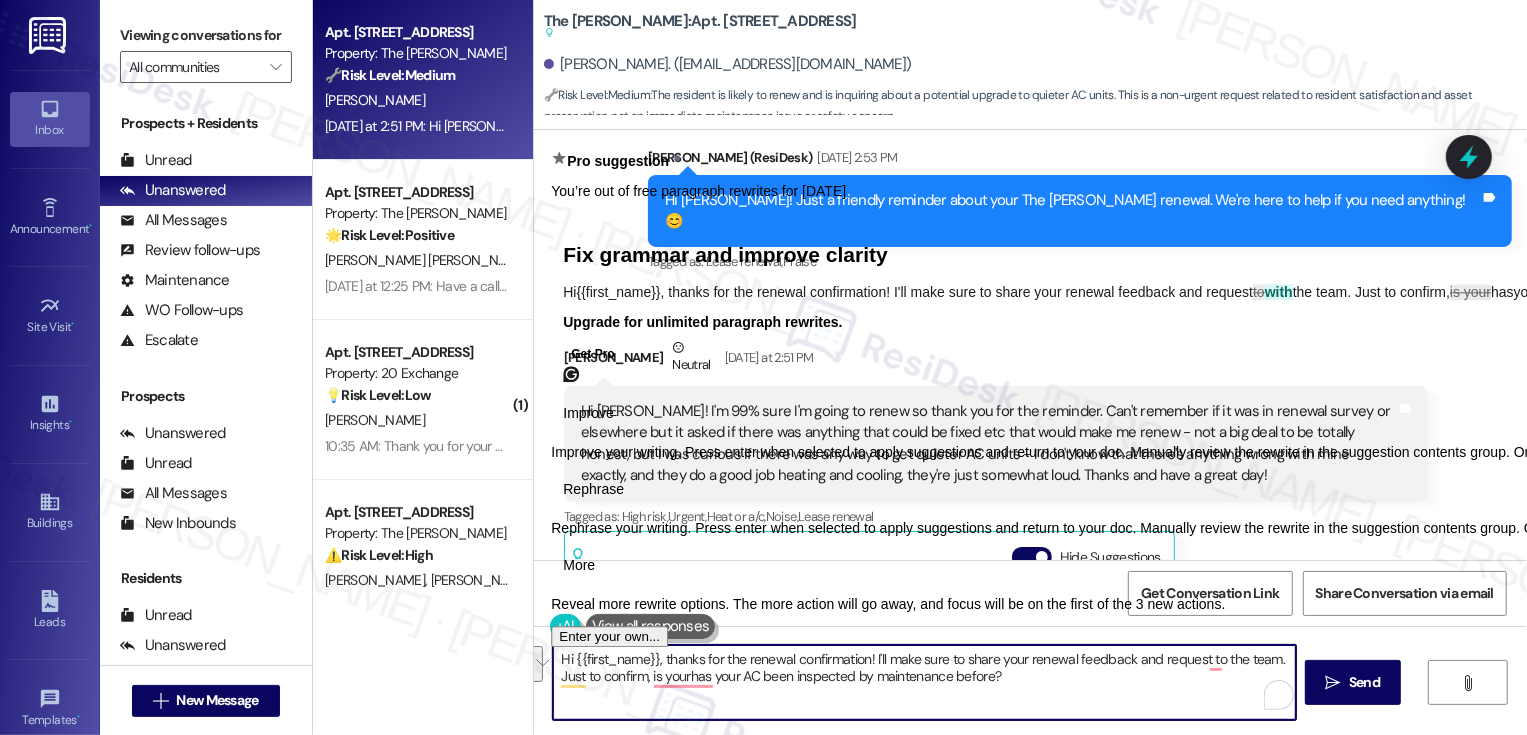 click on "Rephrase" at bounding box center (593, 489) 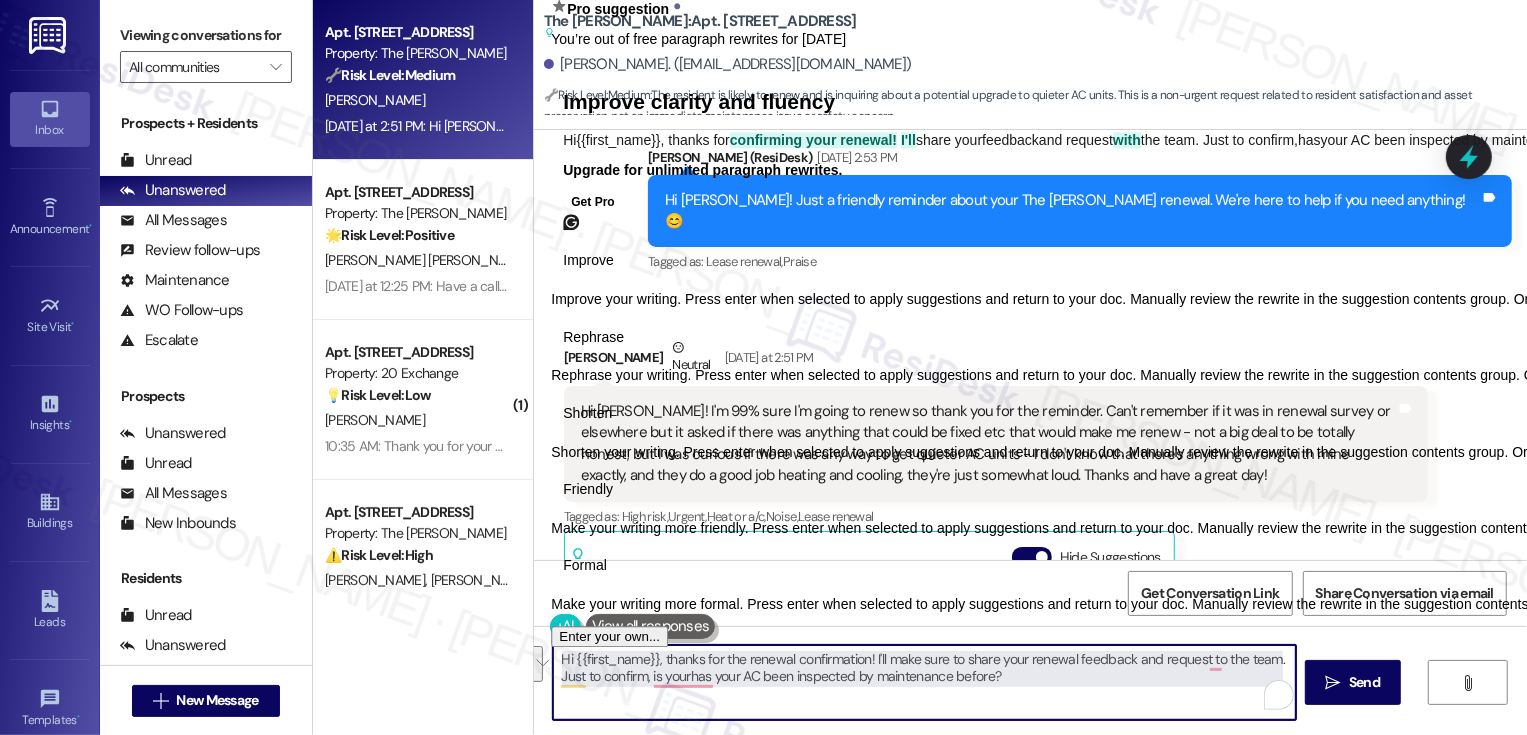 click on "Hi {{first_name}}, thanks for the renewal confirmation! I'll make sure to share your renewal feedback and request to the team. Just to confirm, is yourhas your AC been inspected by maintenance before?" at bounding box center (924, 682) 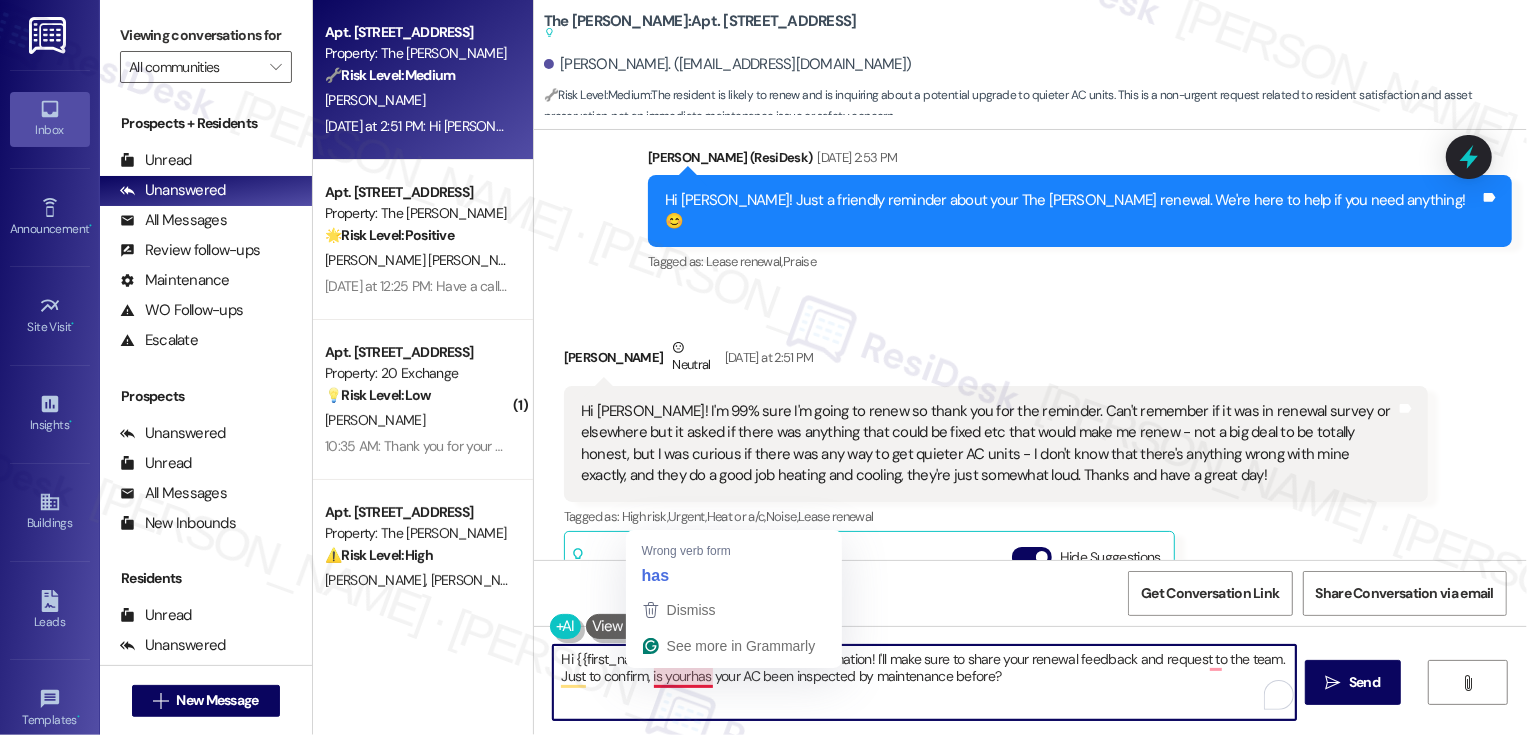 click on "Hi {{first_name}}, thanks for the renewal confirmation! I'll make sure to share your renewal feedback and request to the team. Just to confirm, is yourhas your AC been inspected by maintenance before?" at bounding box center [924, 682] 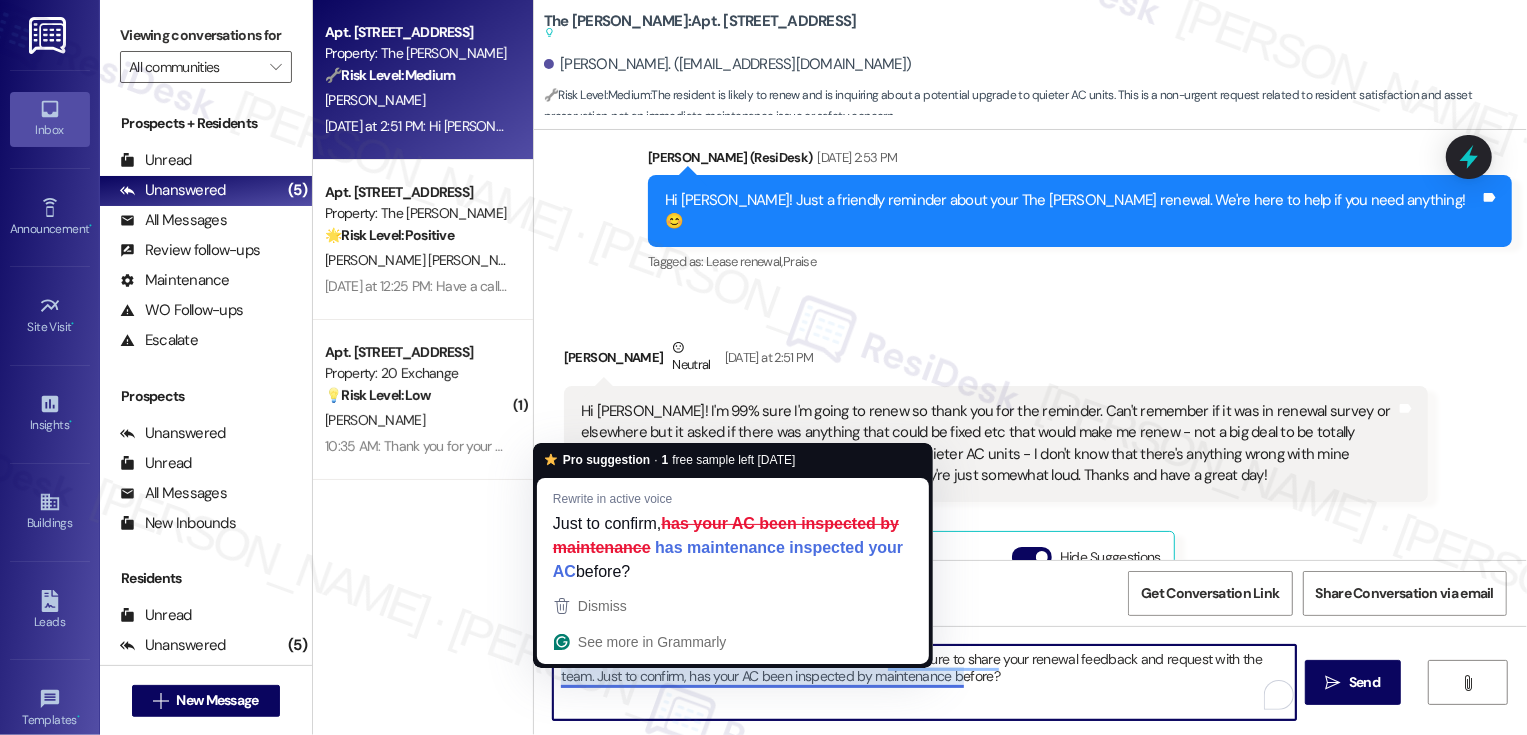 click on "Hi {{first_name}}, thanks for the renewal confirmation! I'll make sure to share your renewal feedback and request with the team. Just to confirm, has your AC been inspected by maintenance before?" at bounding box center [924, 682] 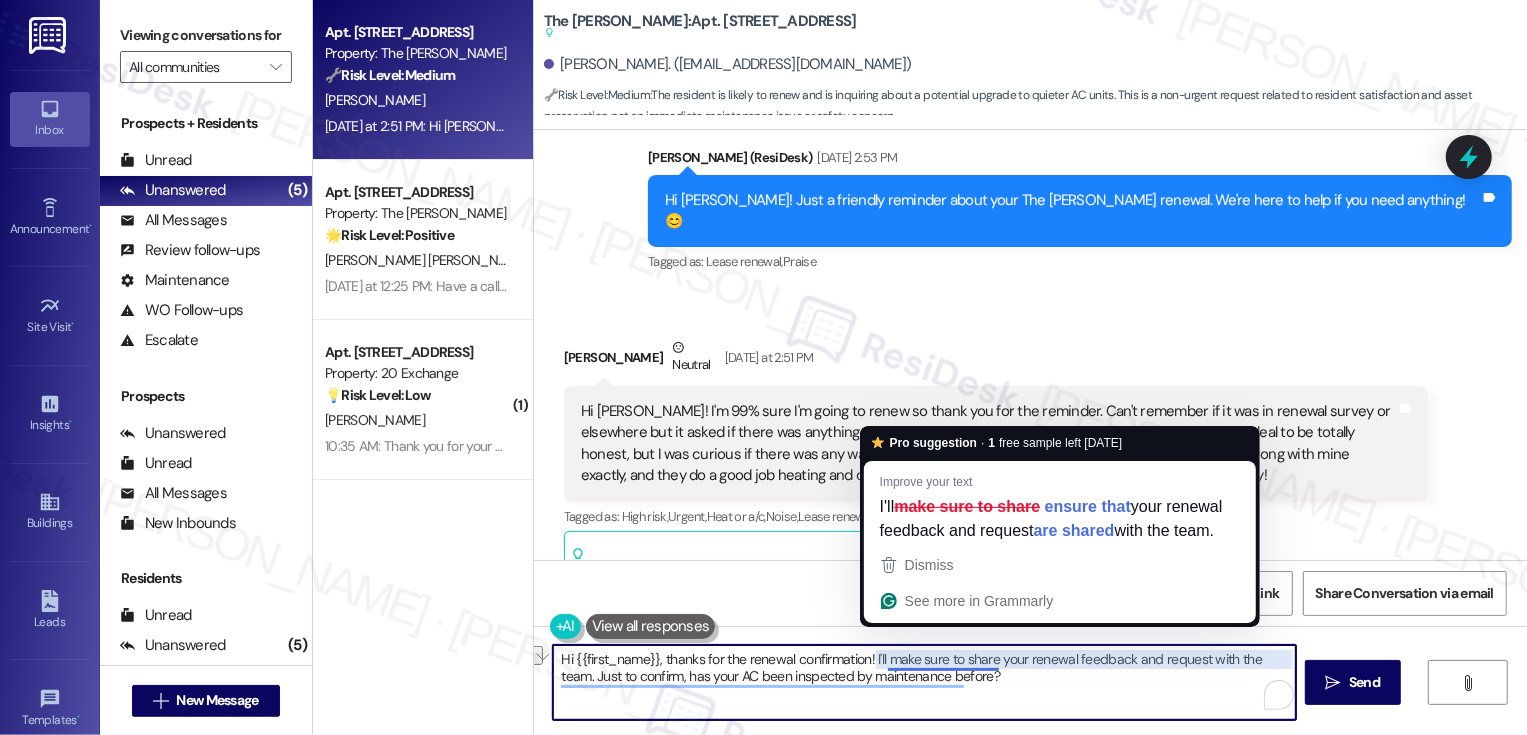 drag, startPoint x: 547, startPoint y: 678, endPoint x: 972, endPoint y: 669, distance: 425.09528 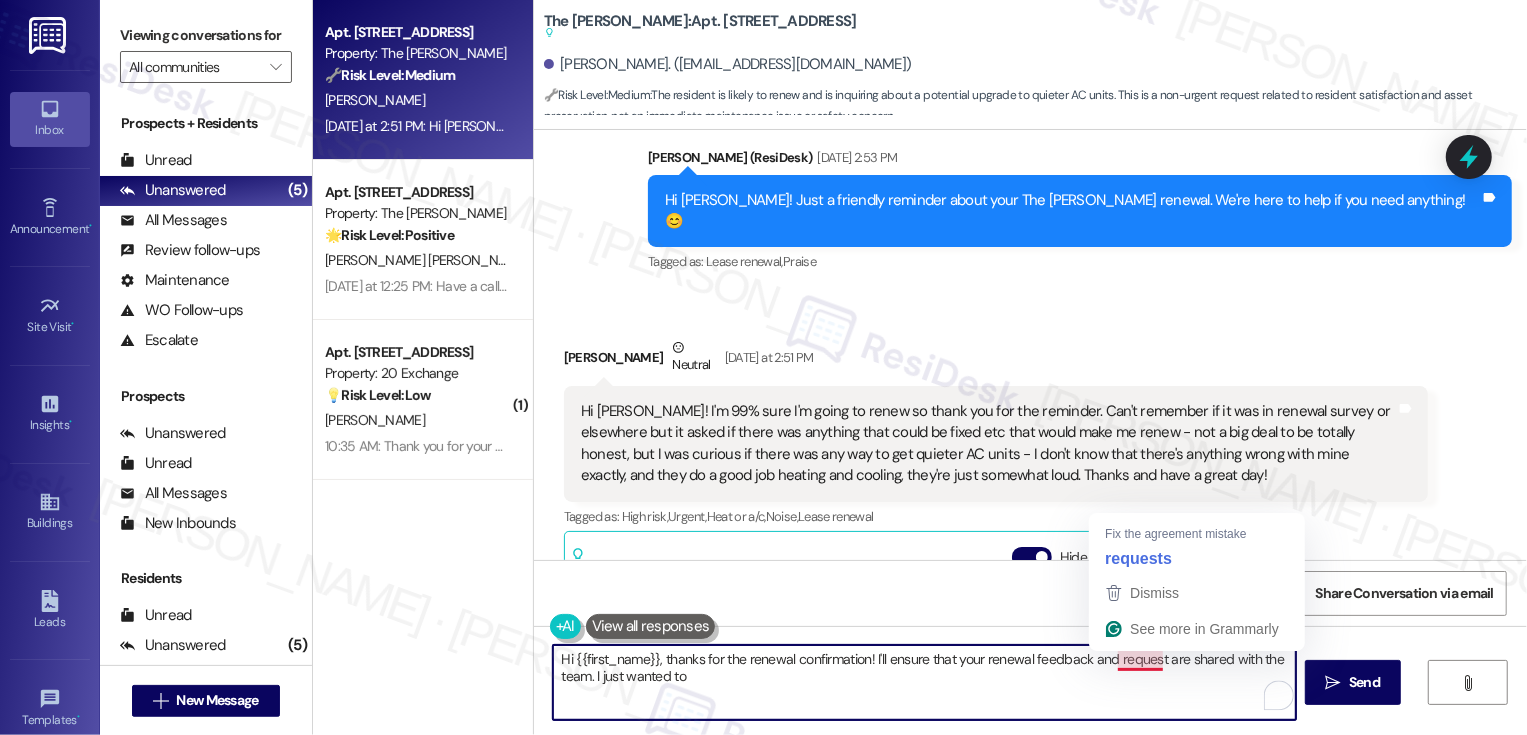 click on "Hi {{first_name}}, thanks for the renewal confirmation! I'll ensure that your renewal feedback and request are shared with the team. I just wanted to" at bounding box center (924, 682) 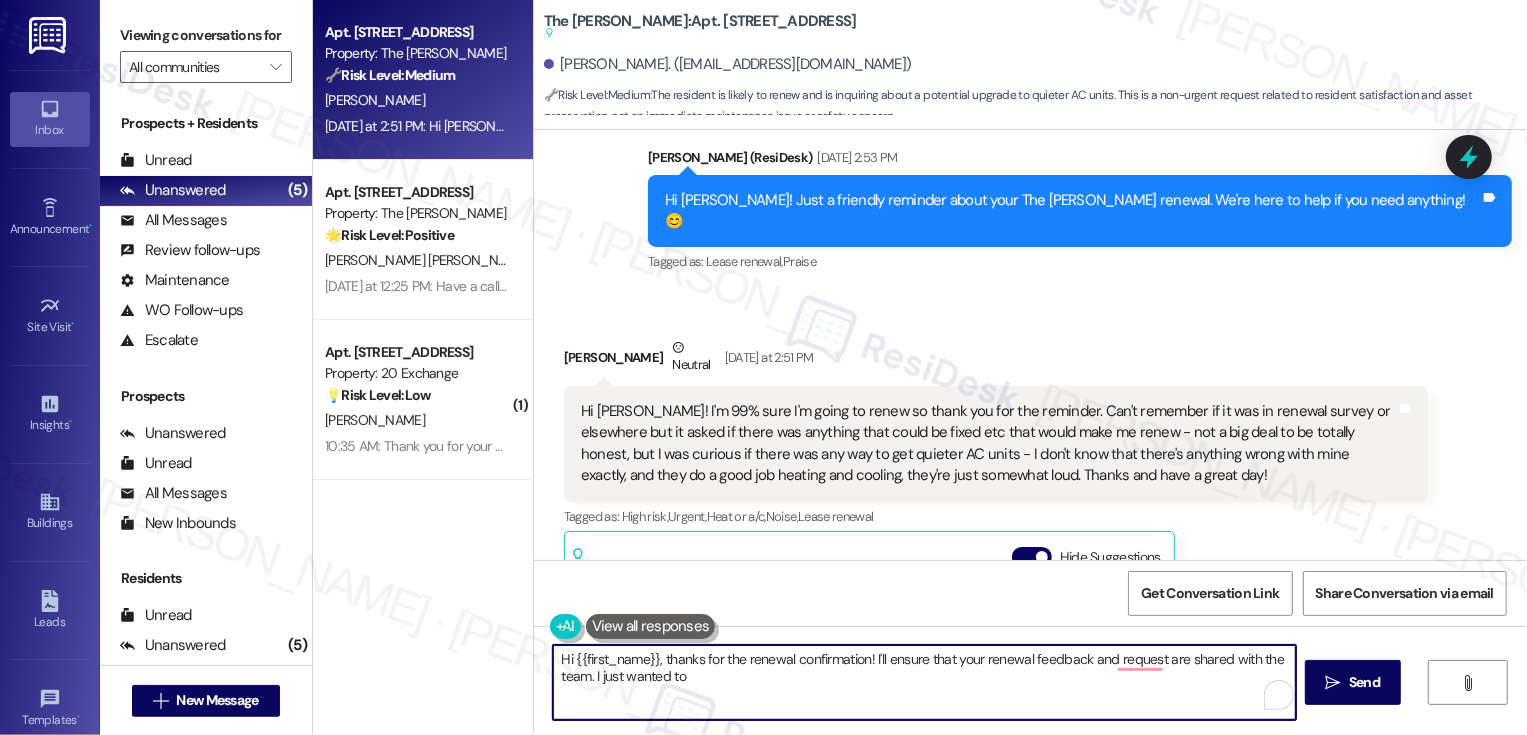 click on "Hi {{first_name}}, thanks for the renewal confirmation! I'll ensure that your renewal feedback and request are shared with the team. I just wanted to" at bounding box center [924, 682] 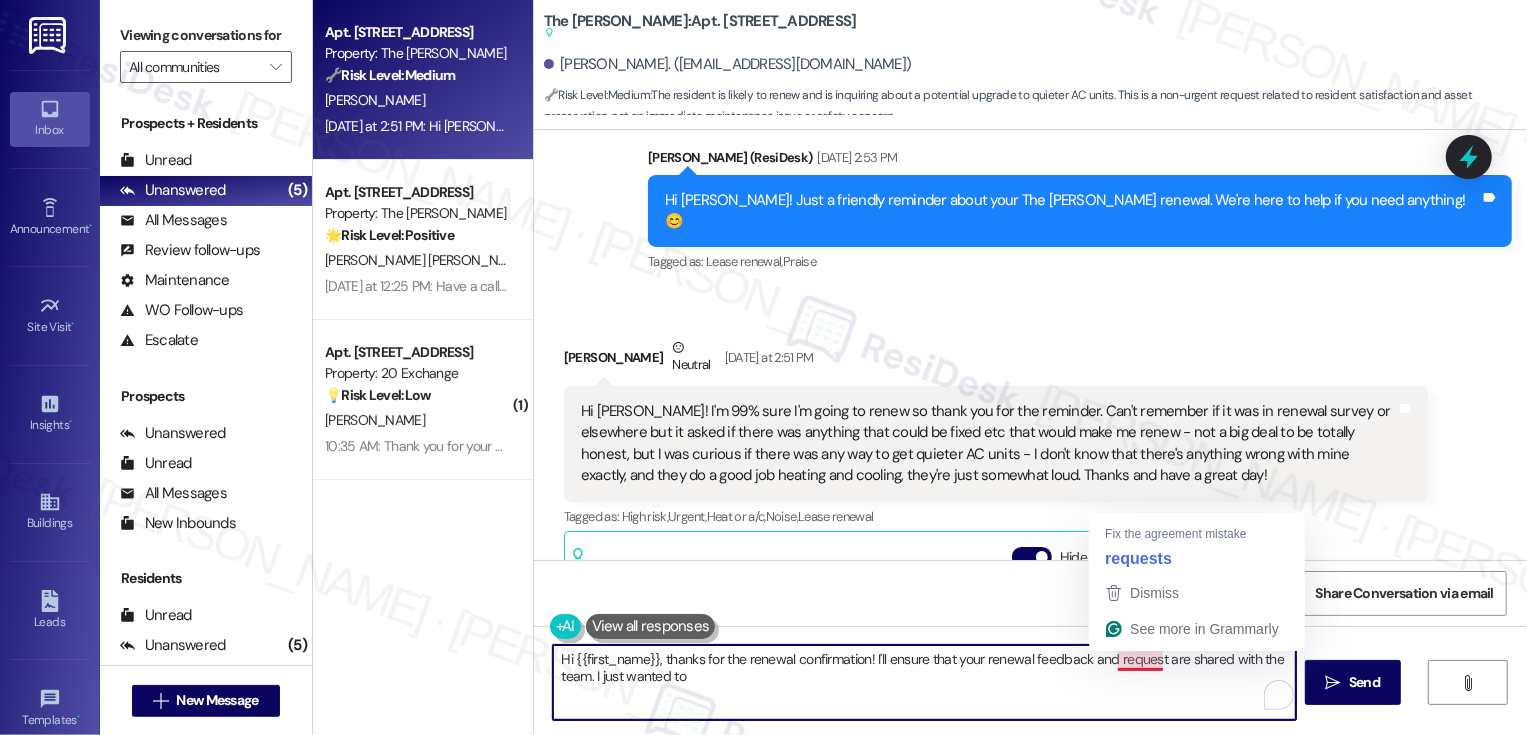 click on "Hi {{first_name}}, thanks for the renewal confirmation! I'll ensure that your renewal feedback and request are shared with the team. I just wanted to" at bounding box center [924, 682] 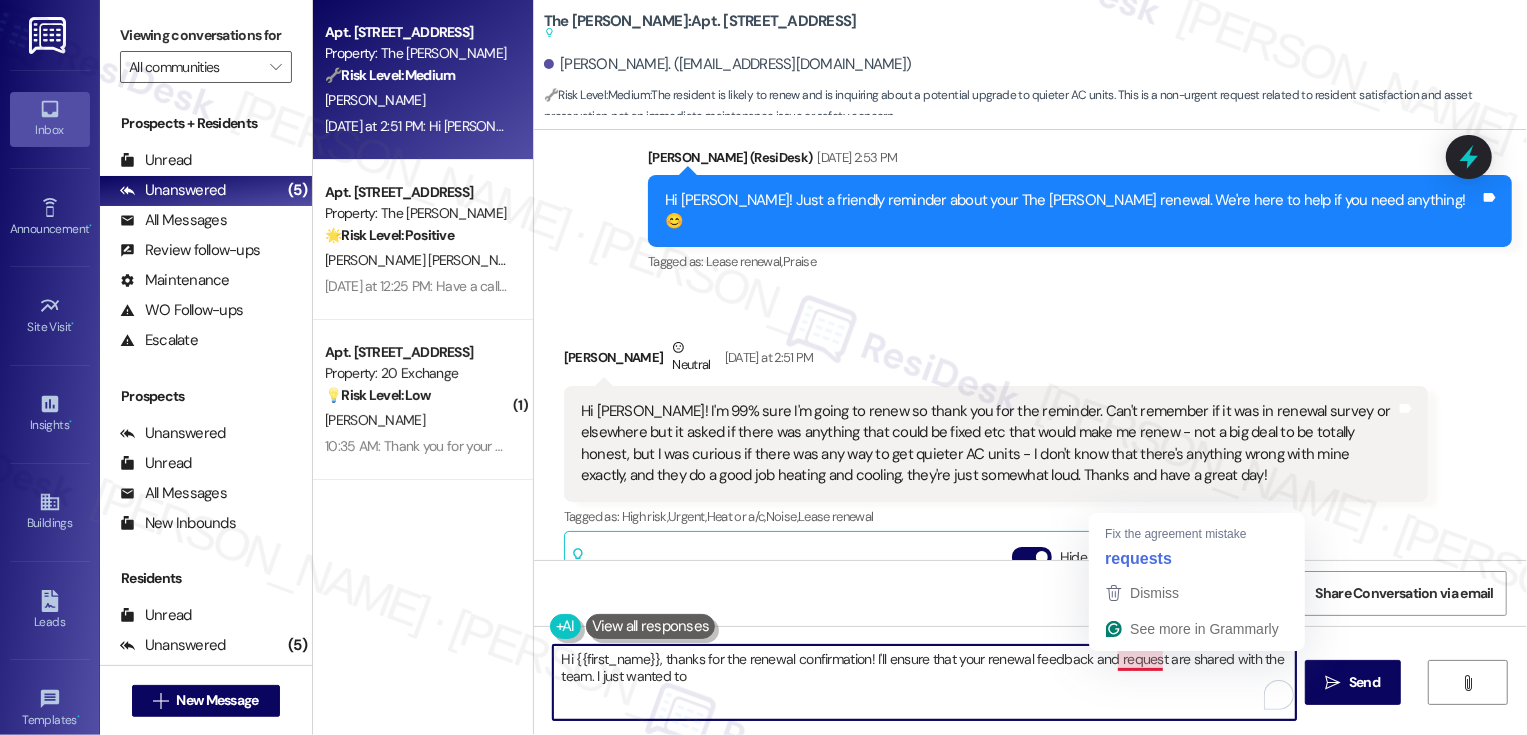 click on "Hi {{first_name}}, thanks for the renewal confirmation! I'll ensure that your renewal feedback and request are shared with the team. I just wanted to" at bounding box center (924, 682) 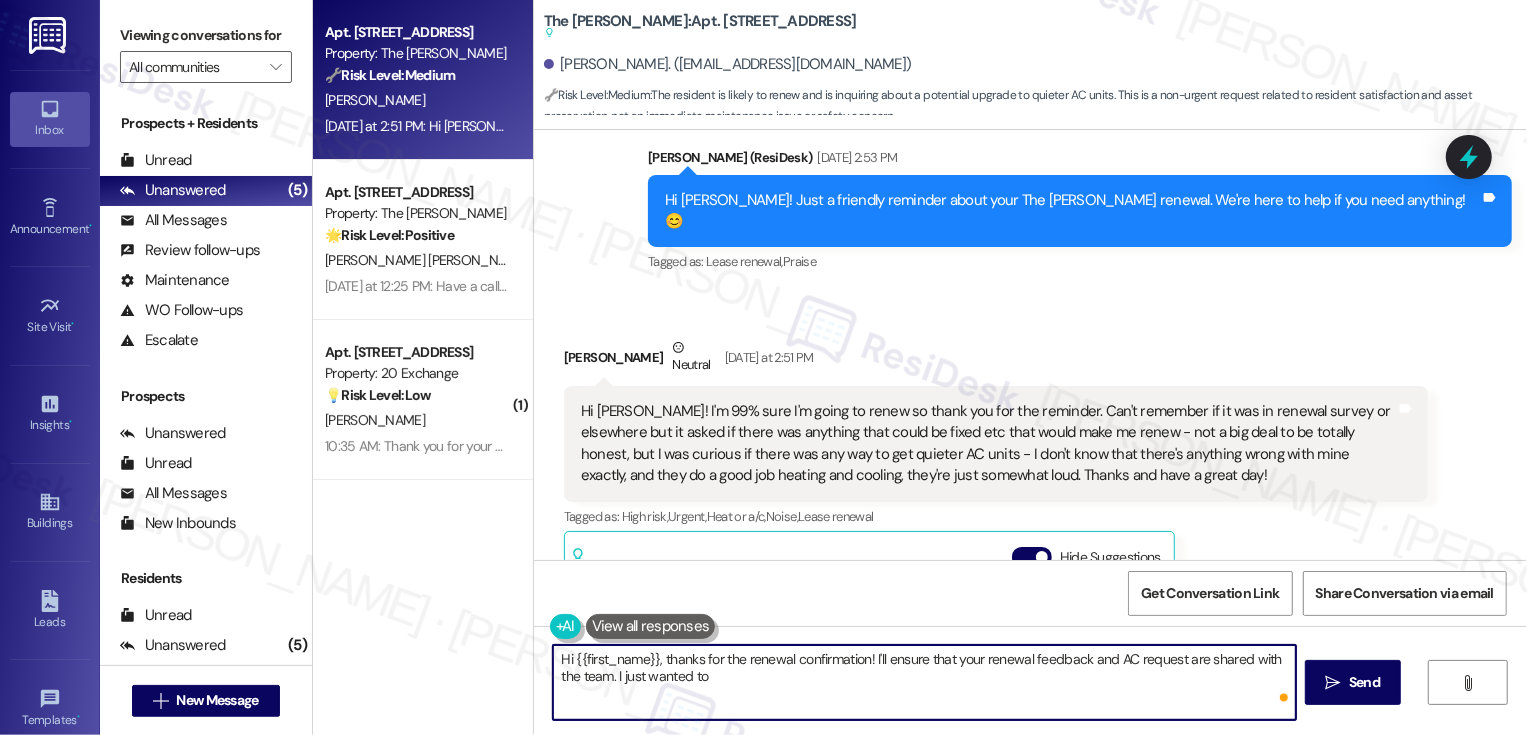 click on "Hi {{first_name}}, thanks for the renewal confirmation! I'll ensure that your renewal feedback and AC request are shared with the team. I just wanted to" at bounding box center (924, 682) 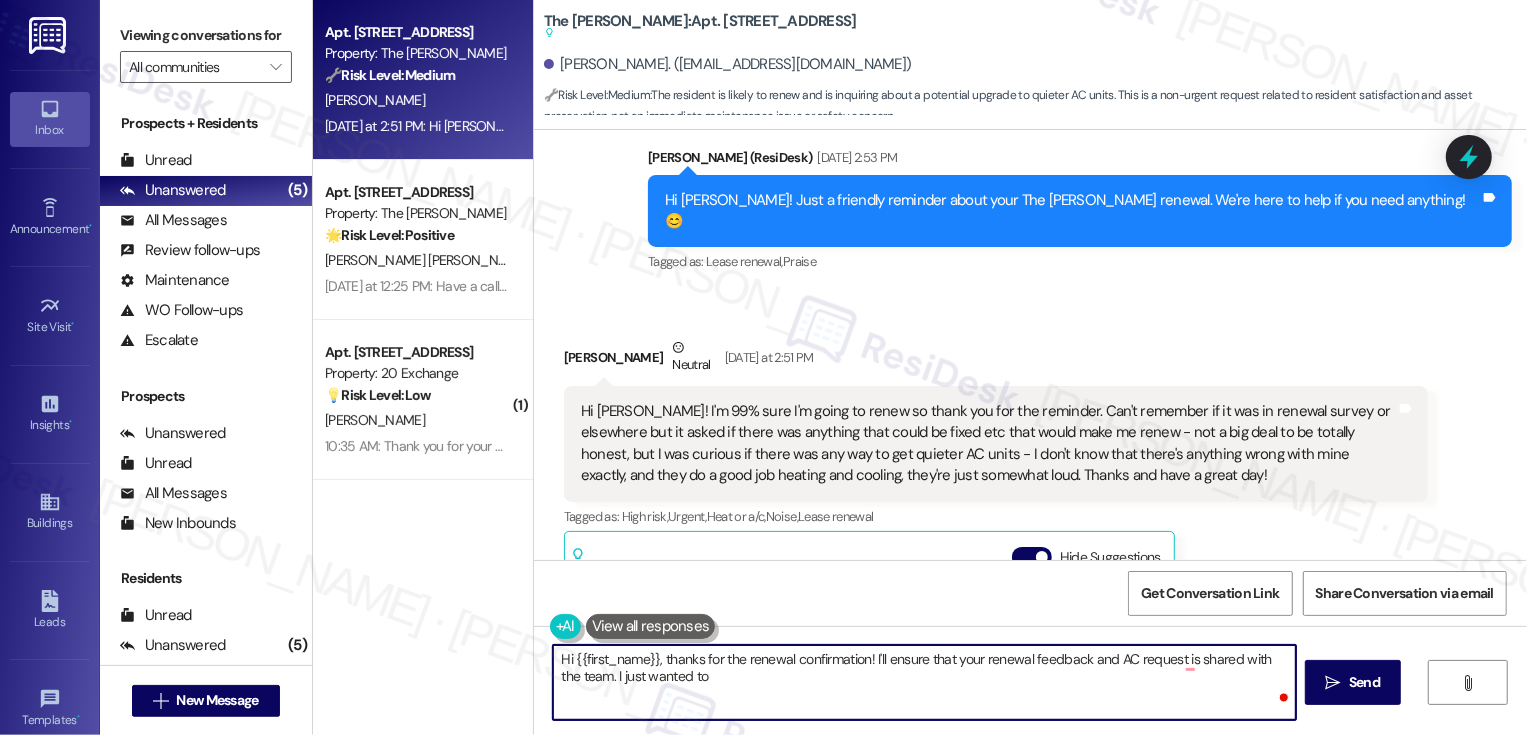 click on "Hi {{first_name}}, thanks for the renewal confirmation! I'll ensure that your renewal feedback and AC request is shared with the team. I just wanted to" at bounding box center (924, 682) 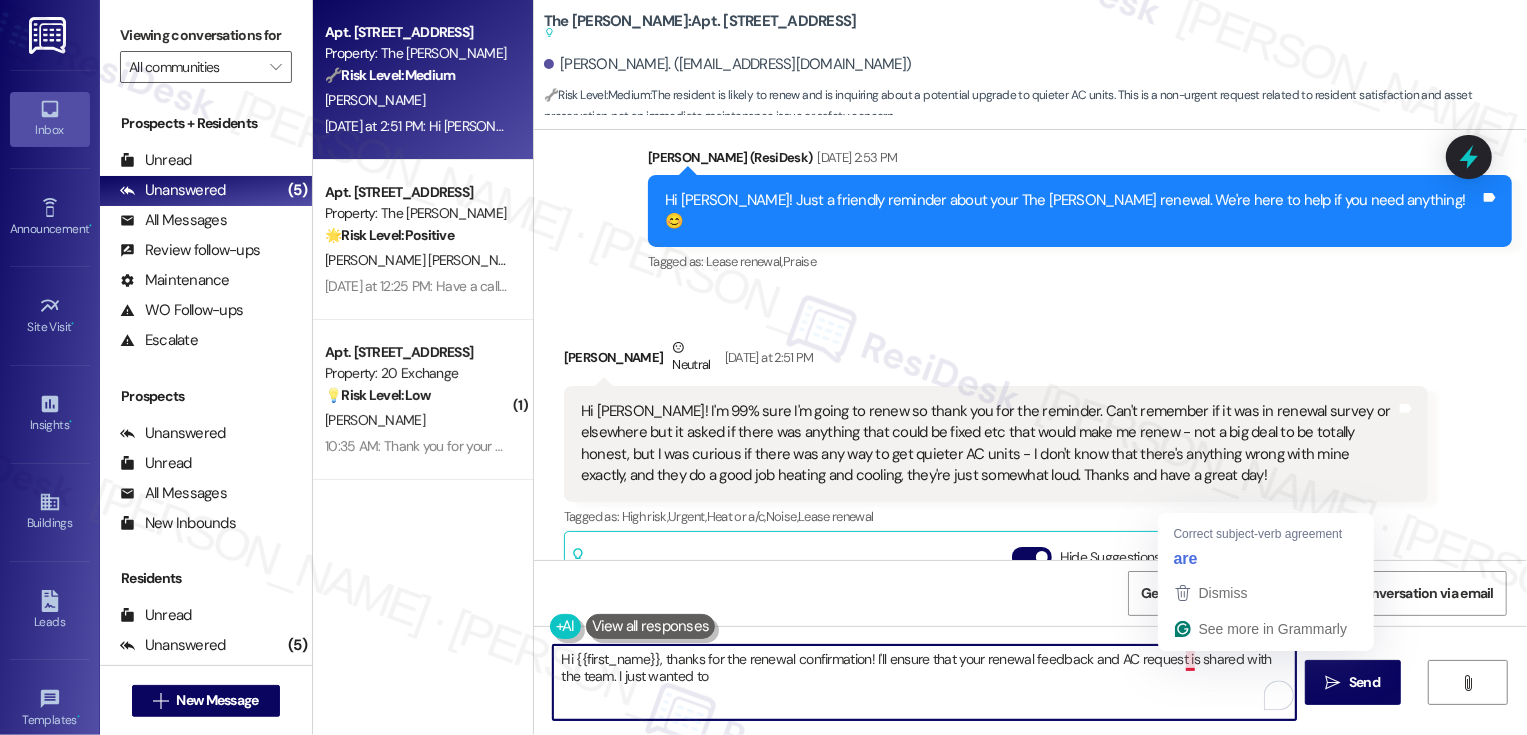click on "Hi {{first_name}}, thanks for the renewal confirmation! I'll ensure that your renewal feedback and AC request is shared with the team. I just wanted to" at bounding box center (924, 682) 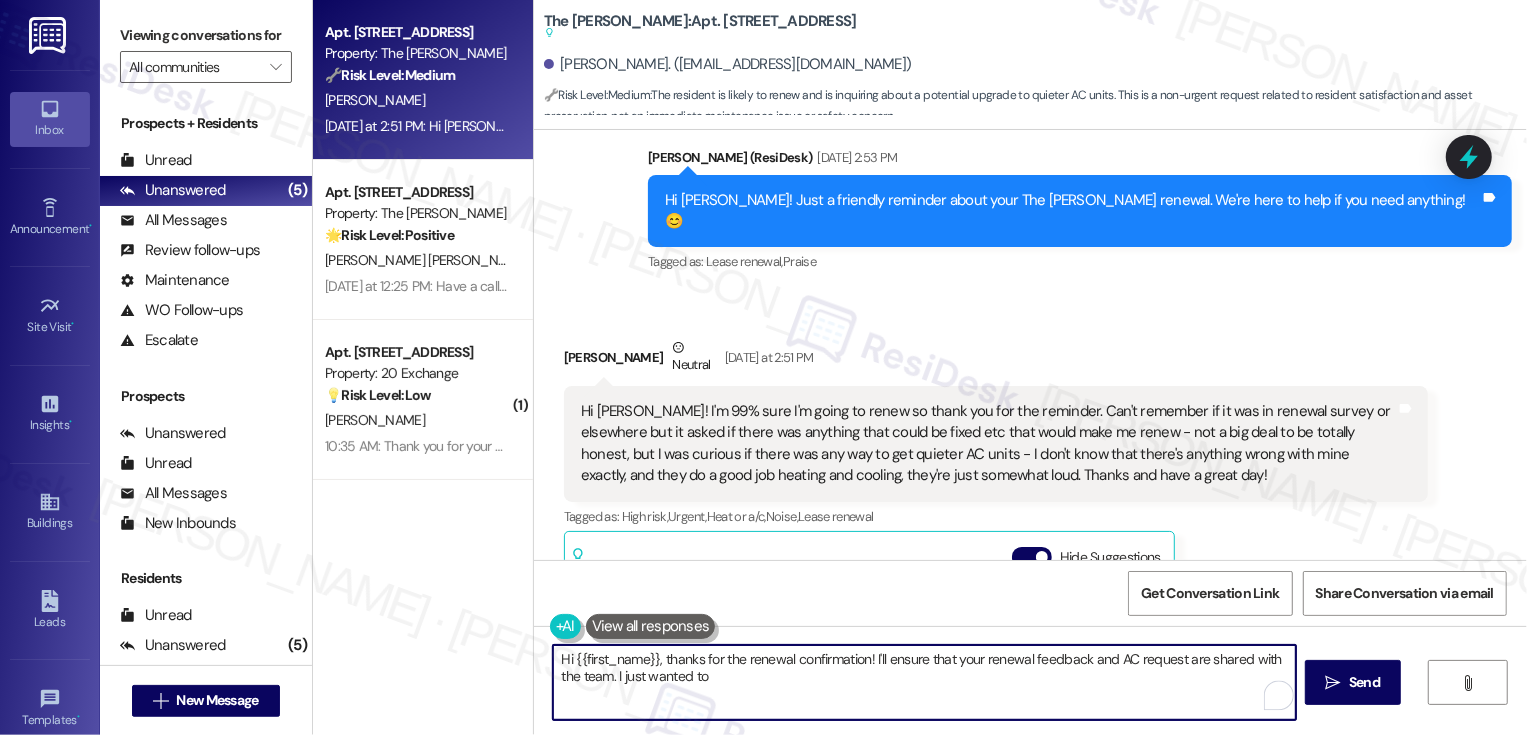 click on "Hi {{first_name}}, thanks for the renewal confirmation! I'll ensure that your renewal feedback and AC request are shared with the team. I just wanted to" at bounding box center (924, 682) 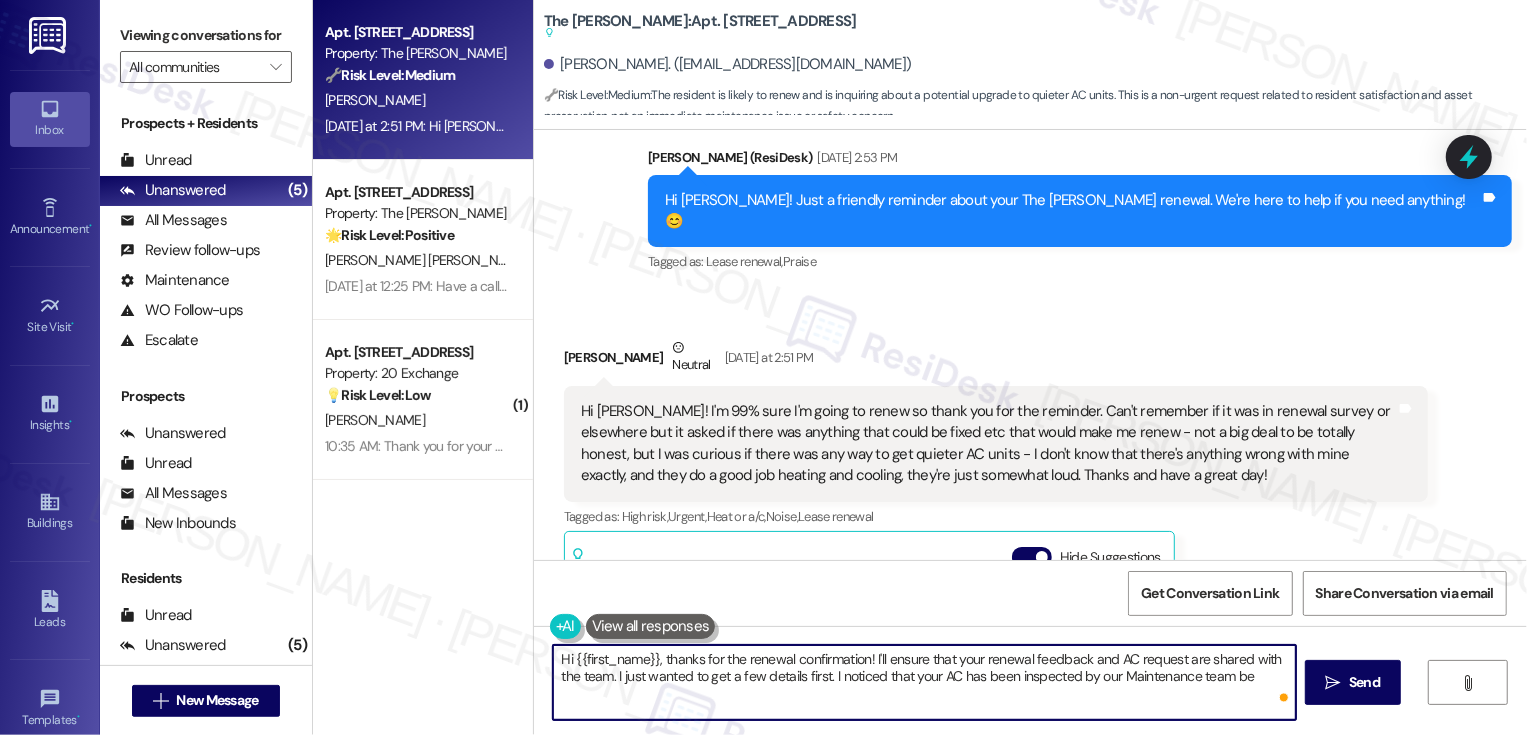 type on "Hi {{first_name}}, thanks for the renewal confirmation! I'll ensure that your renewal feedback and AC request are shared with the team. I just wanted to get a few details first. I noticed that your AC has been inspected by our Maintenance team bef" 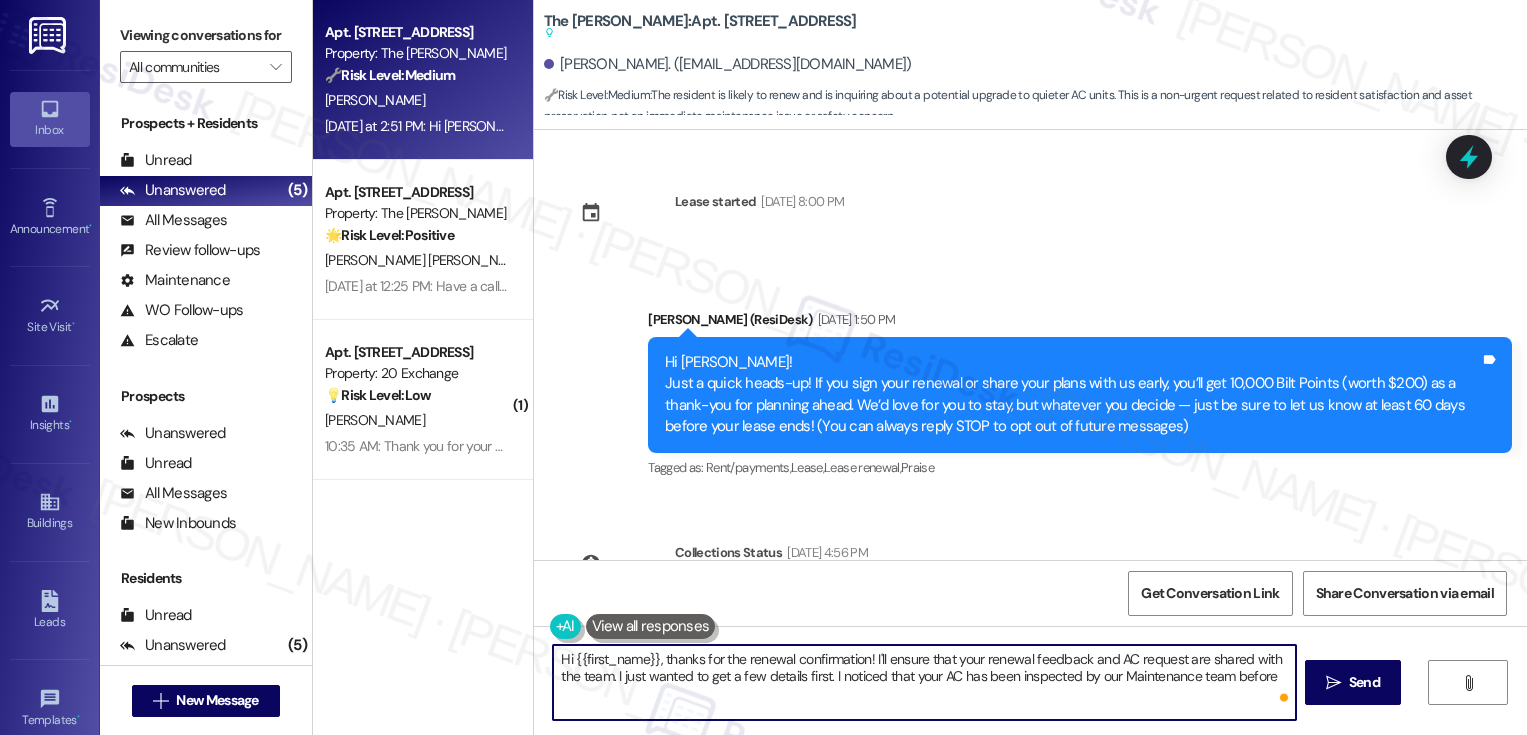 scroll, scrollTop: 0, scrollLeft: 0, axis: both 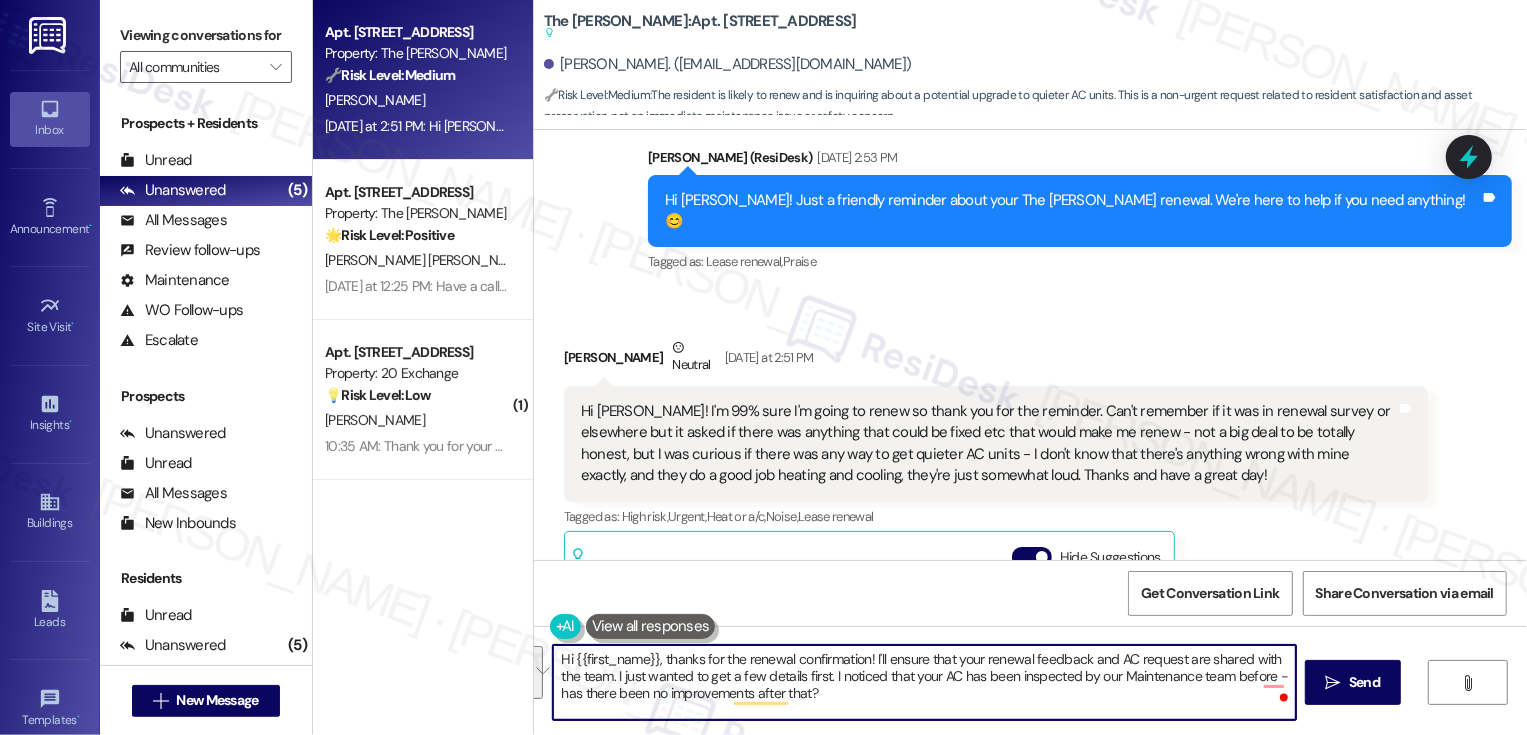 paste on "so much for confirming your renewal! I’ll make sure your feedback and AC request are shared with the team.
Before I do that, I just wanted to check in— I noticed that our Maintenance team has inspected your AC previously. Have you noticed any improvements since then, or is it still the same" 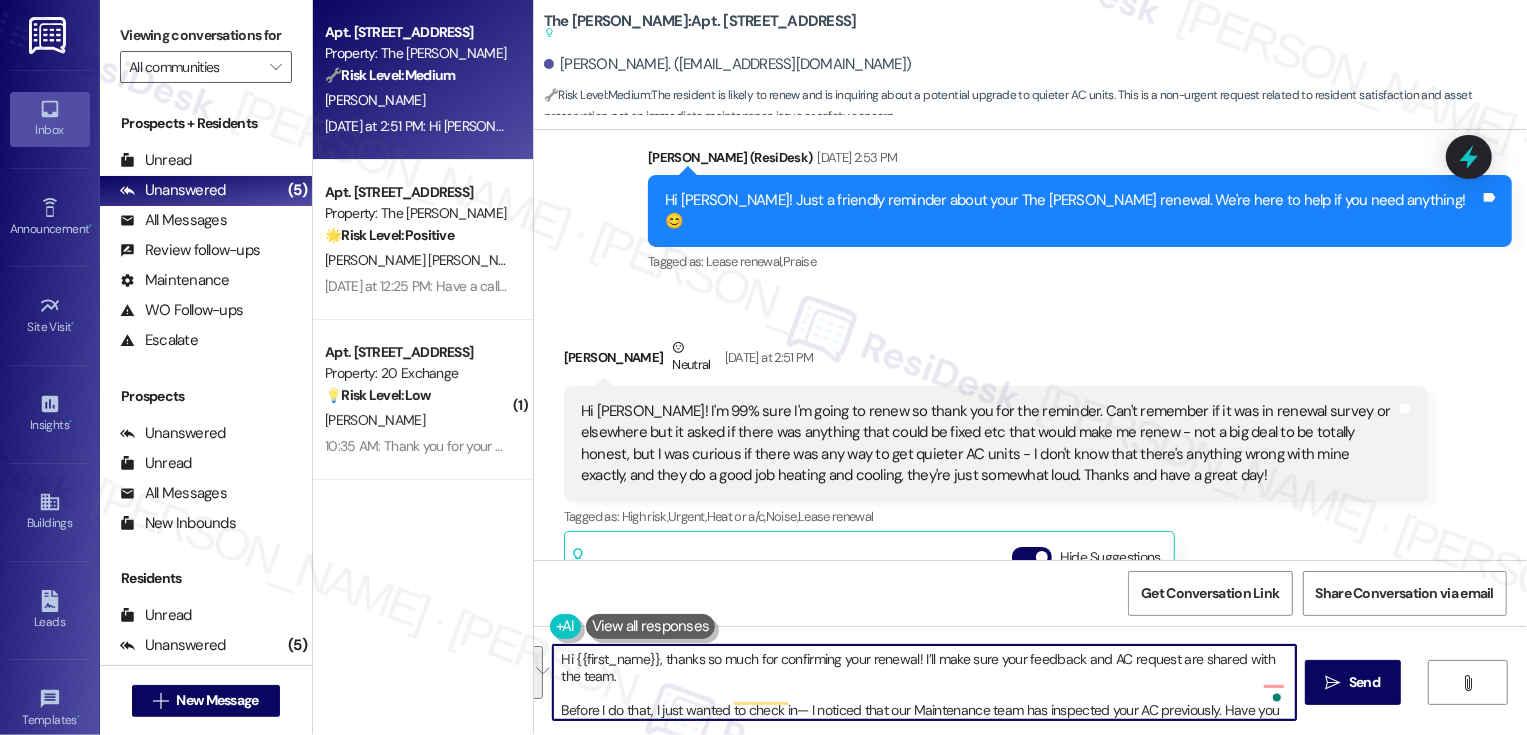 scroll, scrollTop: 17, scrollLeft: 0, axis: vertical 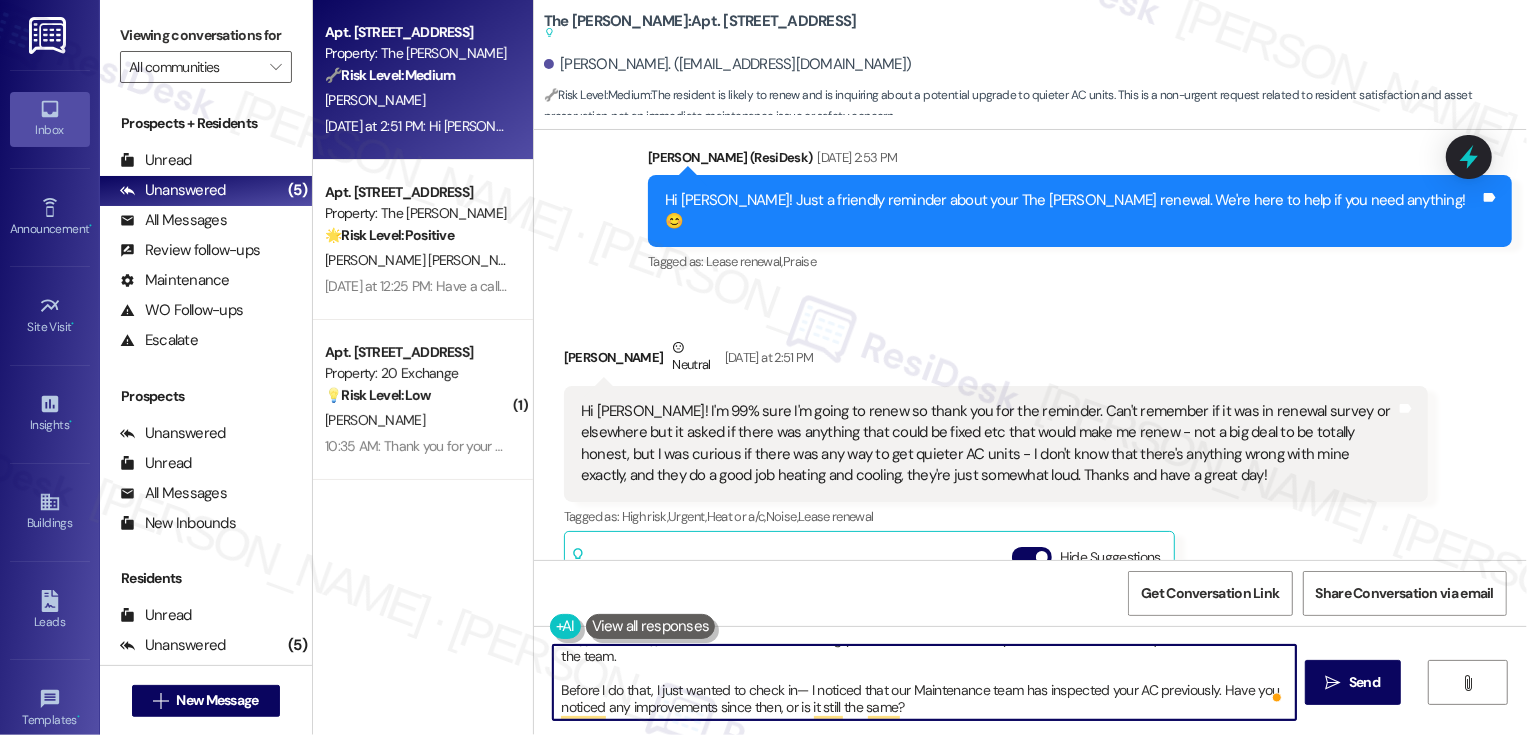 drag, startPoint x: 794, startPoint y: 692, endPoint x: 794, endPoint y: 708, distance: 16 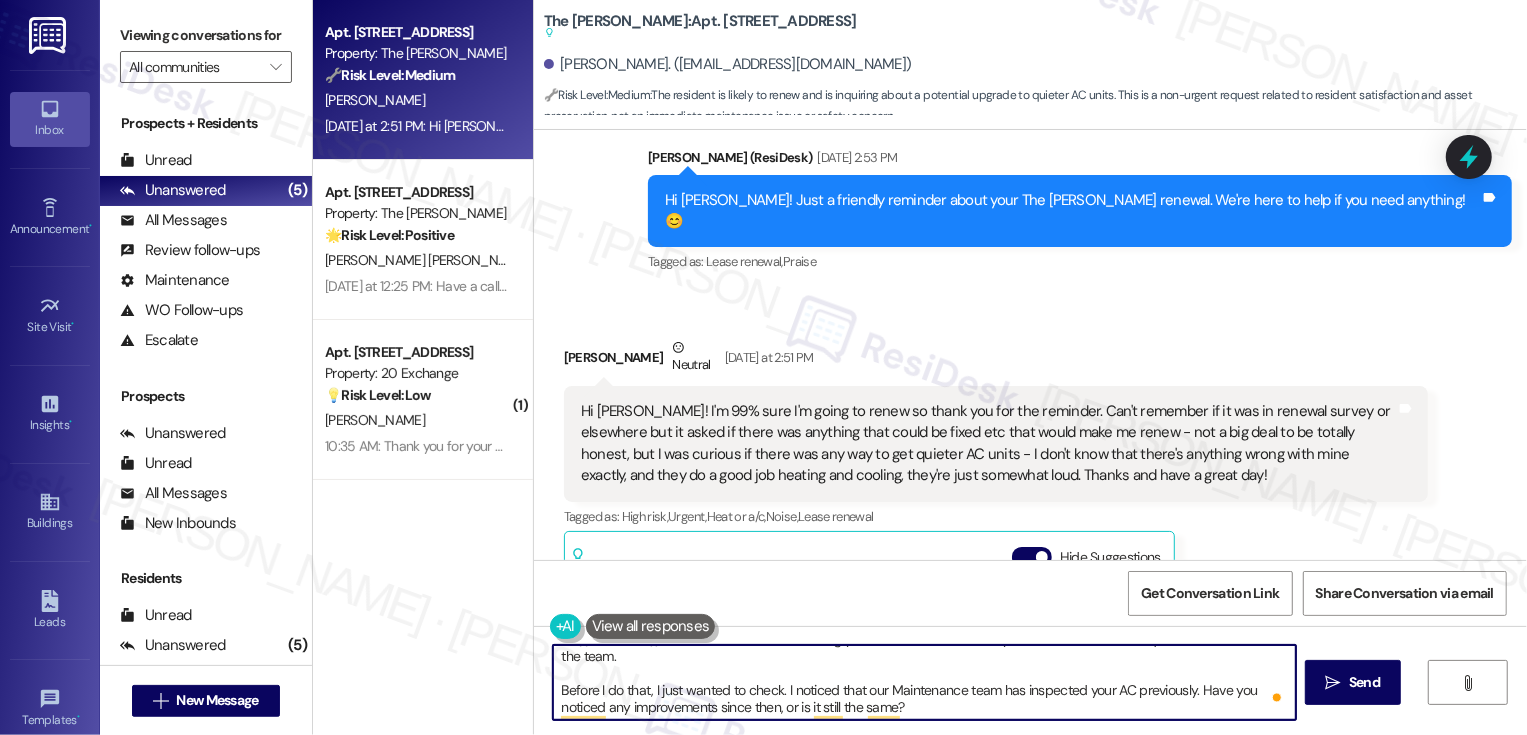 scroll, scrollTop: 0, scrollLeft: 0, axis: both 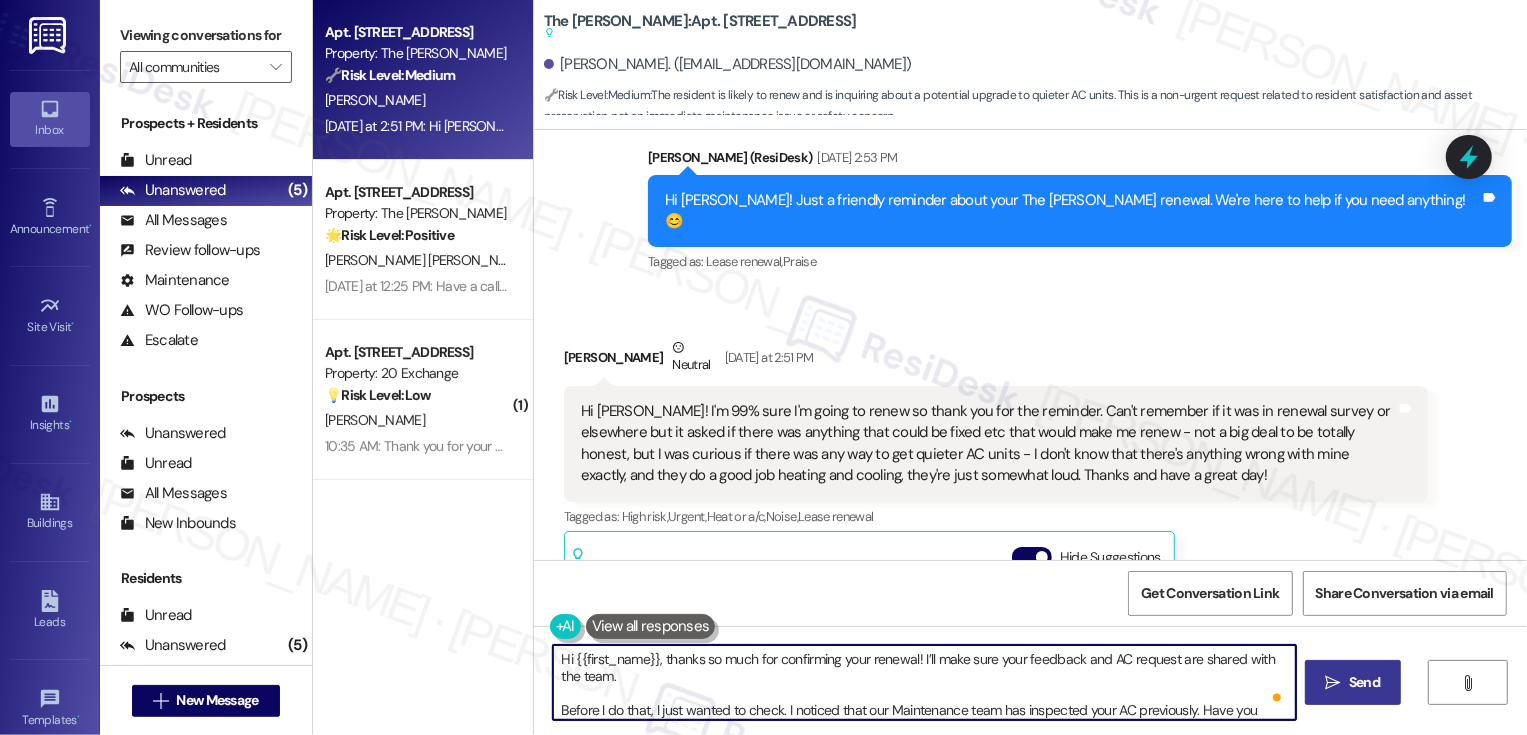 type on "Hi {{first_name}}, thanks so much for confirming your renewal! I’ll make sure your feedback and AC request are shared with the team.
Before I do that, I just wanted to check. I noticed that our Maintenance team has inspected your AC previously. Have you noticed any improvements since then, or is it still the same?" 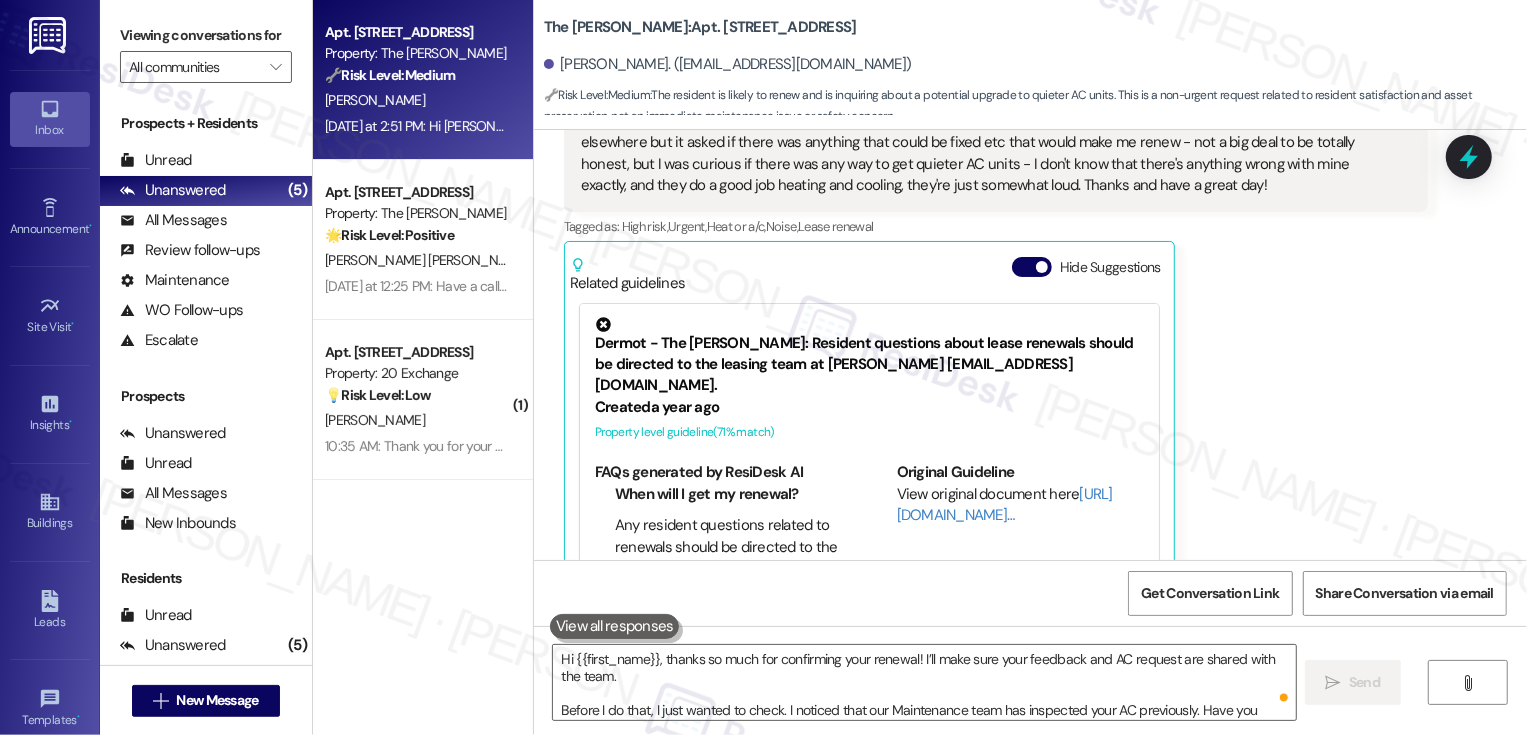 scroll, scrollTop: 896, scrollLeft: 0, axis: vertical 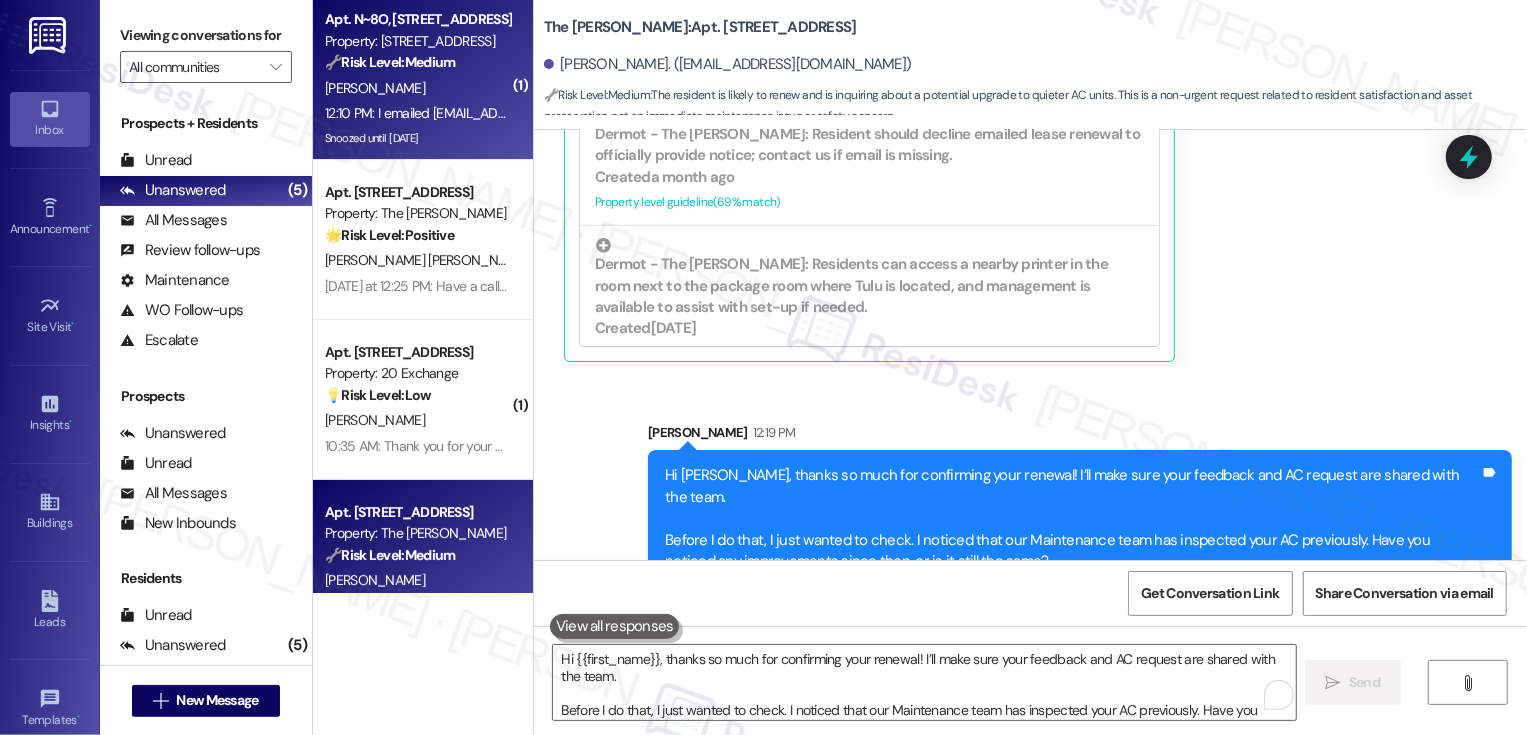 click on "D. Cline" at bounding box center [417, 88] 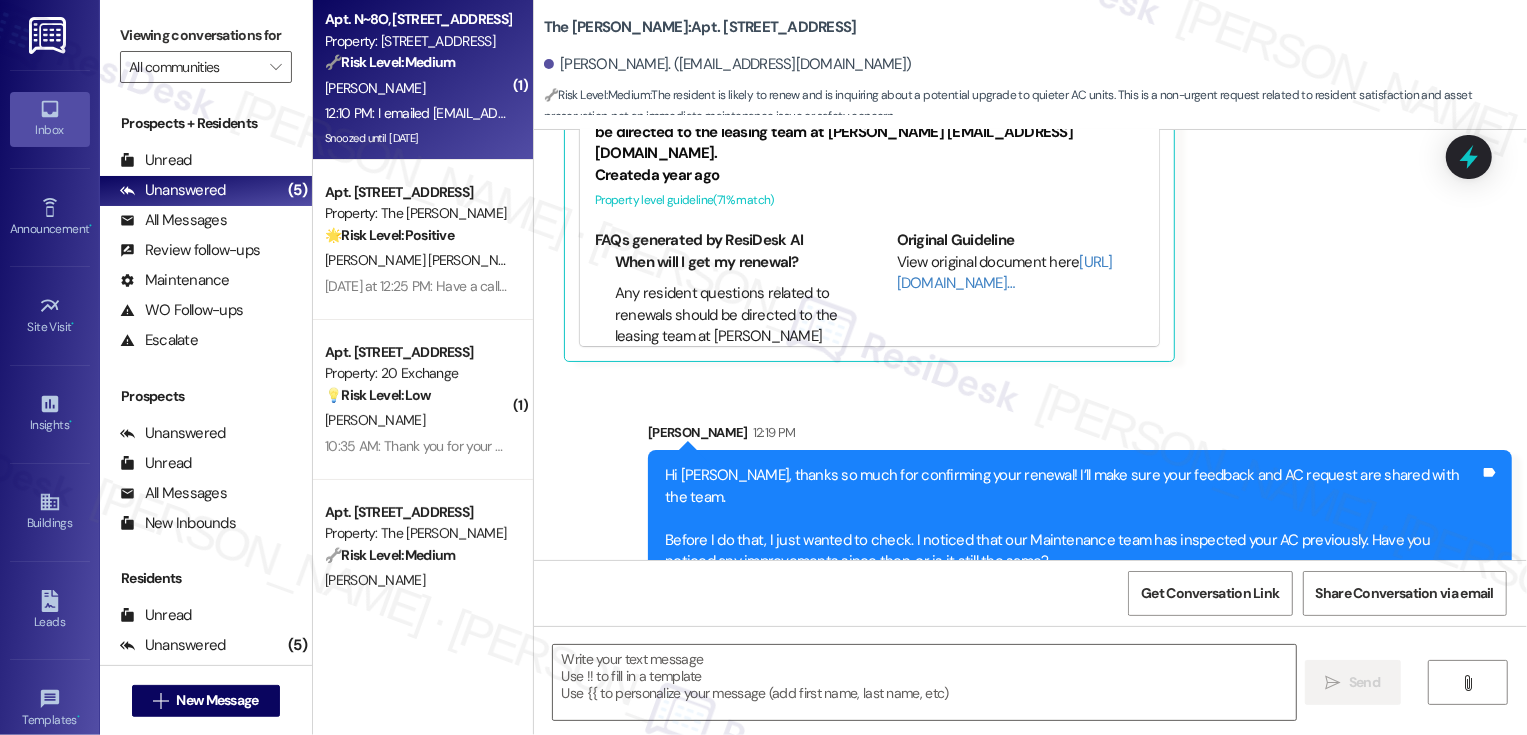click on "D. Cline" at bounding box center [417, 88] 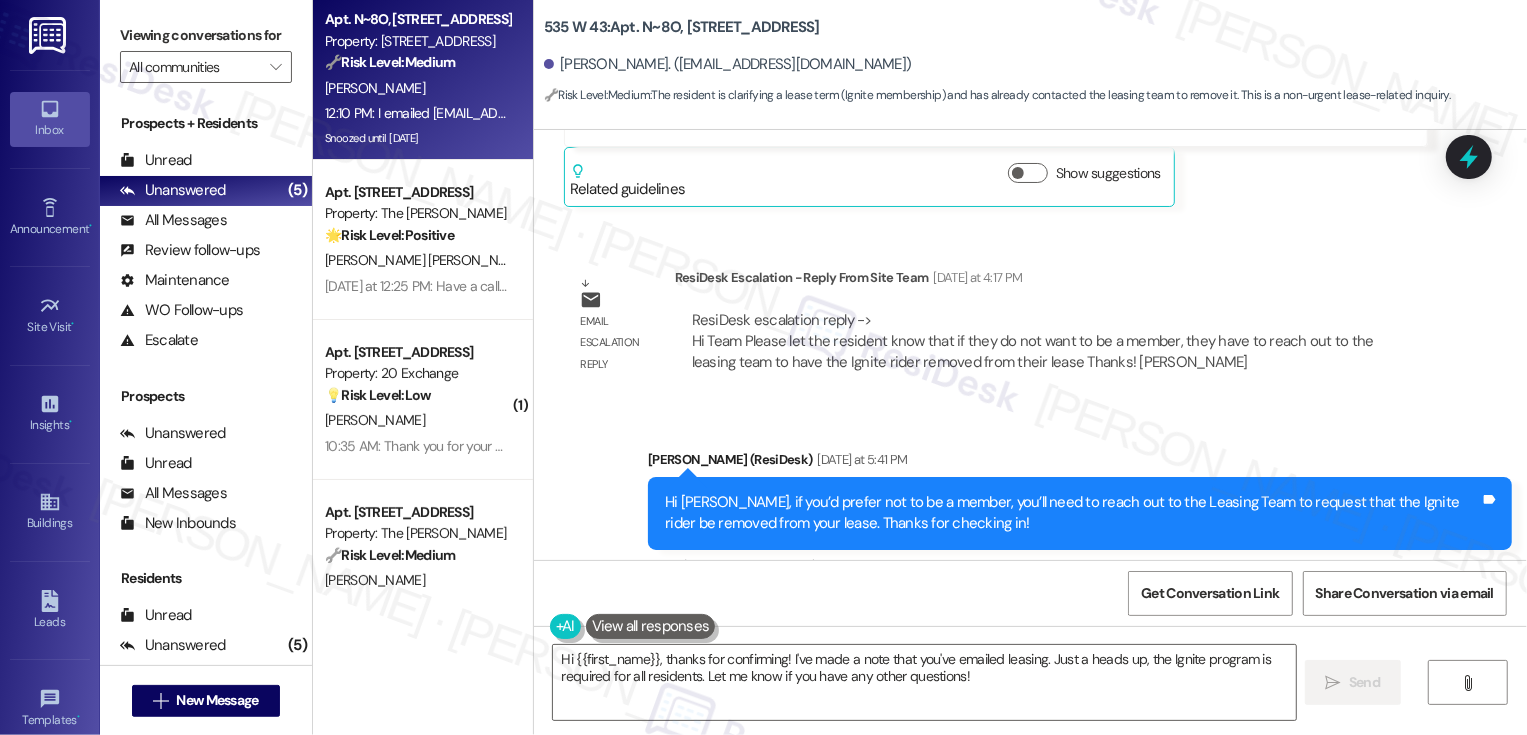 scroll, scrollTop: 19132, scrollLeft: 0, axis: vertical 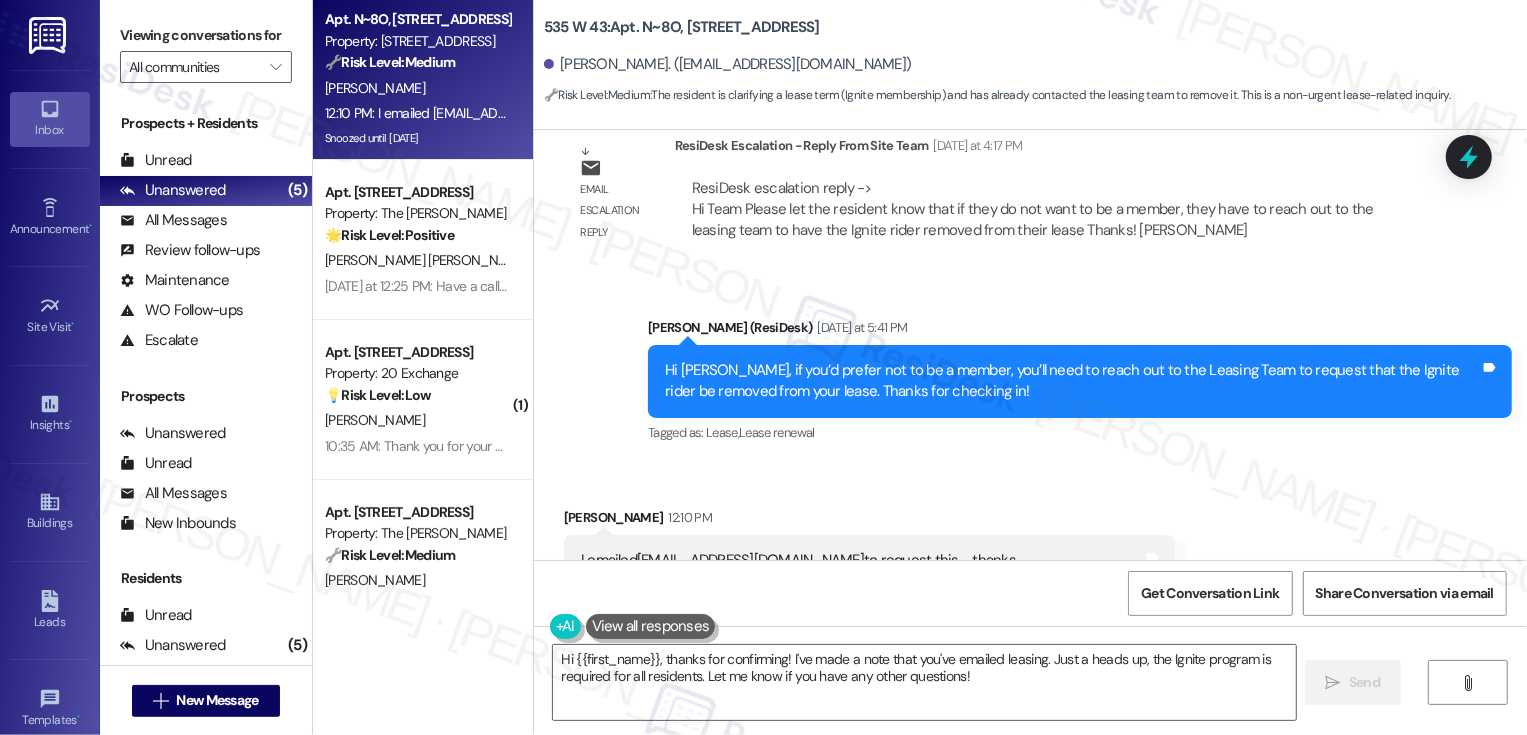drag, startPoint x: 605, startPoint y: 497, endPoint x: 812, endPoint y: 501, distance: 207.03865 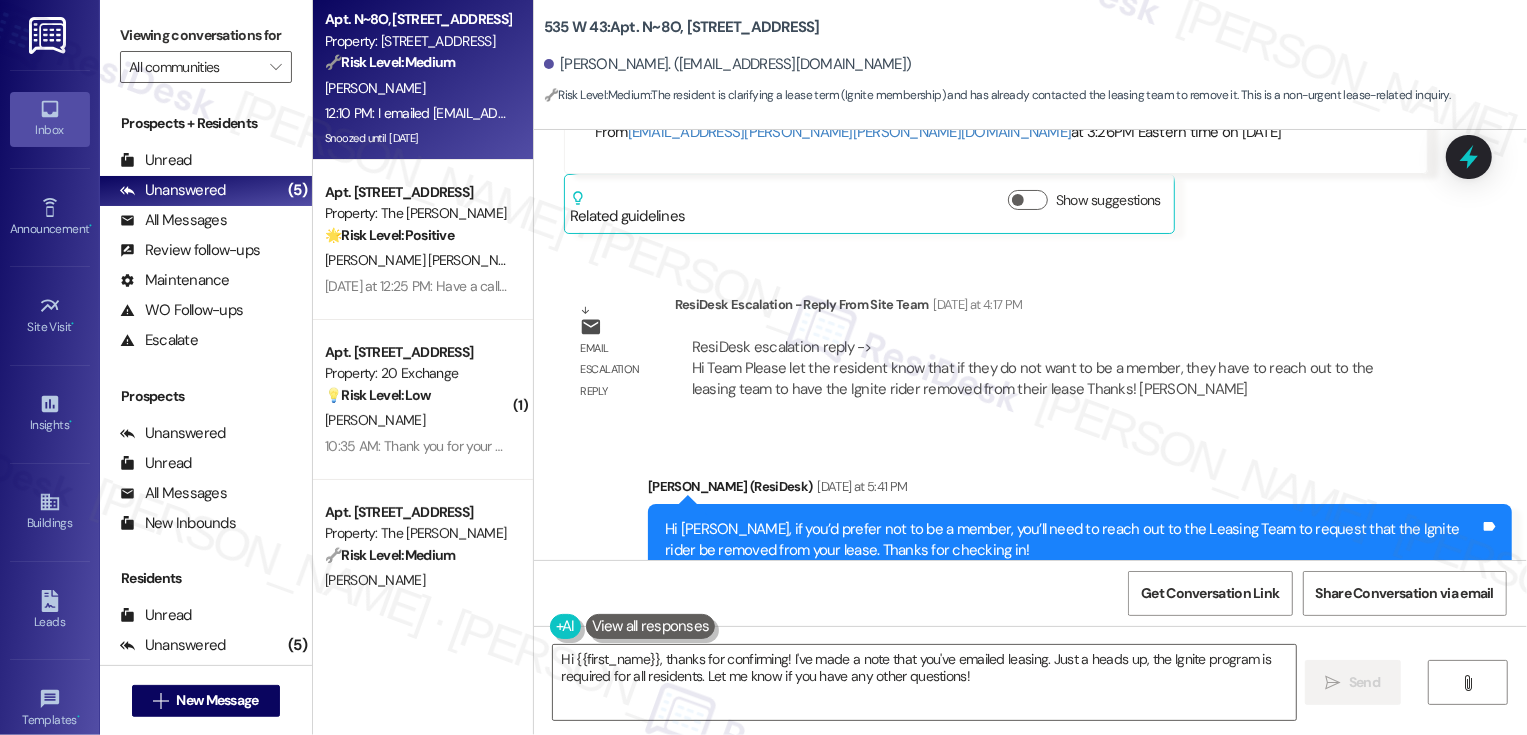 scroll, scrollTop: 18966, scrollLeft: 0, axis: vertical 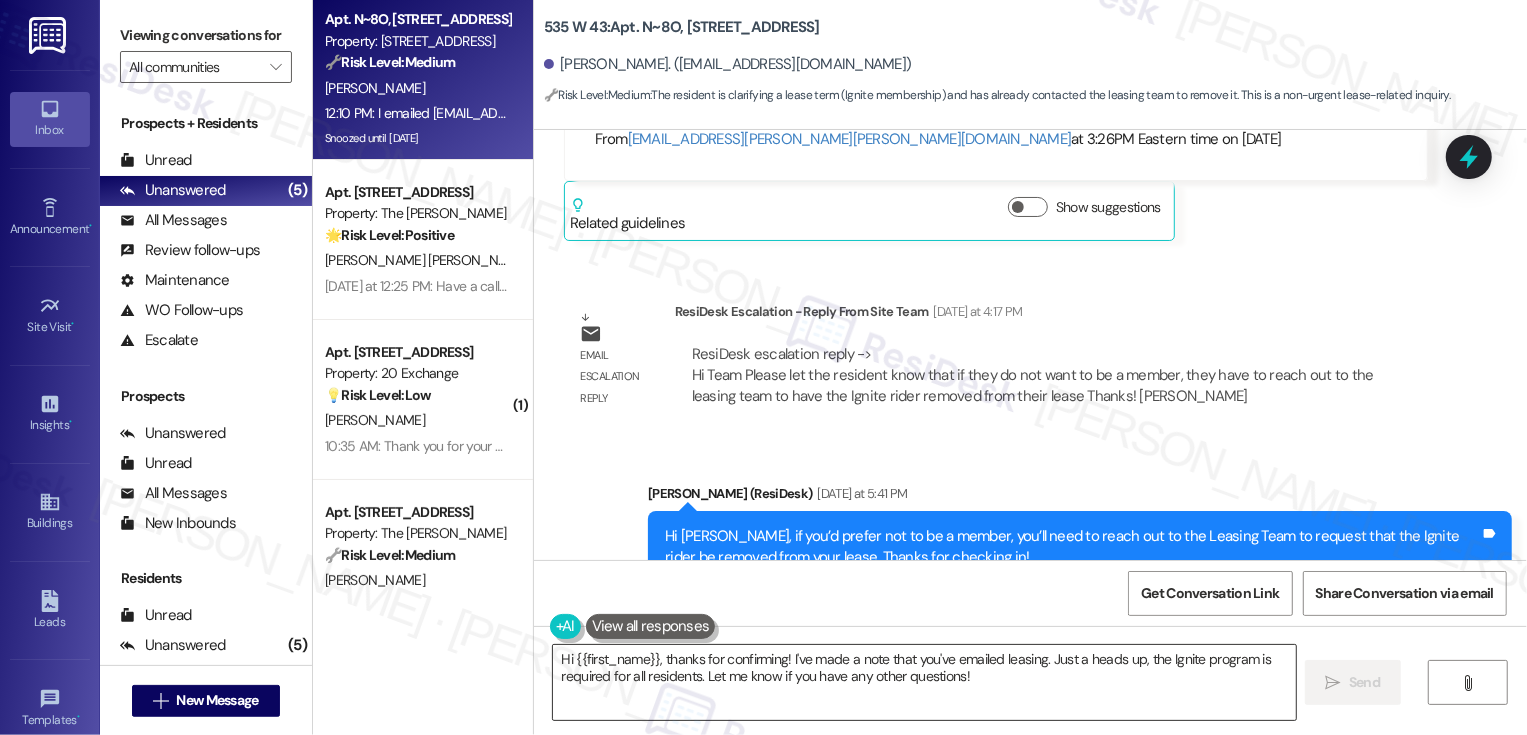 click on "Hi {{first_name}}, thanks for confirming! I've made a note that you've emailed leasing. Just a heads up, the Ignite program is required for all residents. Let me know if you have any other questions!" at bounding box center [924, 682] 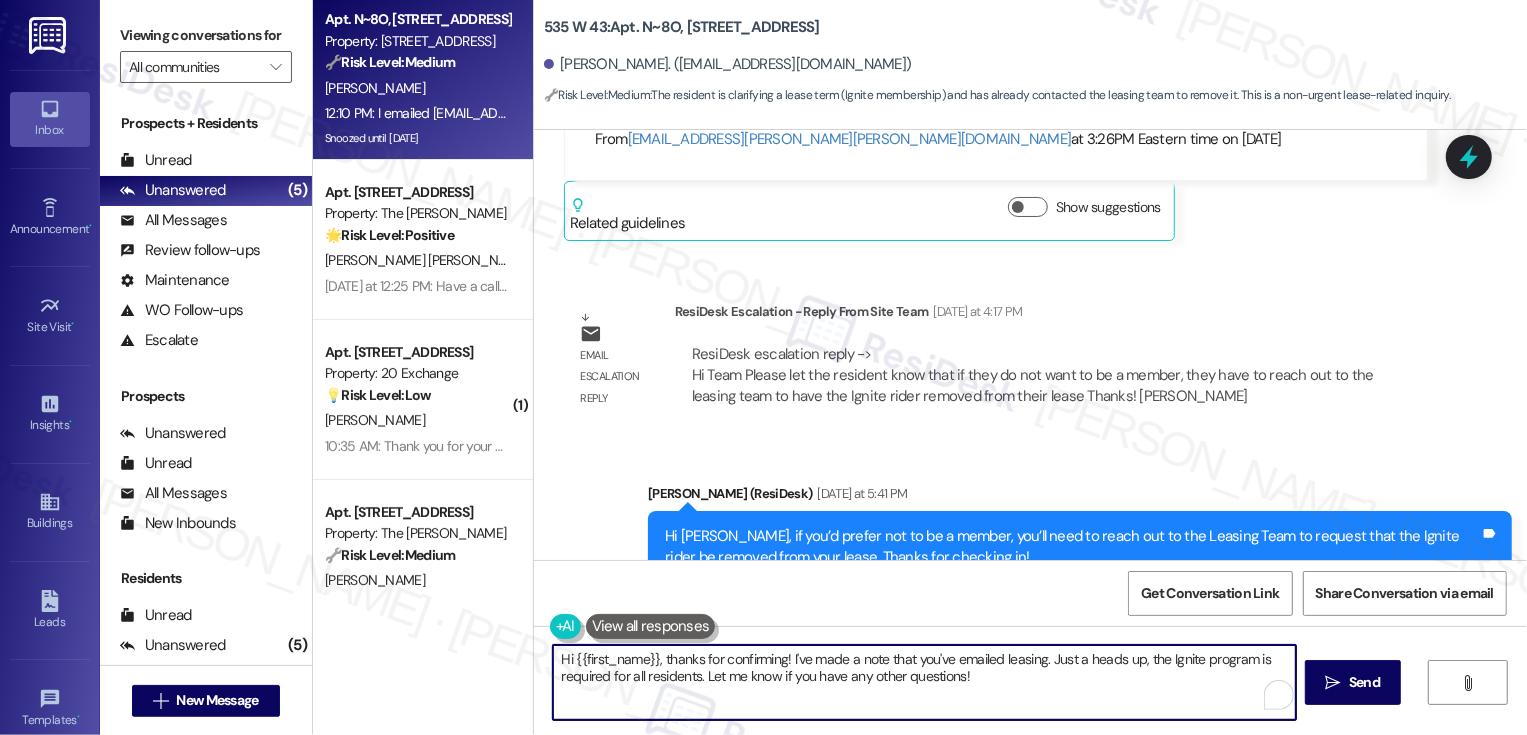paste on "535west43leasing@dermotcompany.com" 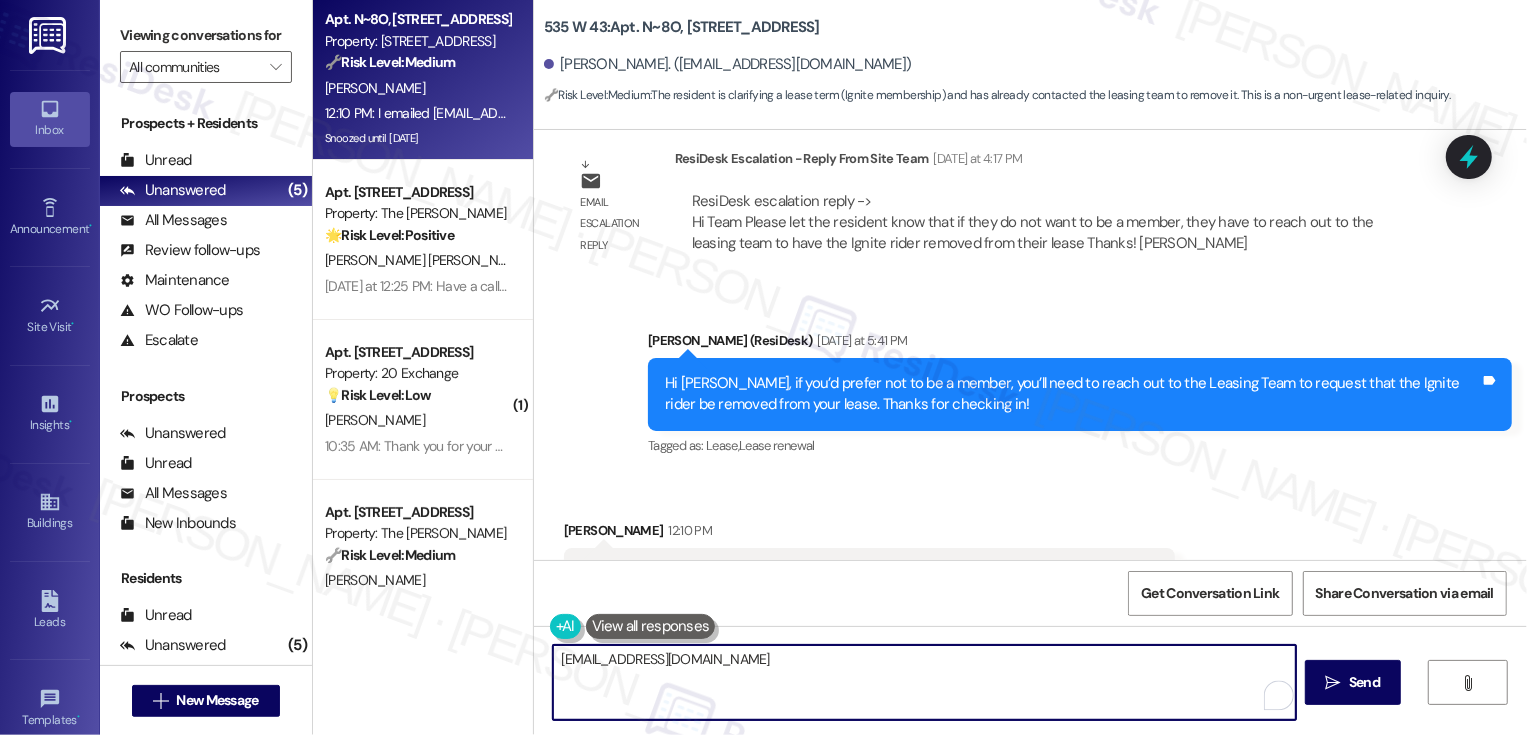 scroll, scrollTop: 19166, scrollLeft: 0, axis: vertical 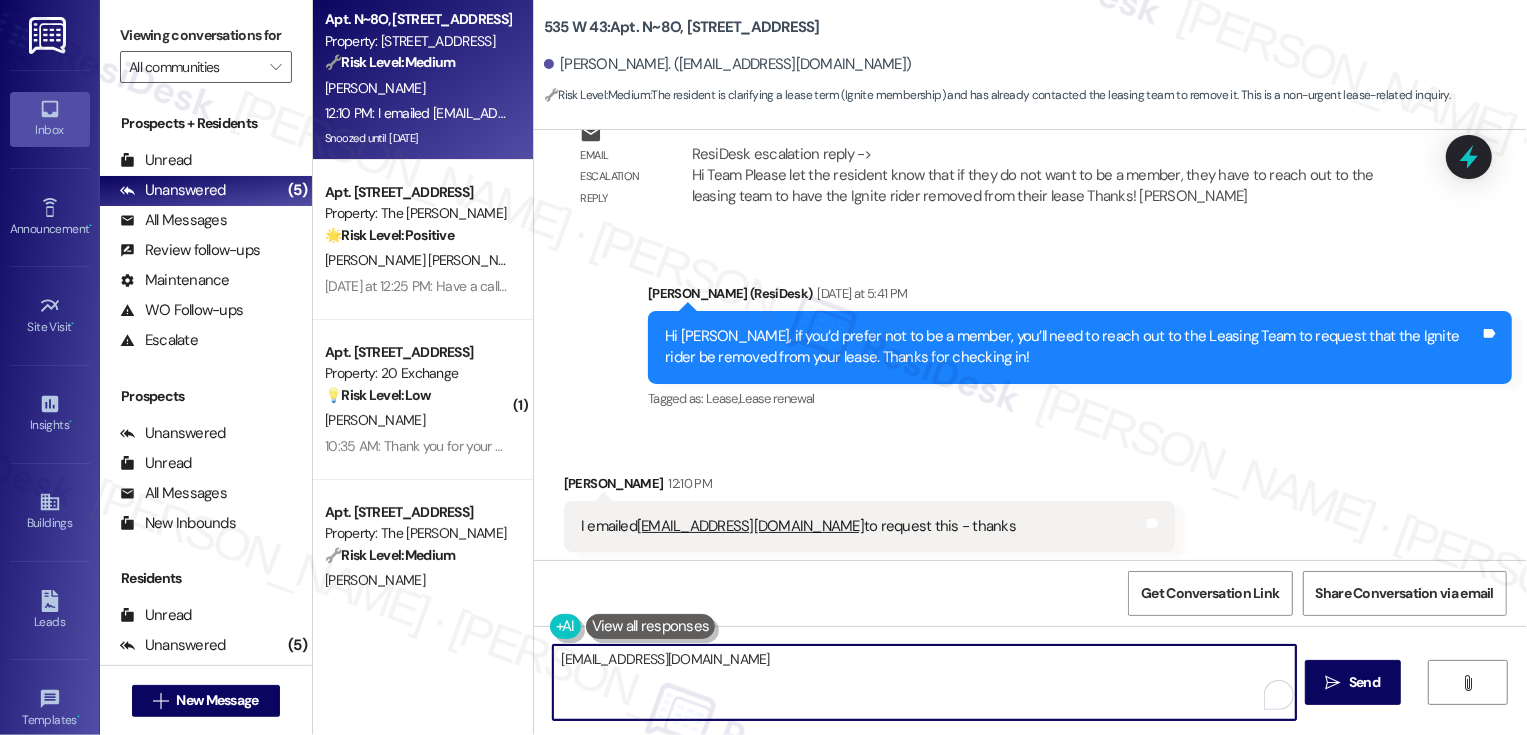click on "535west43leasing@dermotcompany.com" at bounding box center [924, 682] 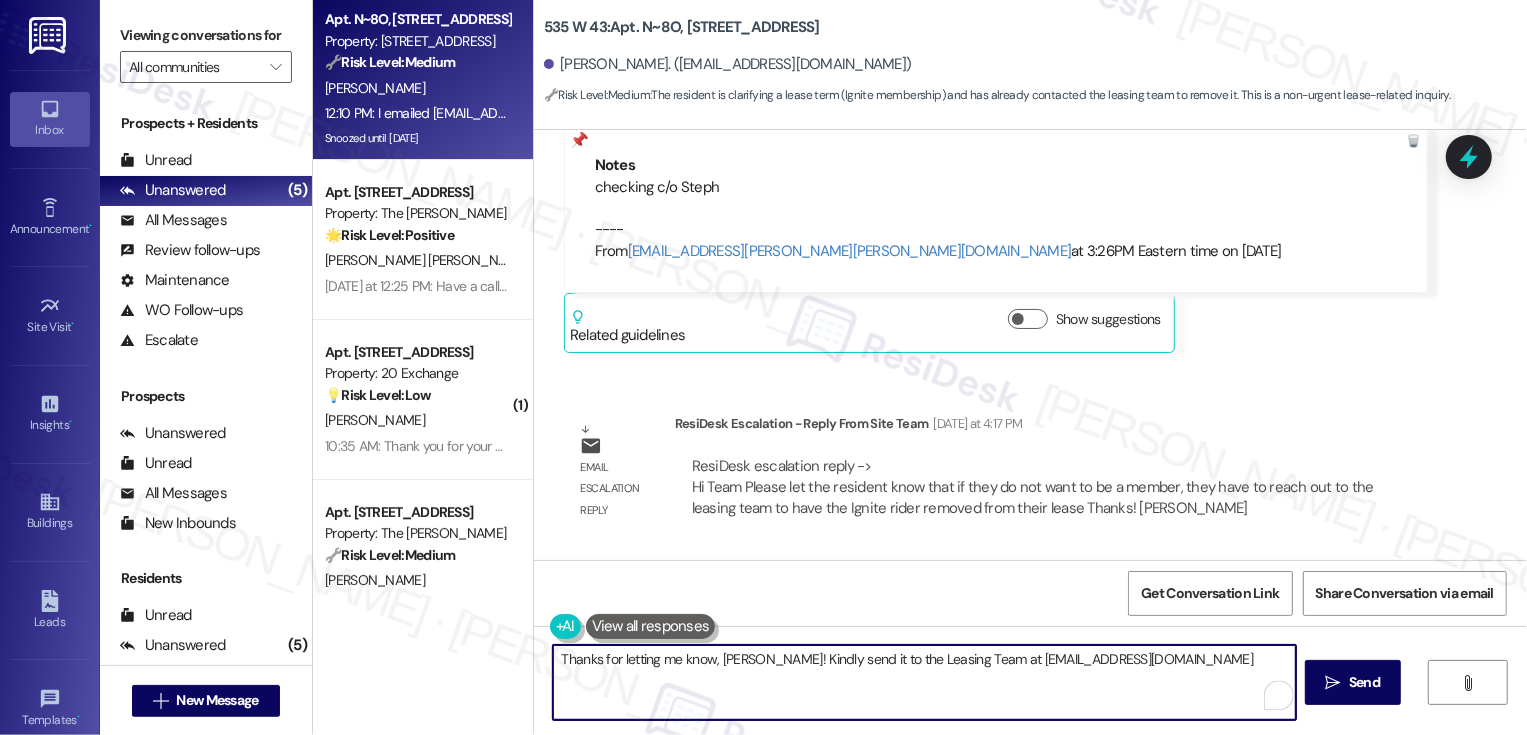 scroll, scrollTop: 18852, scrollLeft: 0, axis: vertical 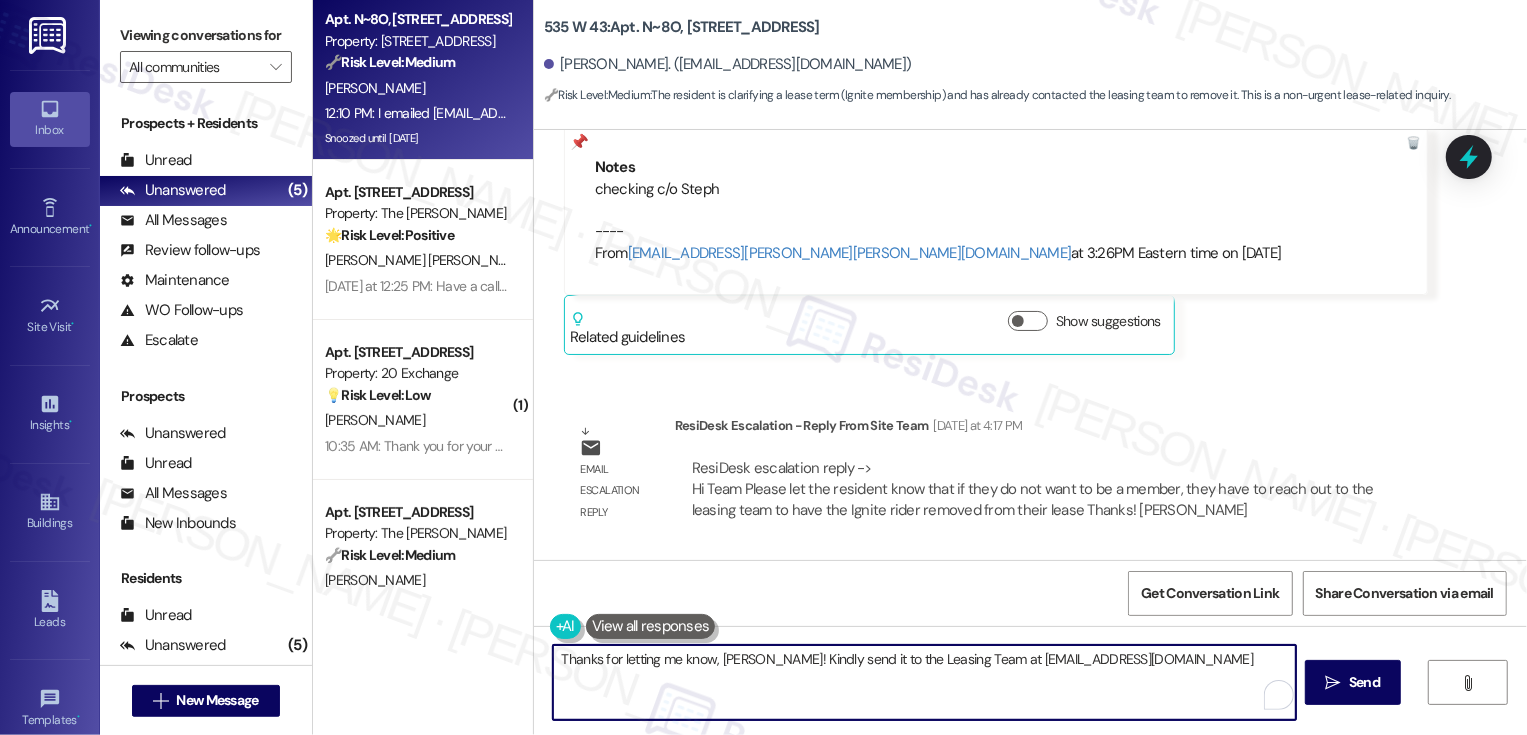 click on "Thanks for letting me know, David! Kindly send it to the Leasing Team at 535west43leasing@dermotcompany.com" at bounding box center (924, 682) 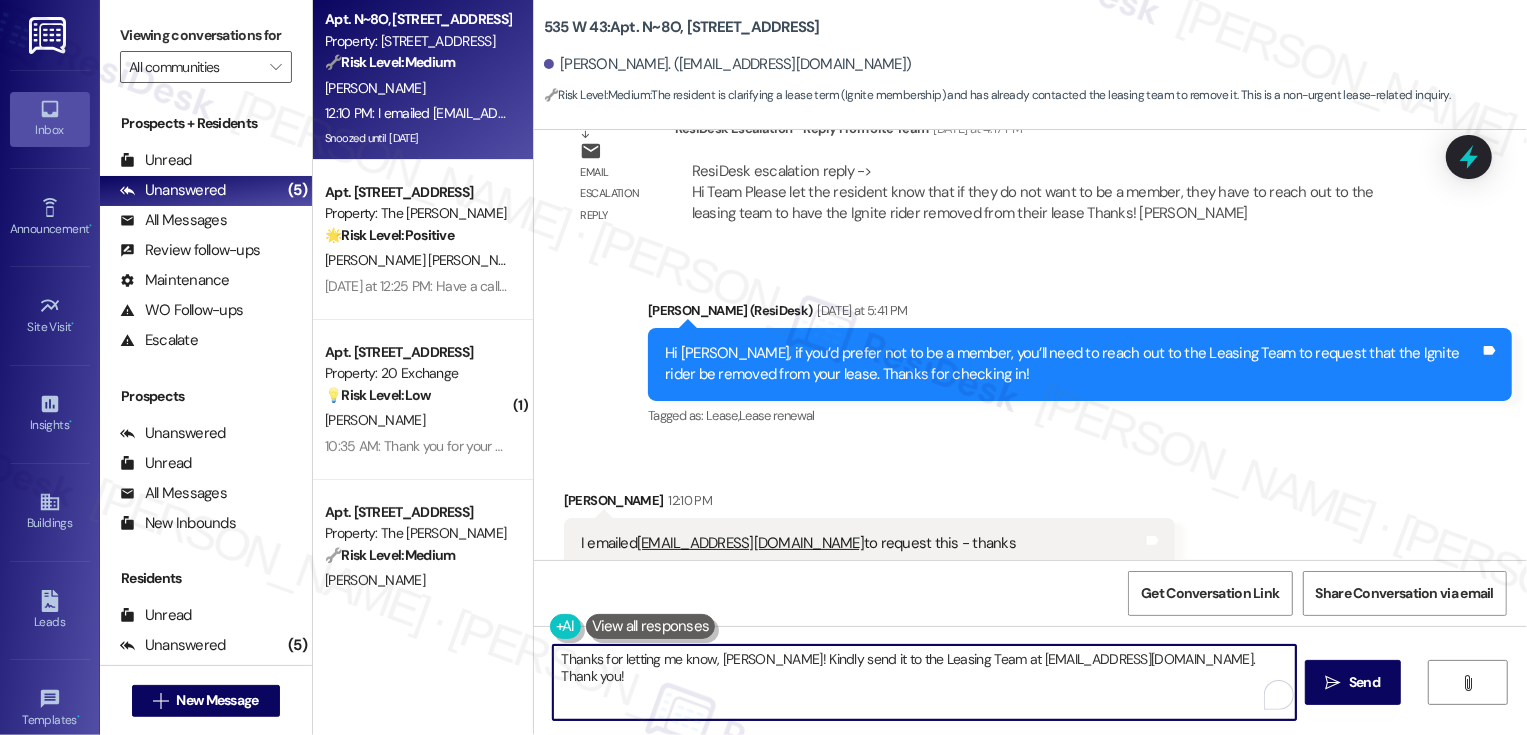 scroll, scrollTop: 19158, scrollLeft: 0, axis: vertical 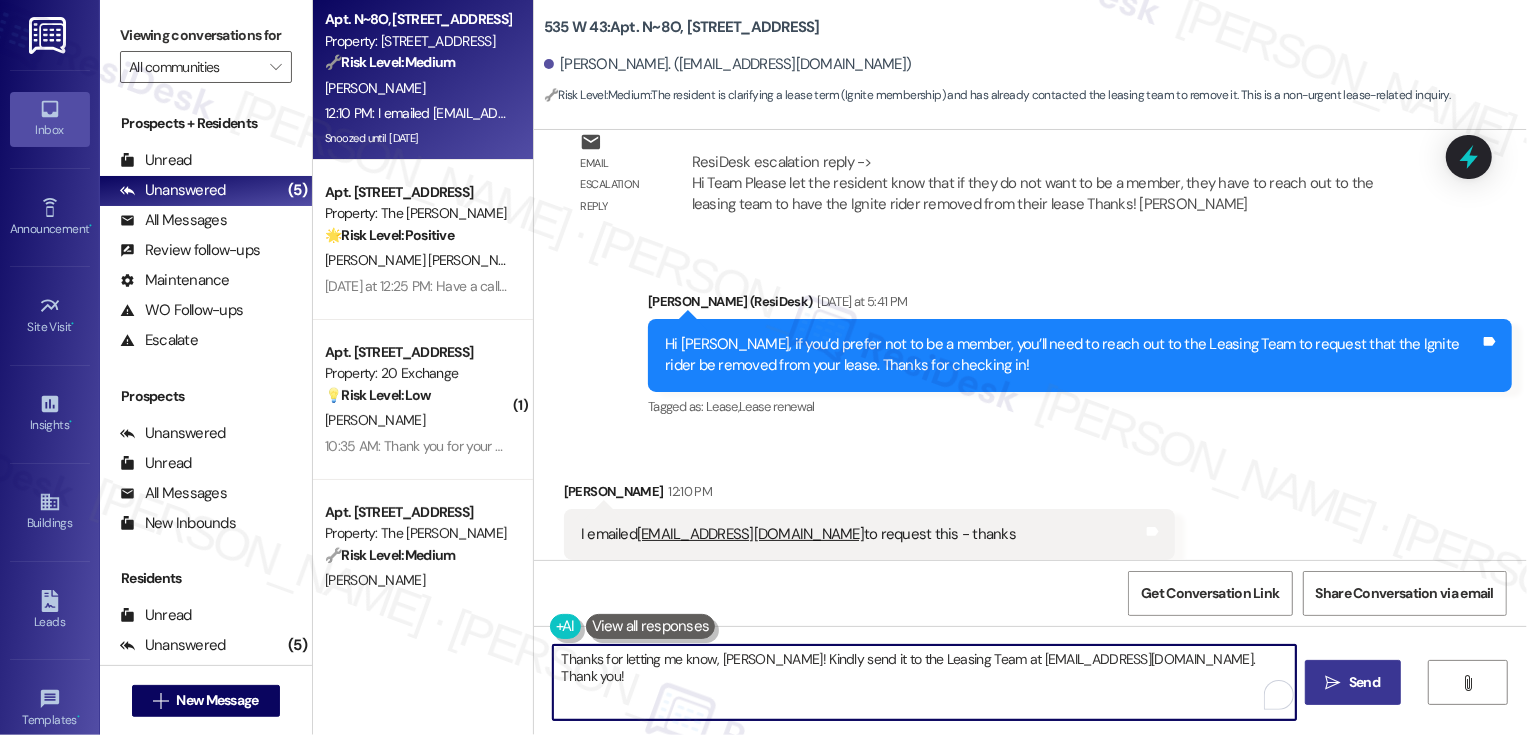 type on "Thanks for letting me know, David! Kindly send it to the Leasing Team at 535west43leasing@dermotcompany.com. Thank you!" 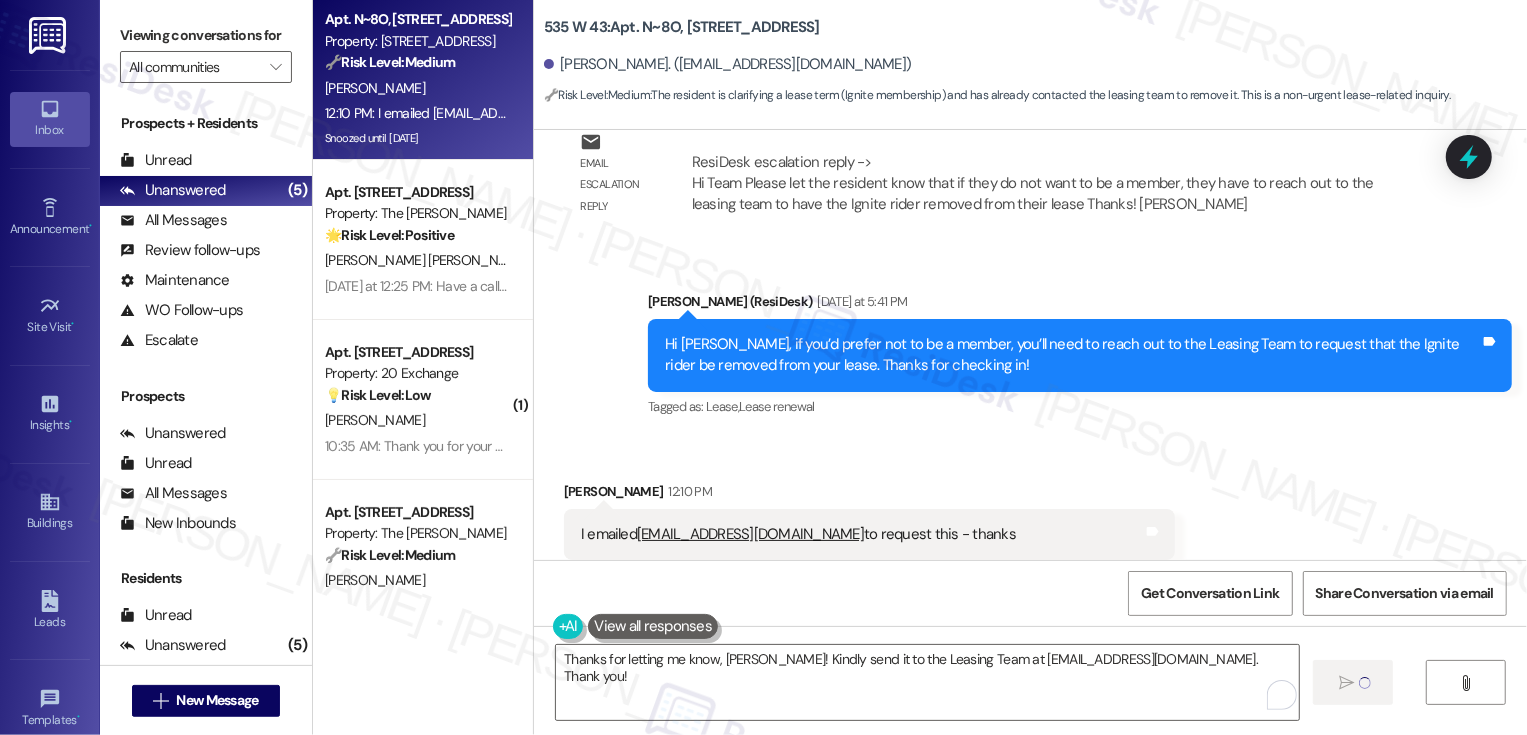type 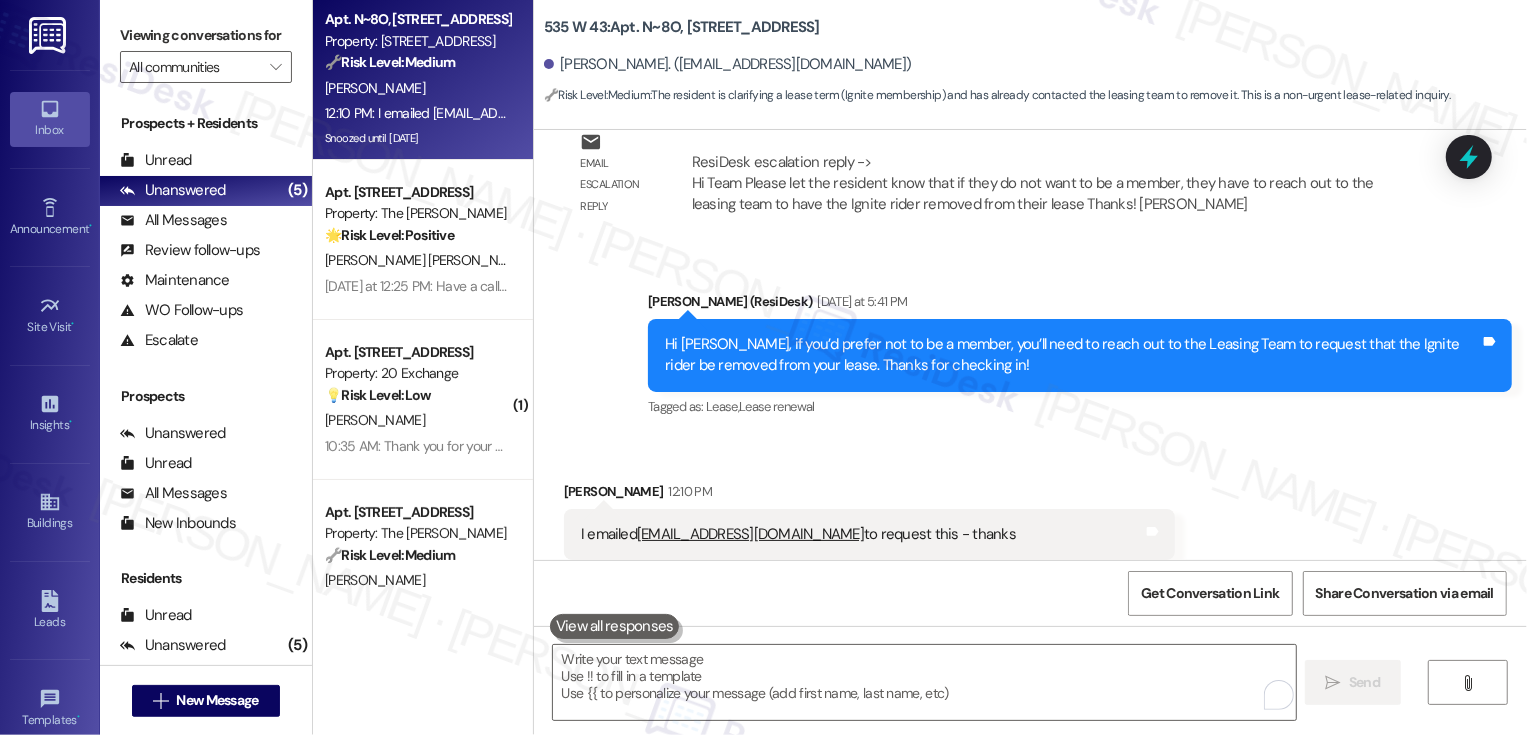 scroll, scrollTop: 19276, scrollLeft: 0, axis: vertical 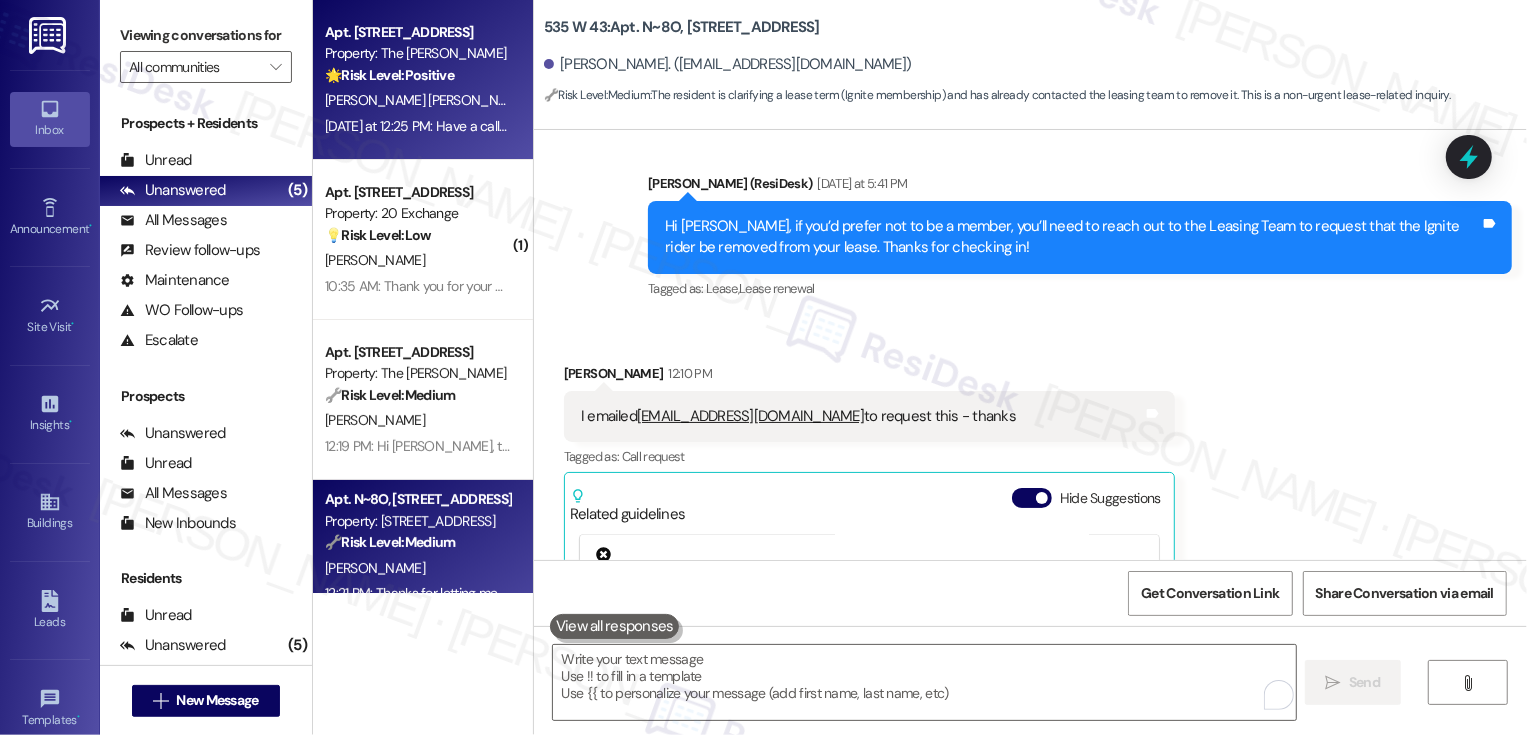 click on "[PERSON_NAME] [PERSON_NAME]" at bounding box center [417, 100] 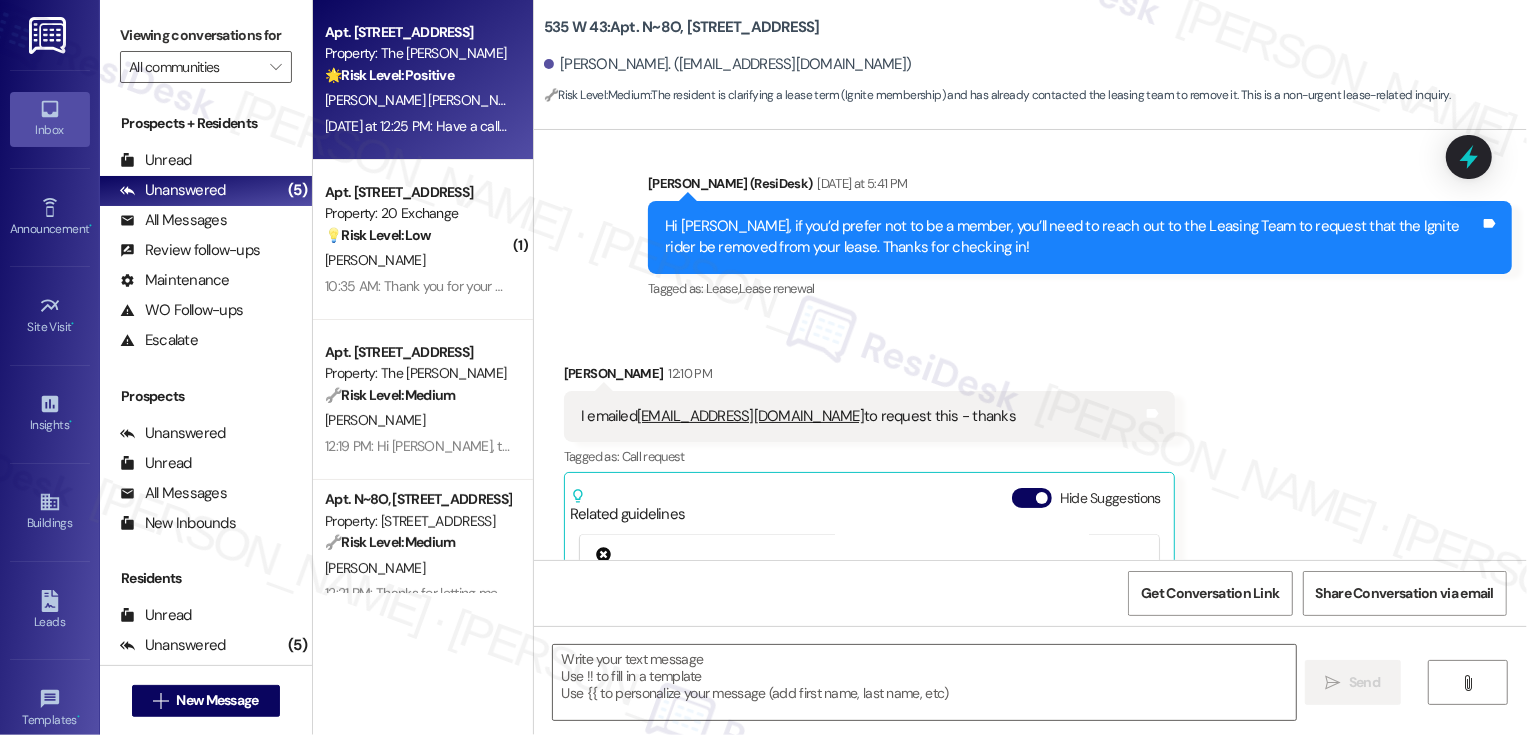 type on "Fetching suggested responses. Please feel free to read through the conversation in the meantime." 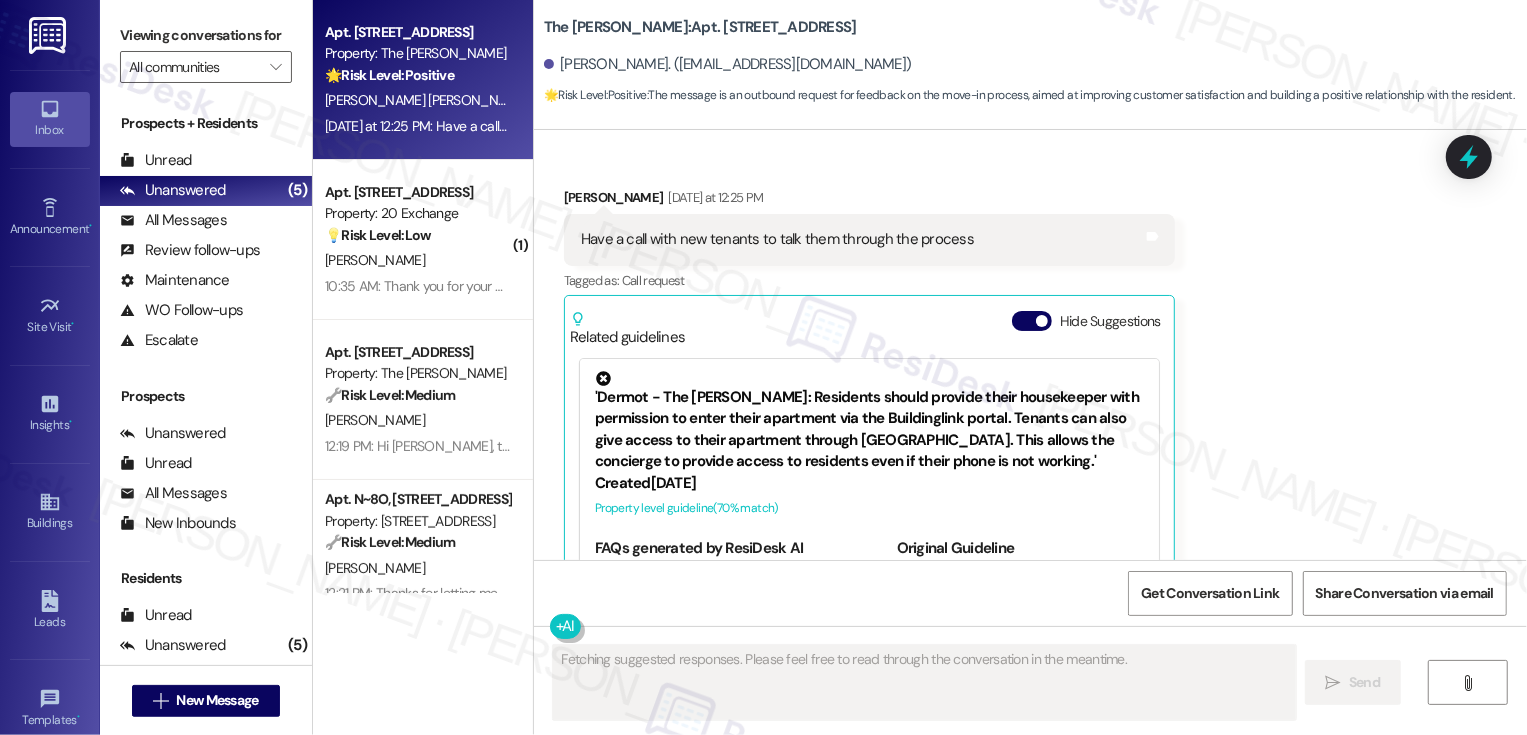 scroll, scrollTop: 264, scrollLeft: 0, axis: vertical 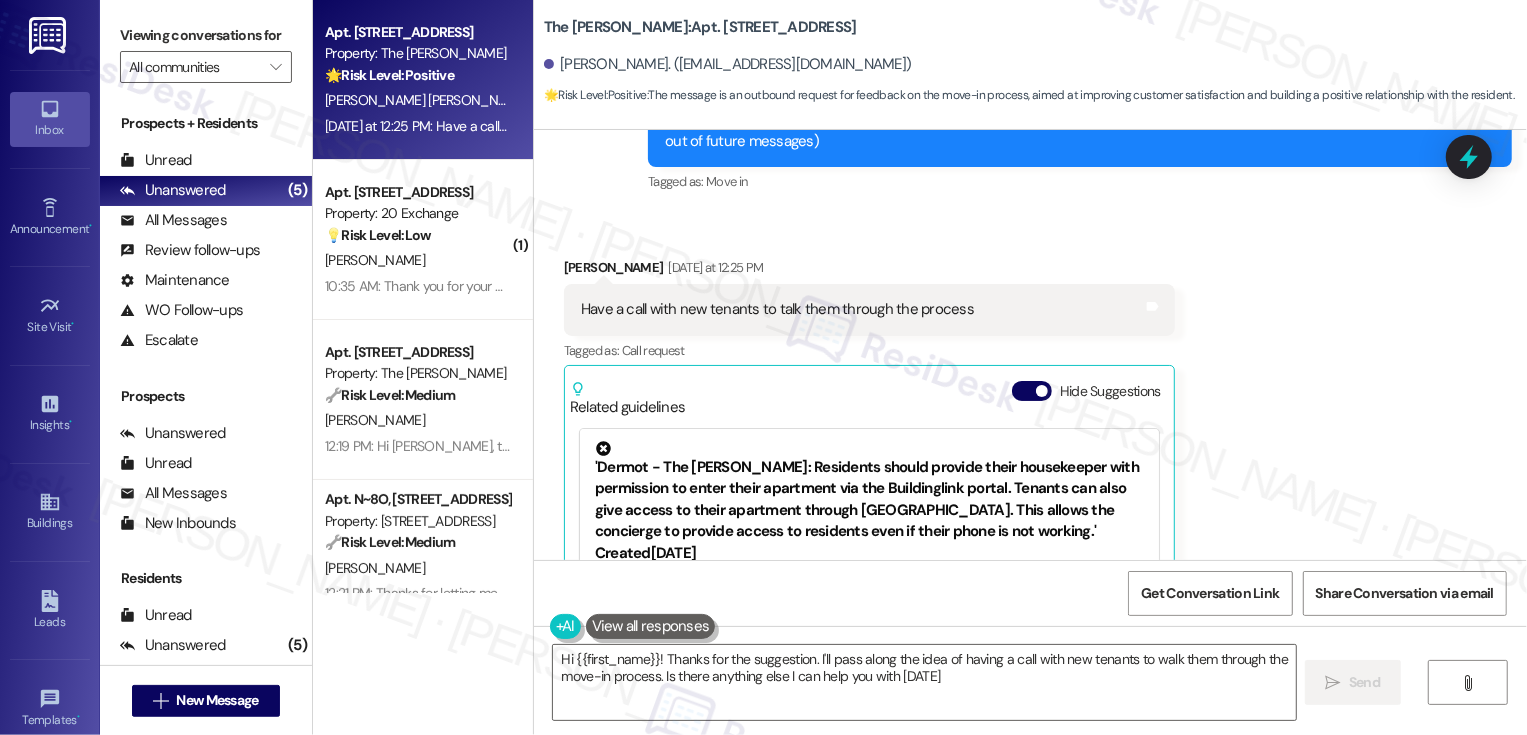 type on "Hi {{first_name}}! Thanks for the suggestion. I'll pass along the idea of having a call with new tenants to walk them through the move-in process. Is there anything else I can help you with today?" 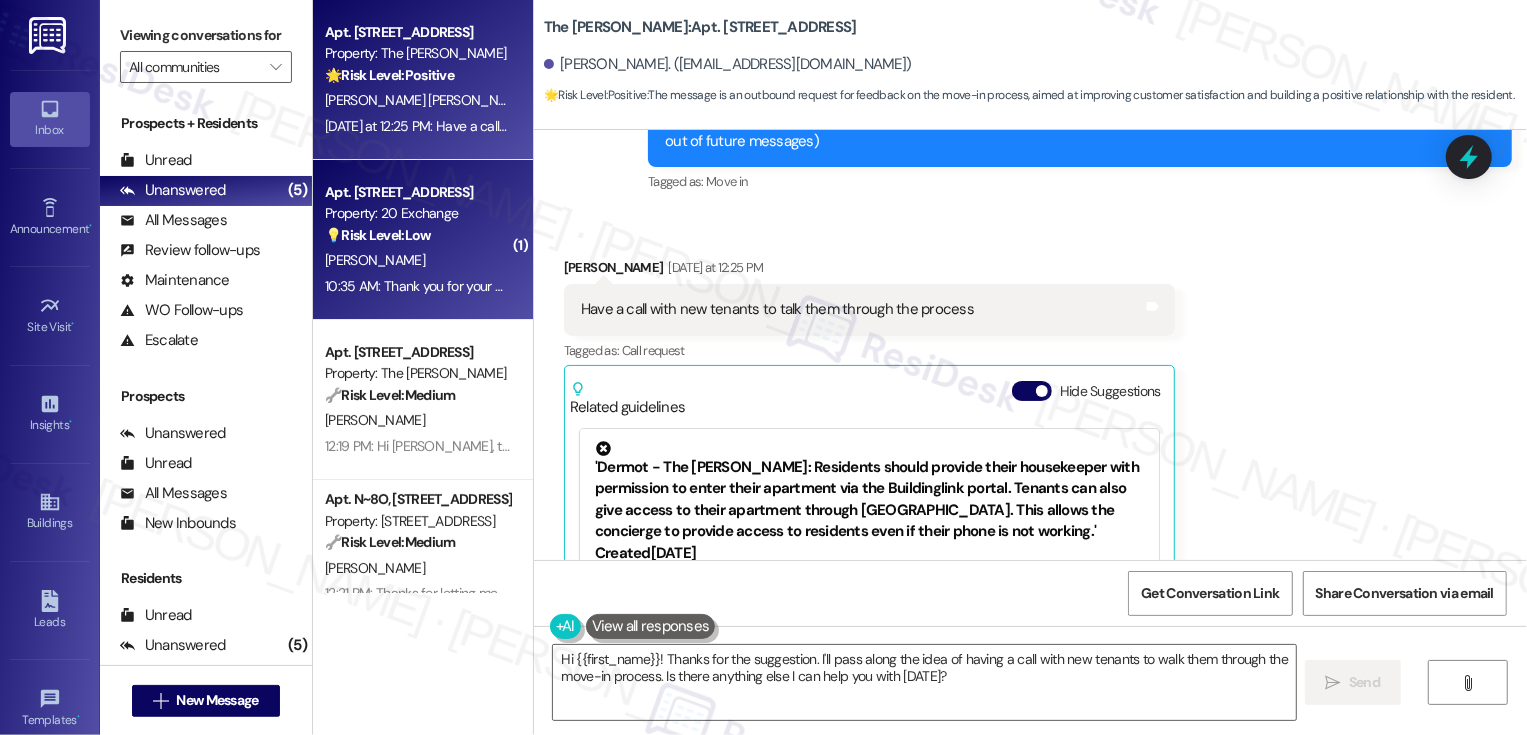 click on "💡  Risk Level:  Low The resident is inquiring about reserving a space without the grill due to weather concerns and asking about potential cost differences. This is a non-essential request related to amenity bookings and falls under customer satisfaction." at bounding box center (417, 235) 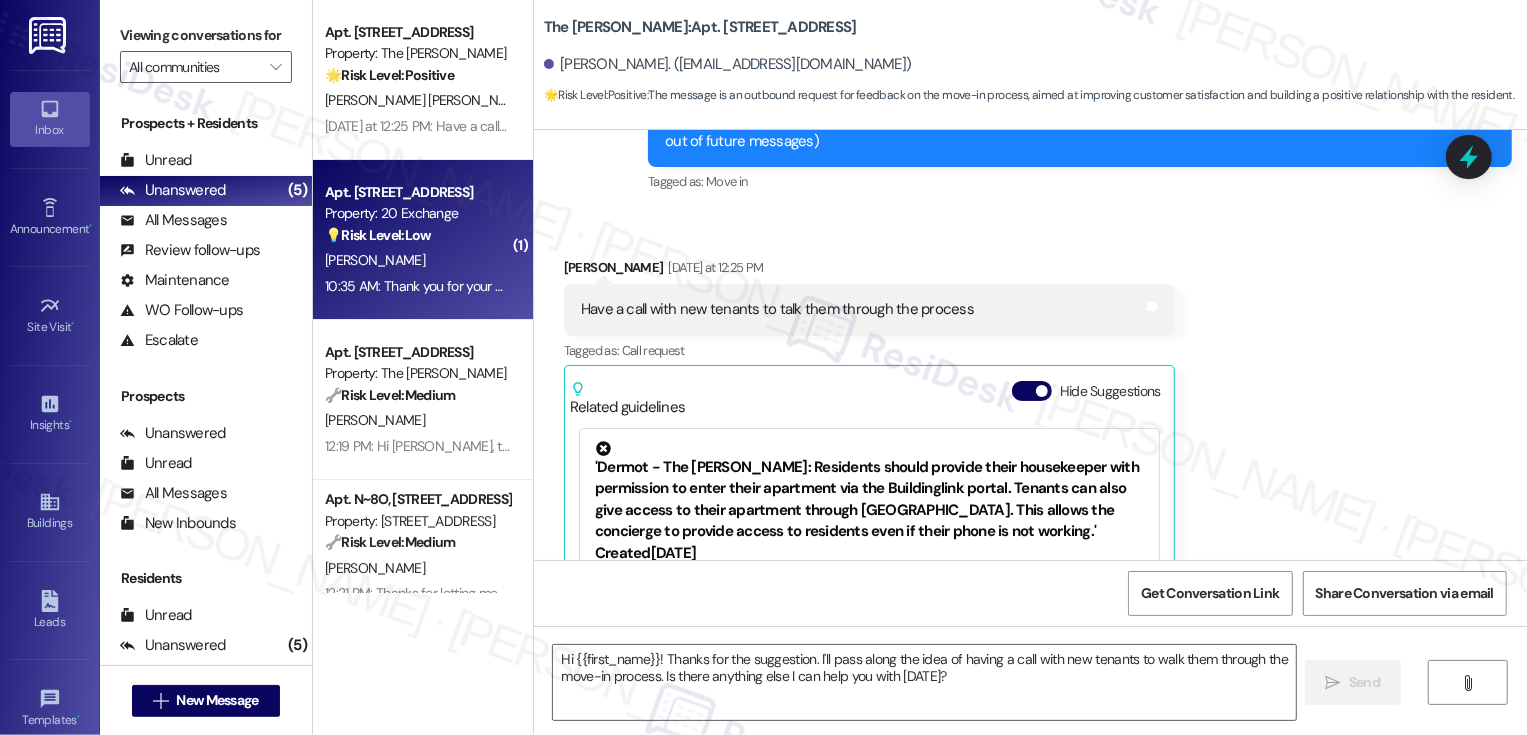 type on "Fetching suggested responses. Please feel free to read through the conversation in the meantime." 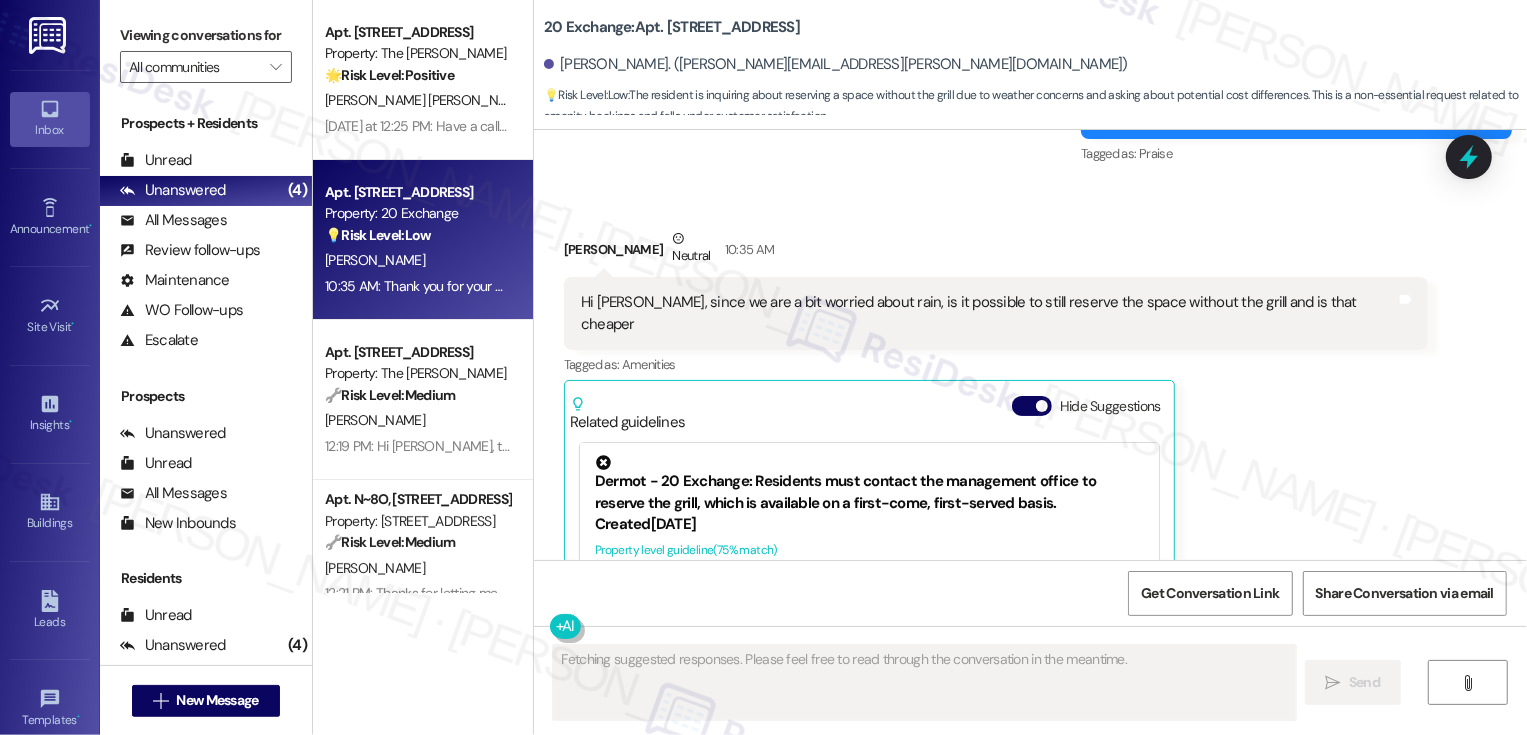 scroll, scrollTop: 2190, scrollLeft: 0, axis: vertical 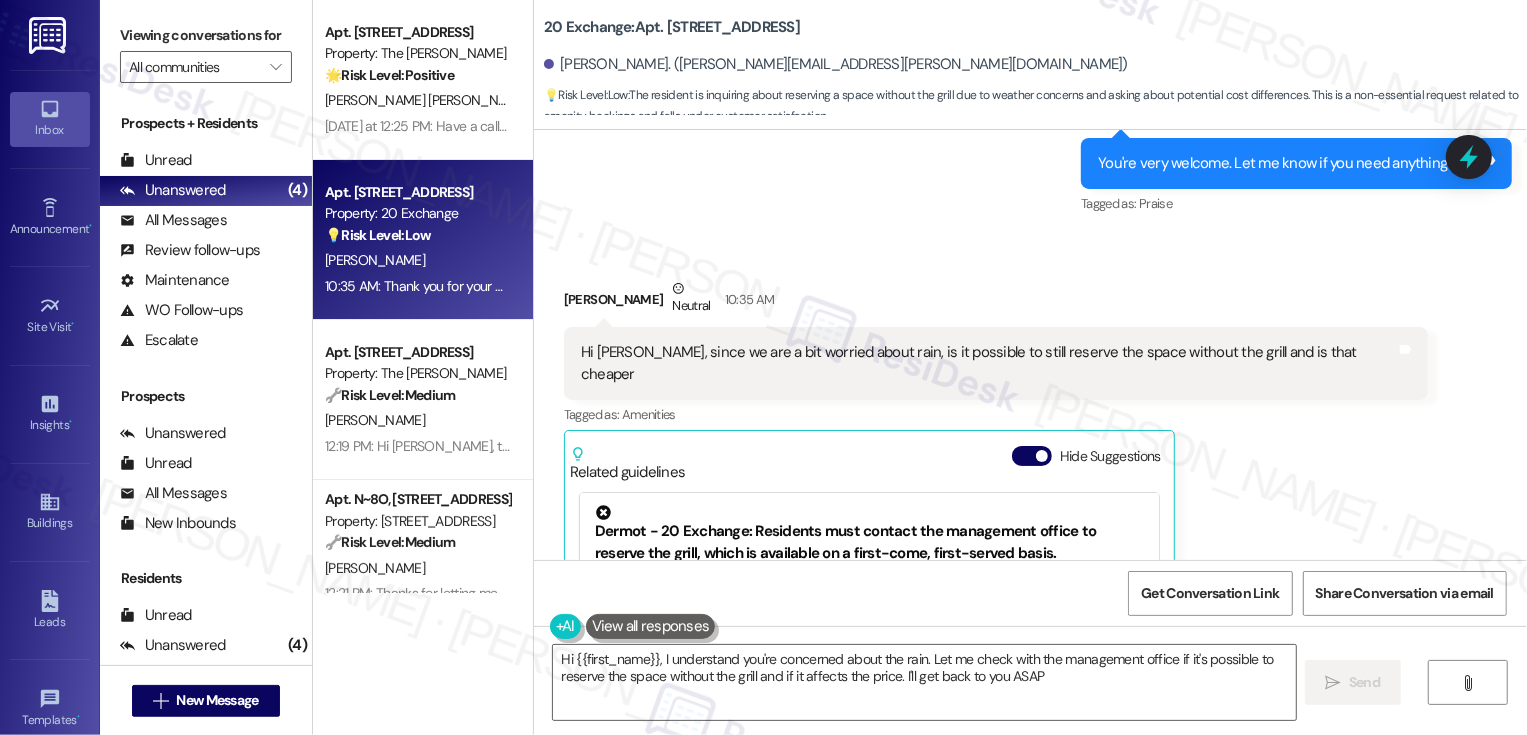 type on "Hi {{first_name}}, I understand you're concerned about the rain. Let me check with the management office if it's possible to reserve the space without the grill and if it affects the price. I'll get back to you ASAP!" 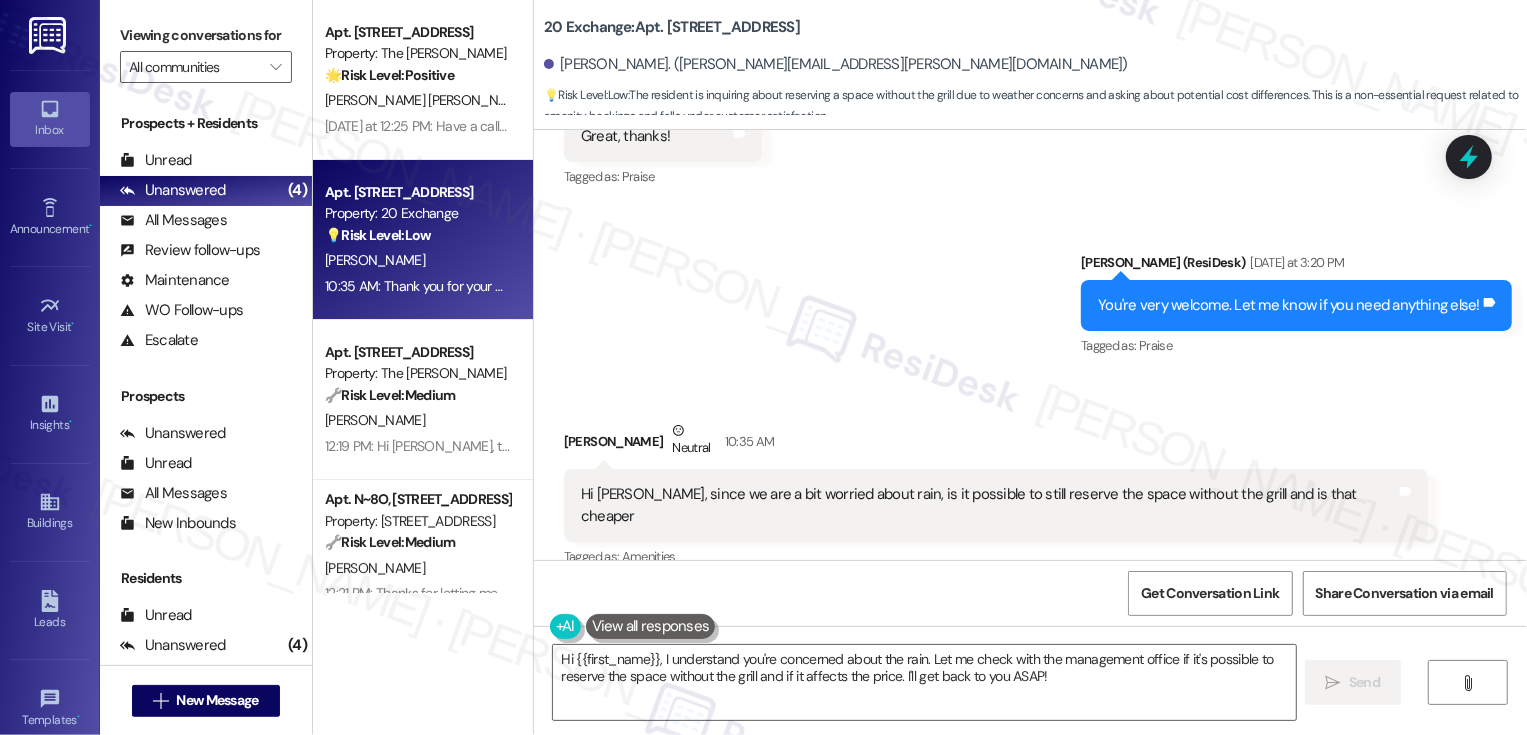 scroll, scrollTop: 2103, scrollLeft: 0, axis: vertical 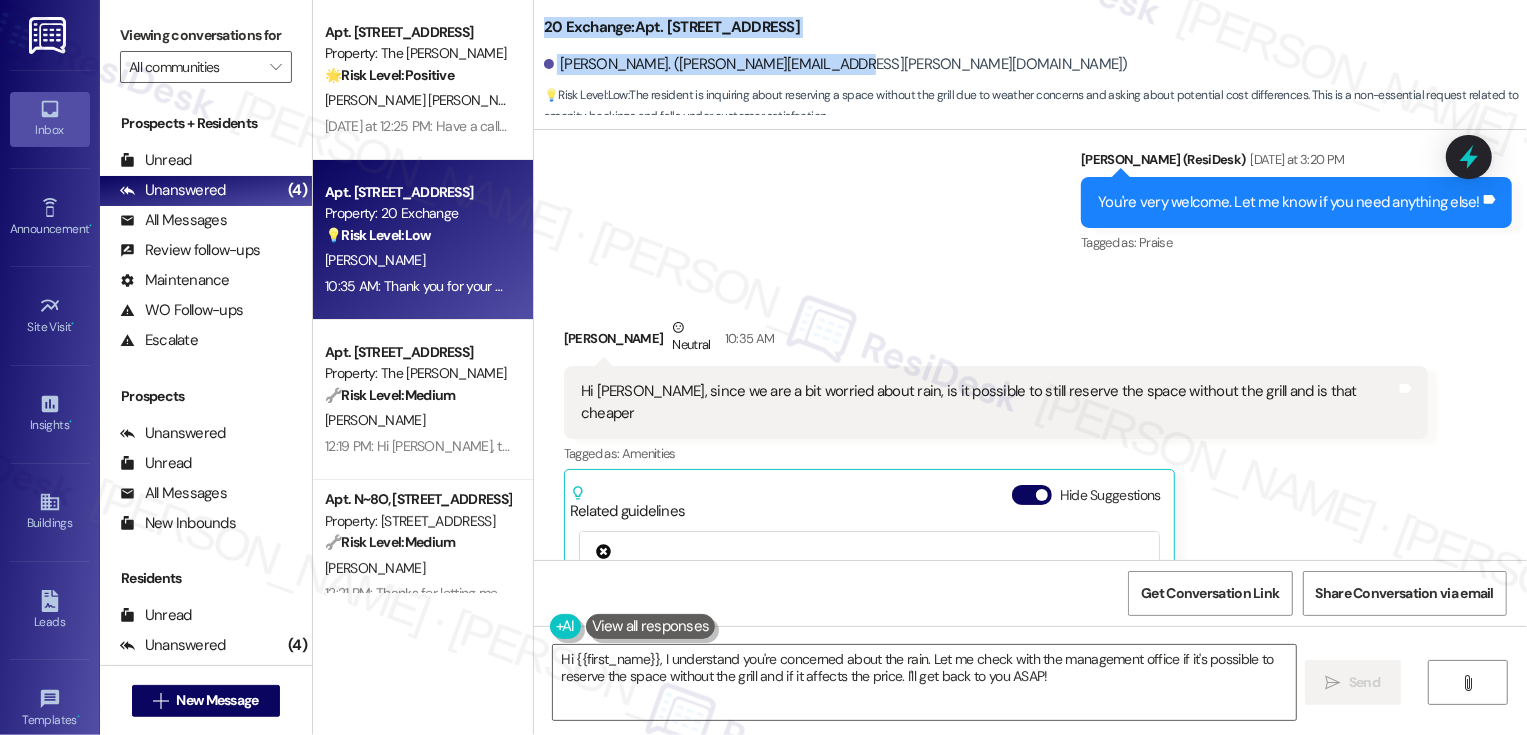 drag, startPoint x: 533, startPoint y: 26, endPoint x: 862, endPoint y: 59, distance: 330.65088 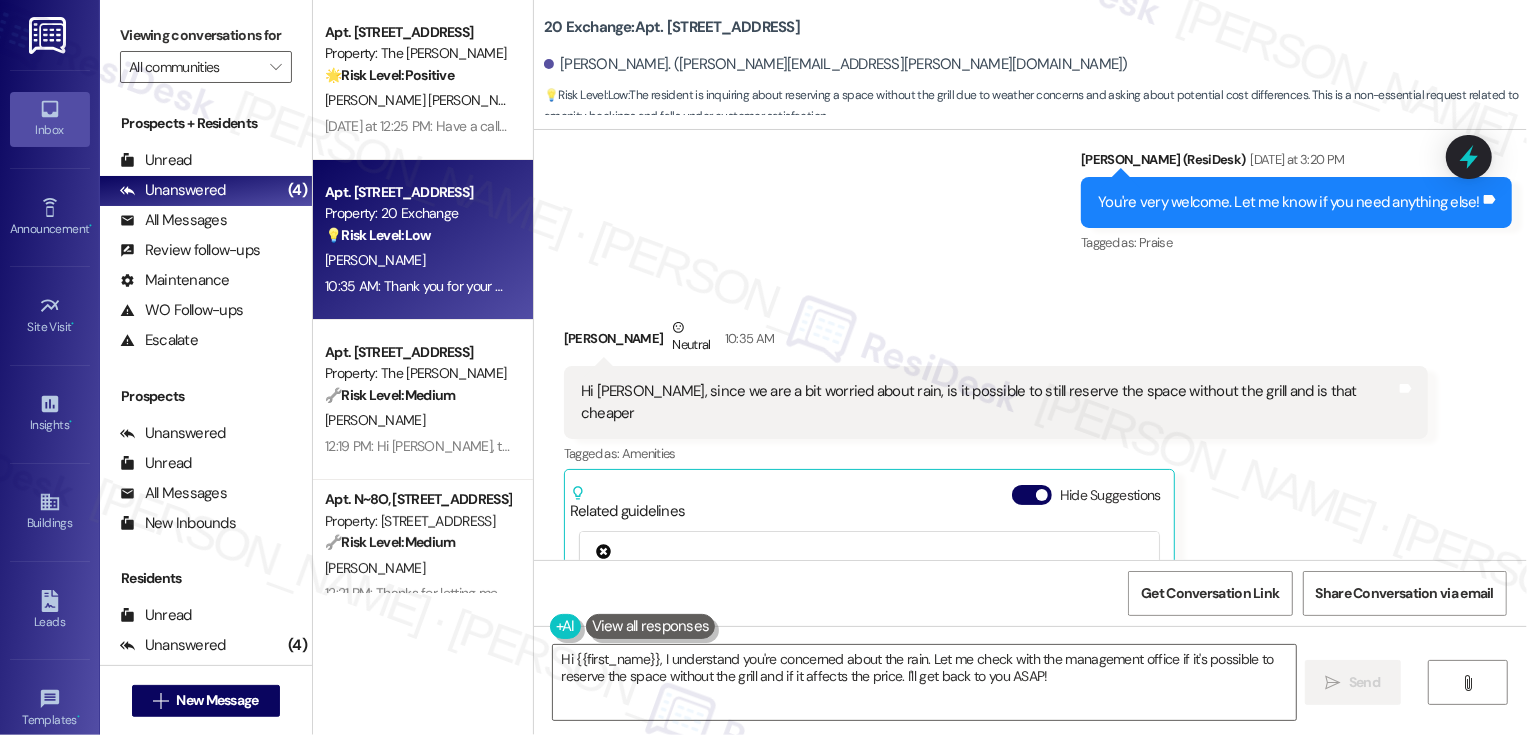 drag, startPoint x: 534, startPoint y: 29, endPoint x: 843, endPoint y: 34, distance: 309.04044 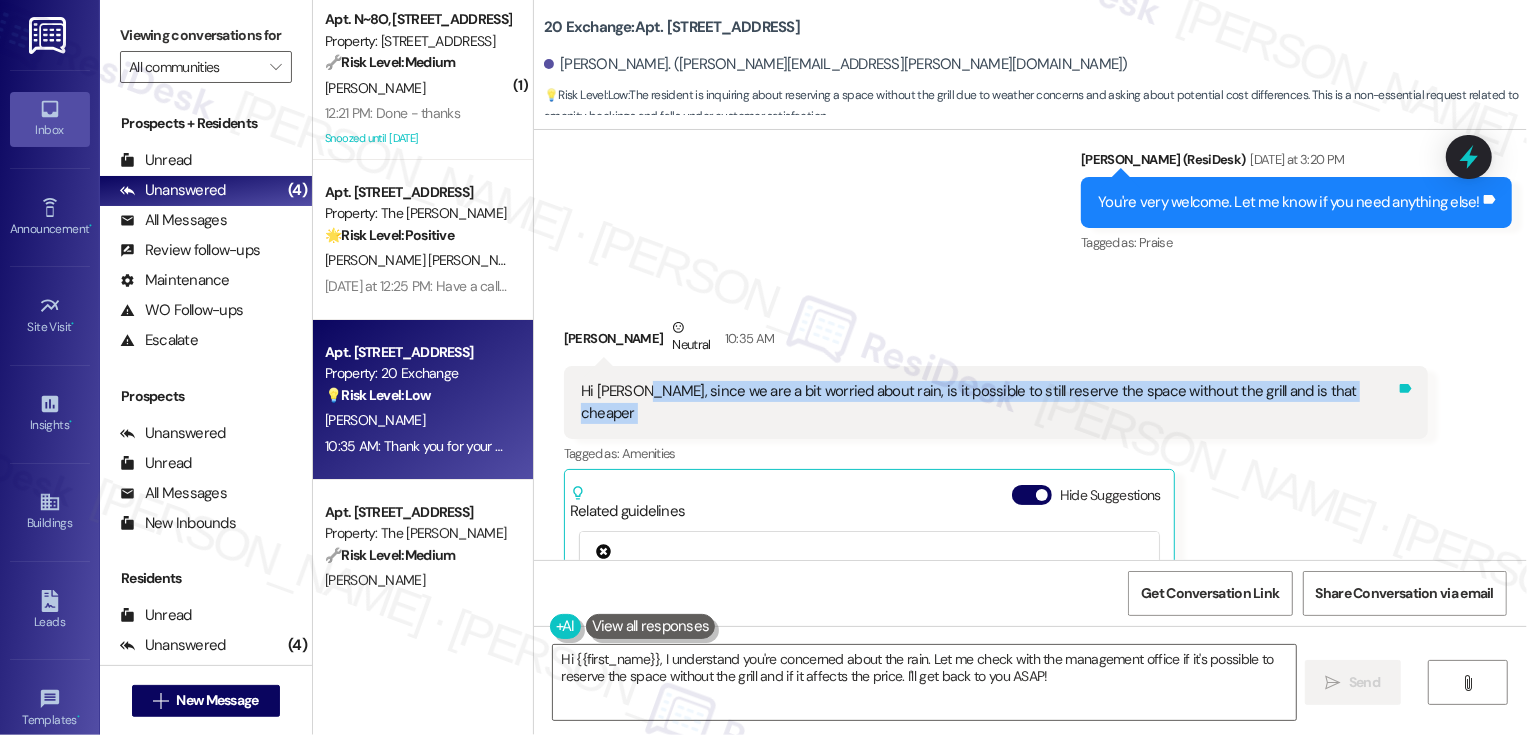 drag, startPoint x: 624, startPoint y: 390, endPoint x: 1310, endPoint y: 395, distance: 686.01825 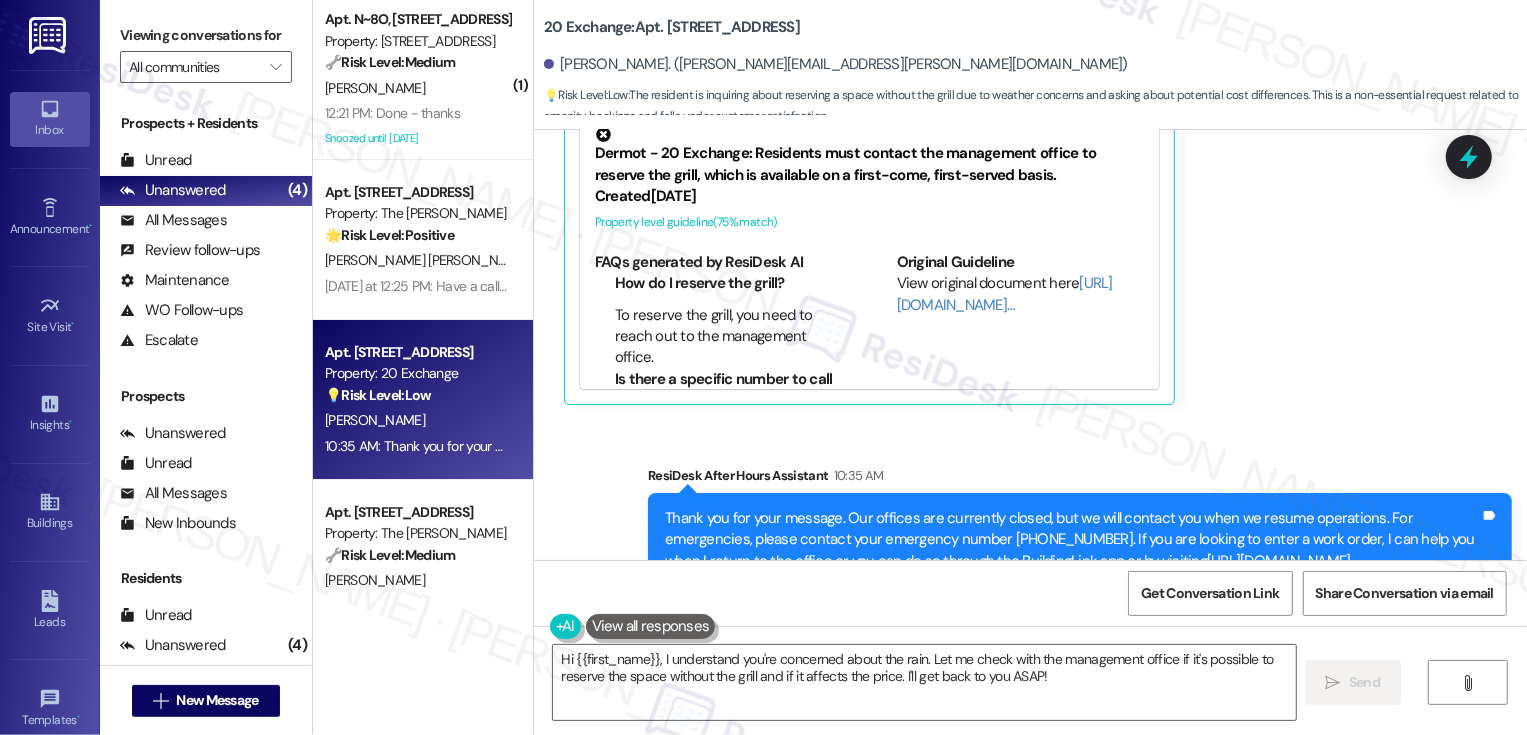 scroll, scrollTop: 2570, scrollLeft: 0, axis: vertical 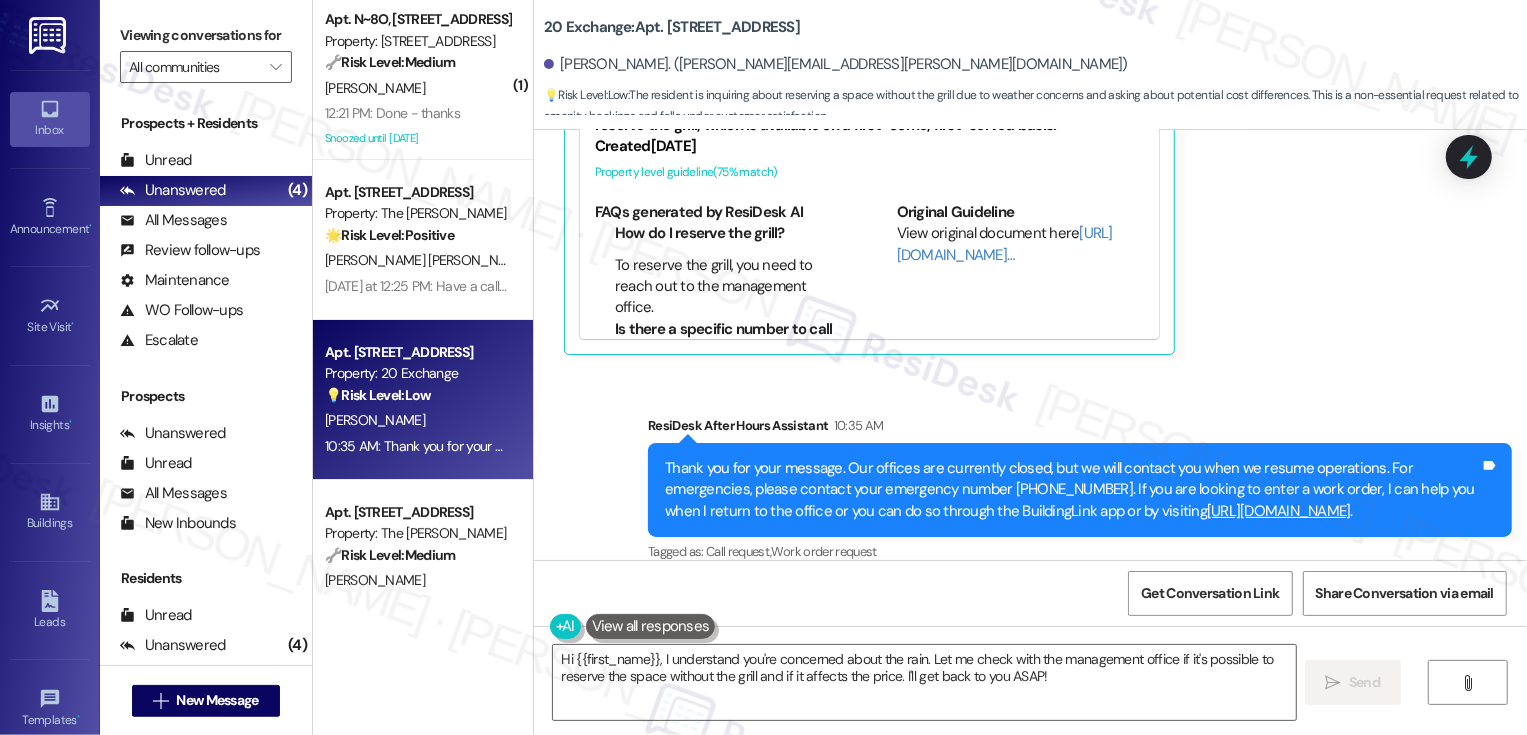 click on "Sent via SMS ResiDesk After Hours Assistant 10:35 AM Thank you for your message. Our offices are currently closed, but we will contact you when we resume operations. For emergencies, please contact your emergency number 646-379-0043. If you are looking to enter a work order, I can help you when I return to the office or you can do so through the BuildingLink app or by visiting  https://20exchangeresidents.buildinglink.com . Tags and notes Tagged as:   Call request ,  Click to highlight conversations about Call request Work order request Click to highlight conversations about Work order request" at bounding box center (1030, 476) 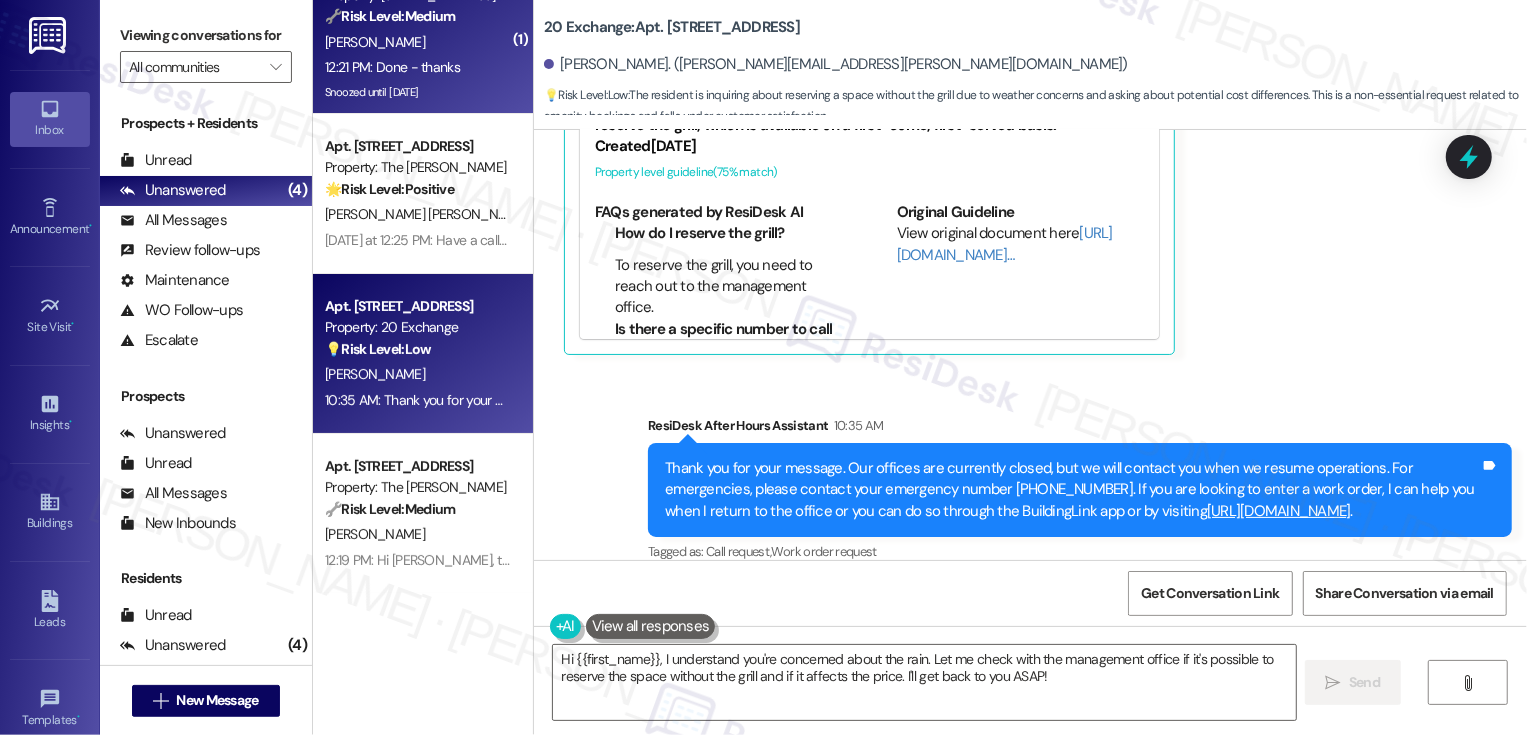 click on "12:21 PM: Done - thanks 12:21 PM: Done - thanks" at bounding box center (392, 67) 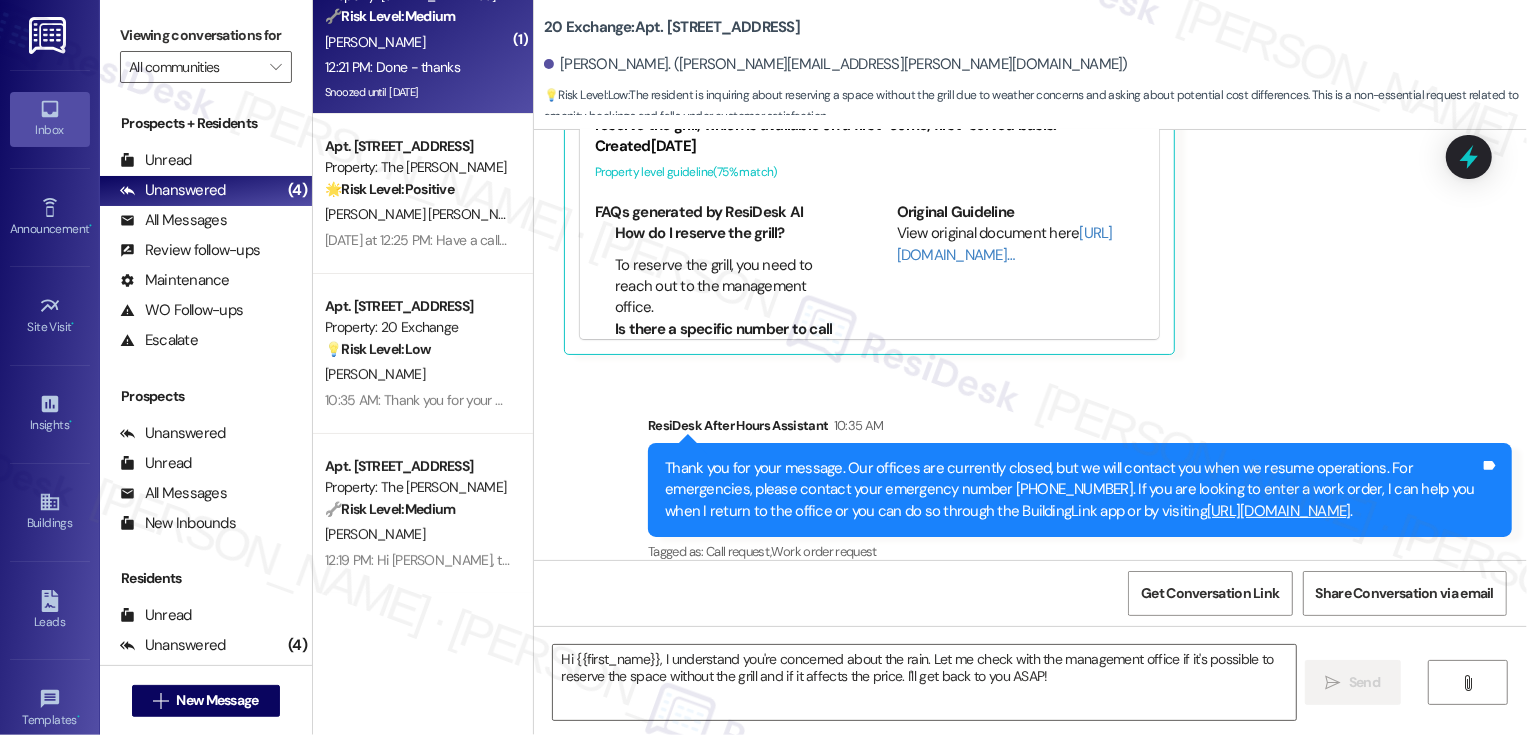 type on "Fetching suggested responses. Please feel free to read through the conversation in the meantime." 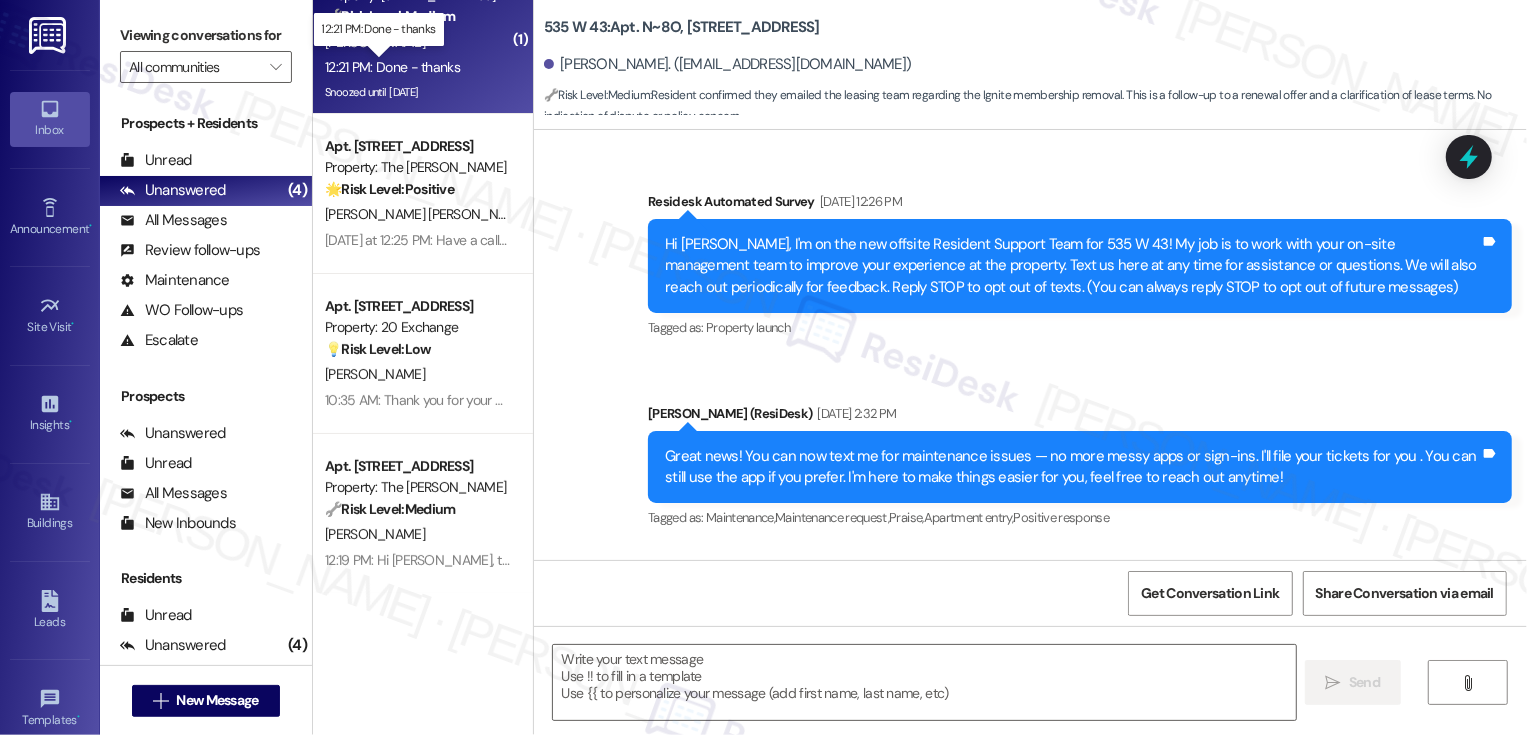 click on "12:21 PM: Done - thanks 12:21 PM: Done - thanks" at bounding box center (392, 67) 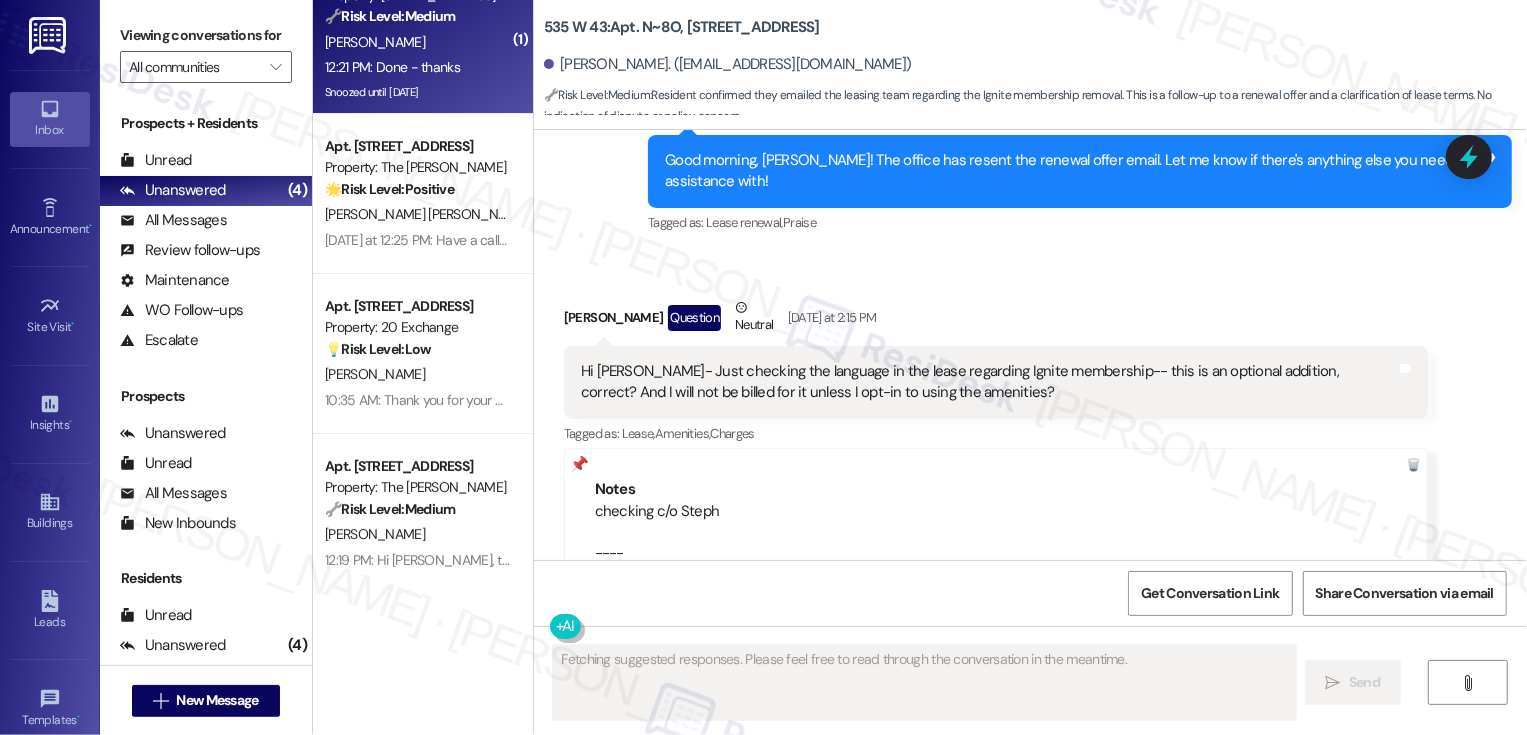 scroll, scrollTop: 19320, scrollLeft: 0, axis: vertical 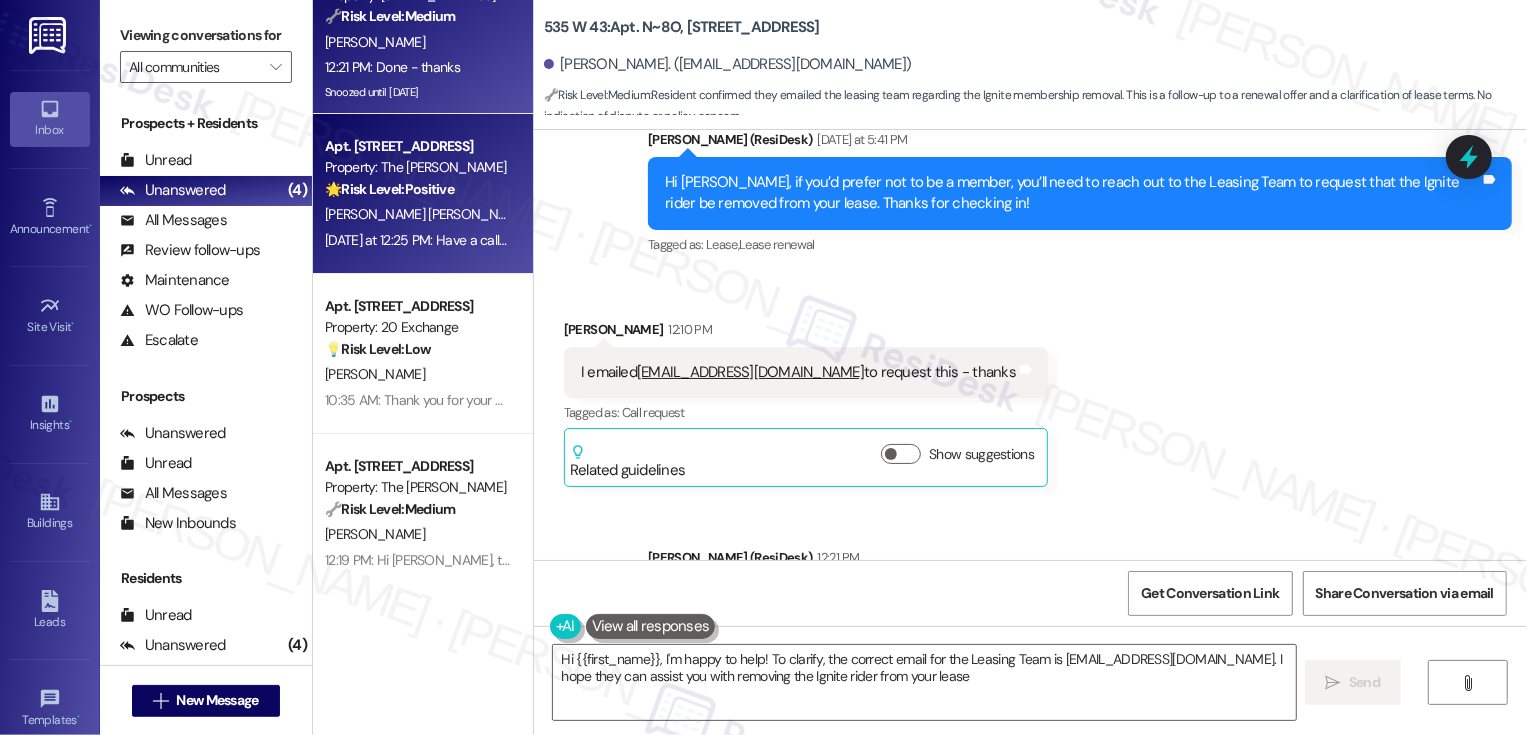 type on "Hi {{first_name}}, I'm happy to help! To clarify, the correct email for the Leasing Team is 535west43leasing@dermotcompany.com. I hope they can assist you with removing the Ignite rider from your lease!" 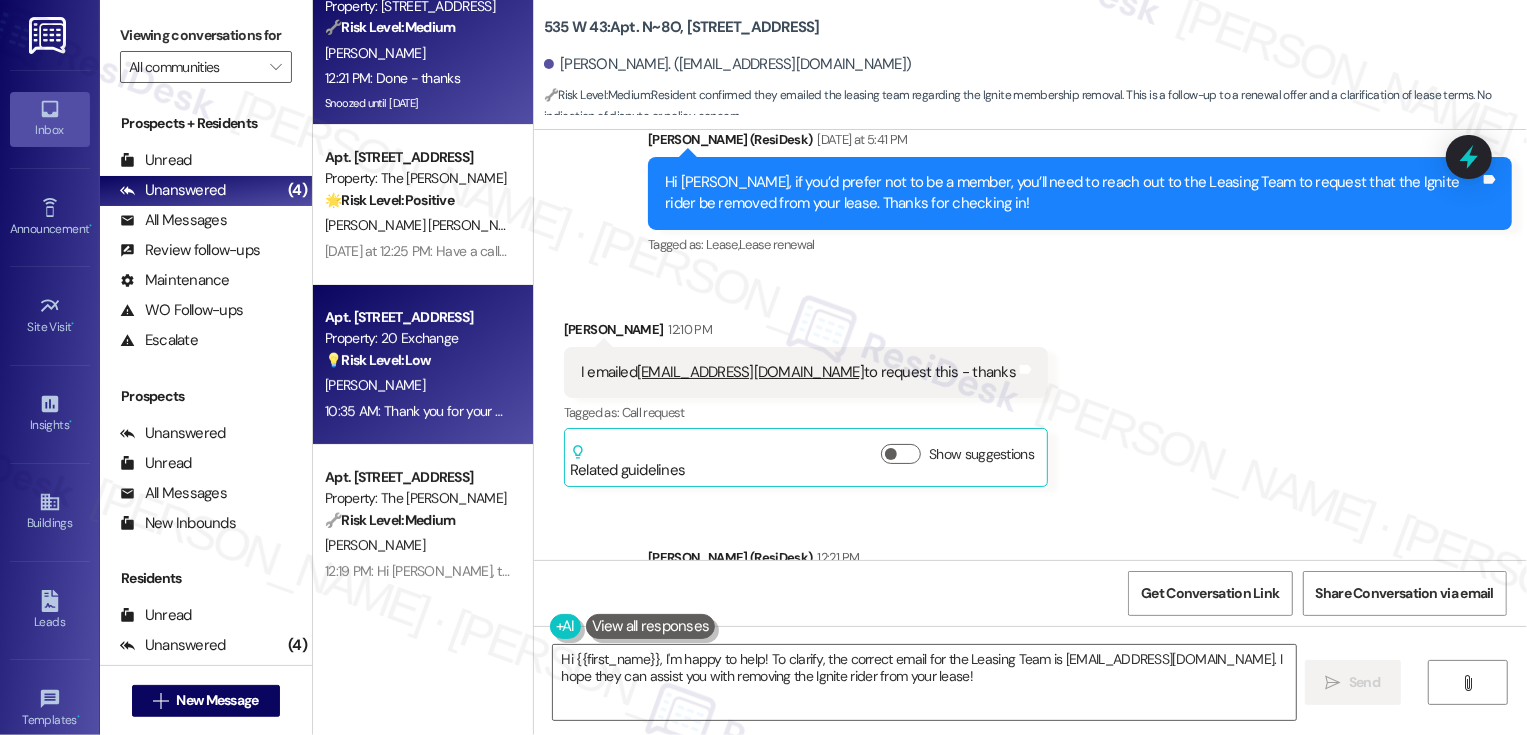 scroll, scrollTop: 0, scrollLeft: 0, axis: both 